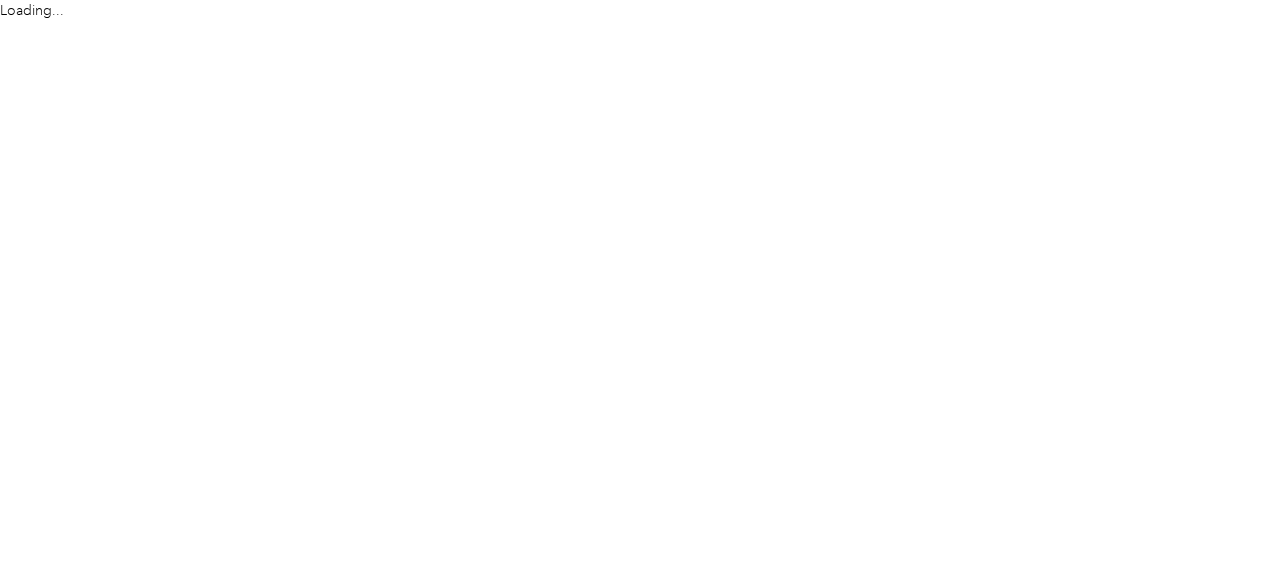 scroll, scrollTop: 0, scrollLeft: 0, axis: both 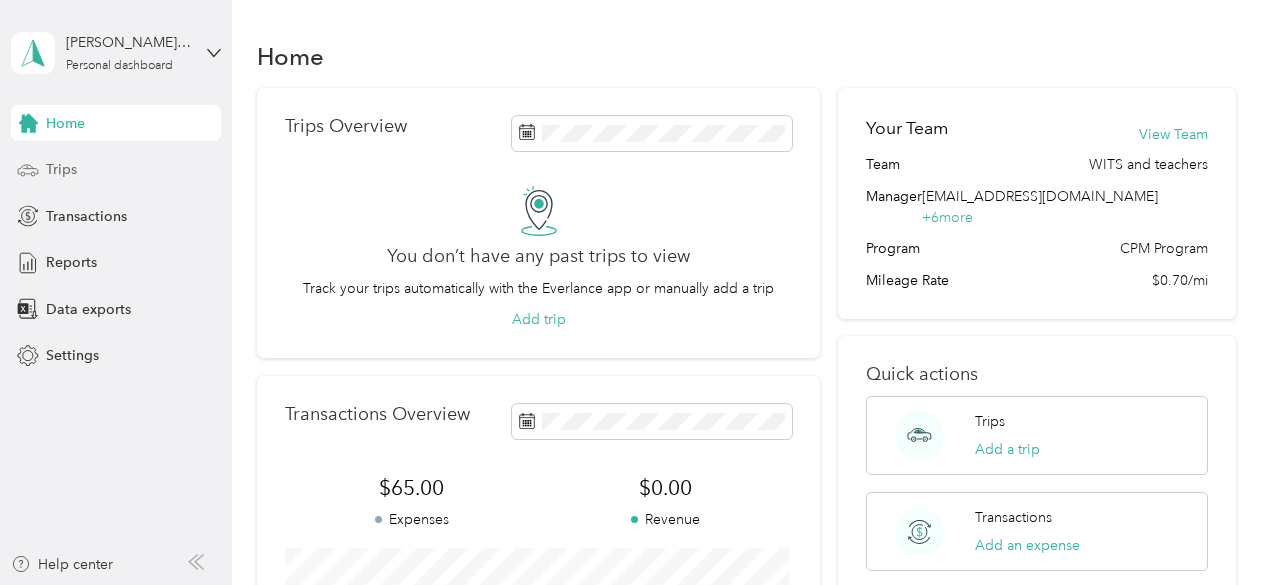 click on "Trips" at bounding box center [116, 170] 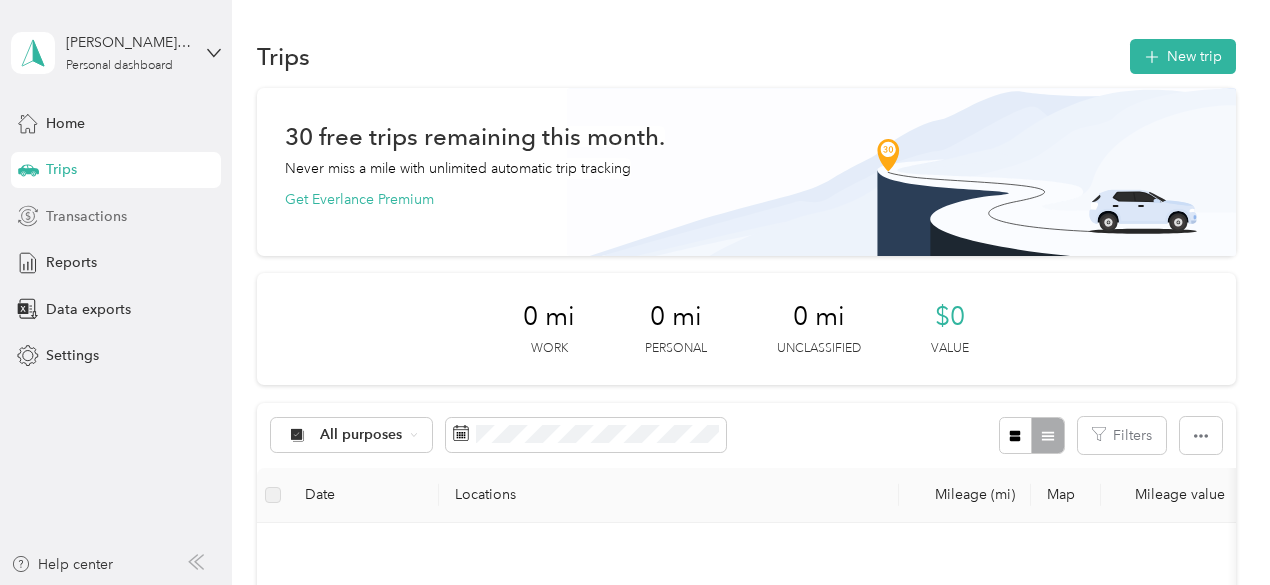 click on "Transactions" at bounding box center (86, 216) 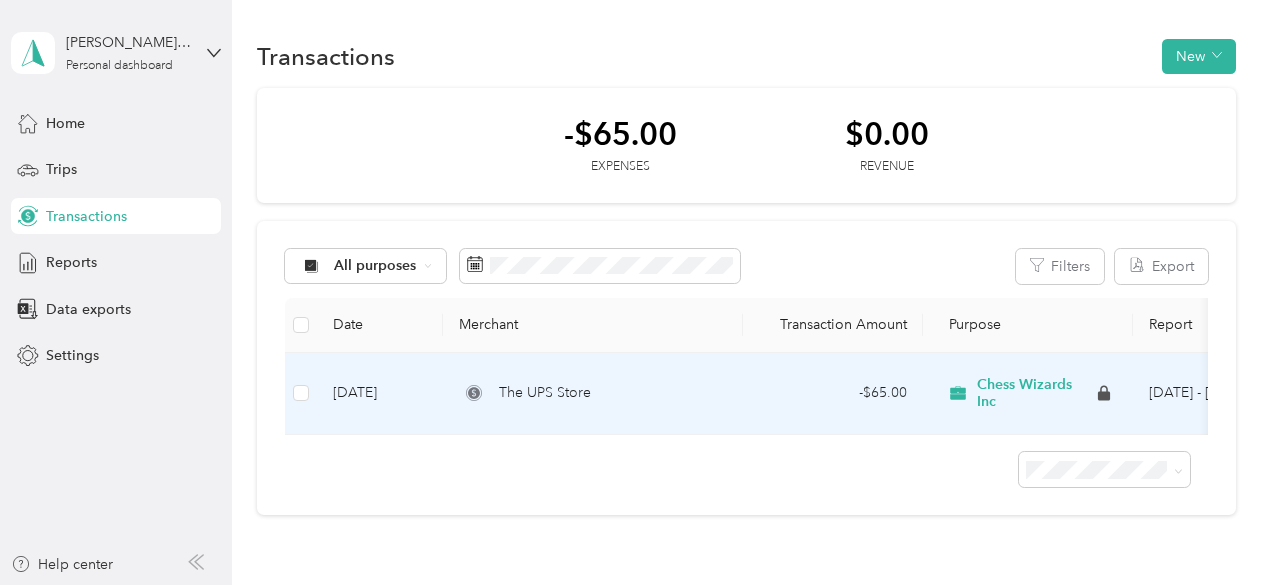 scroll, scrollTop: 15, scrollLeft: 0, axis: vertical 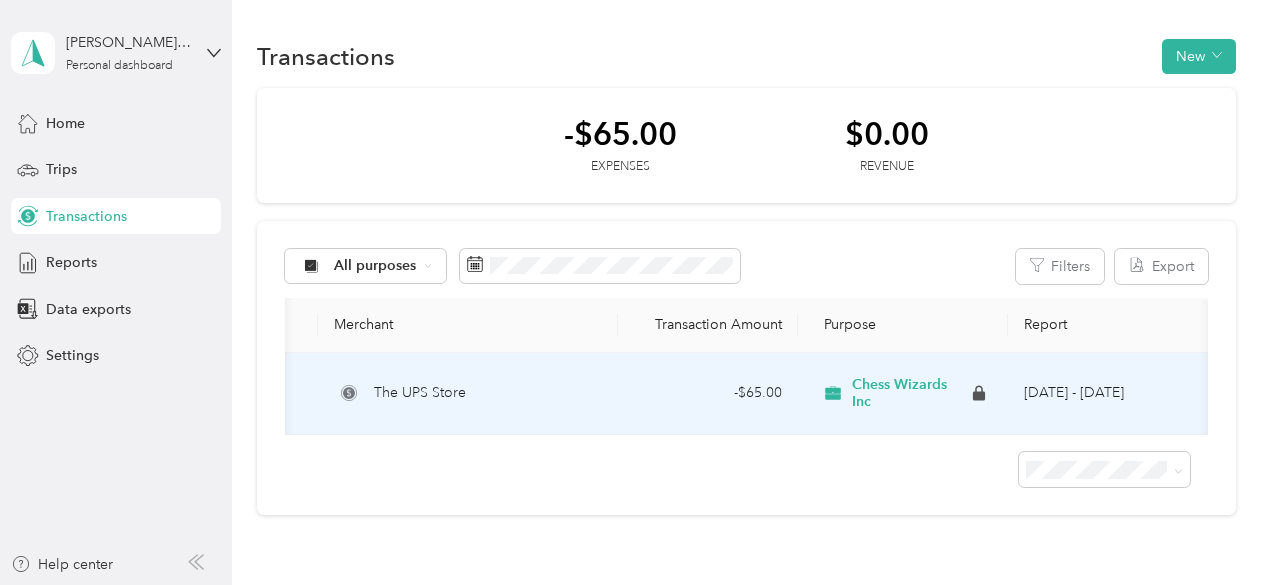 click on "Chess Wizards Inc" at bounding box center (910, 393) 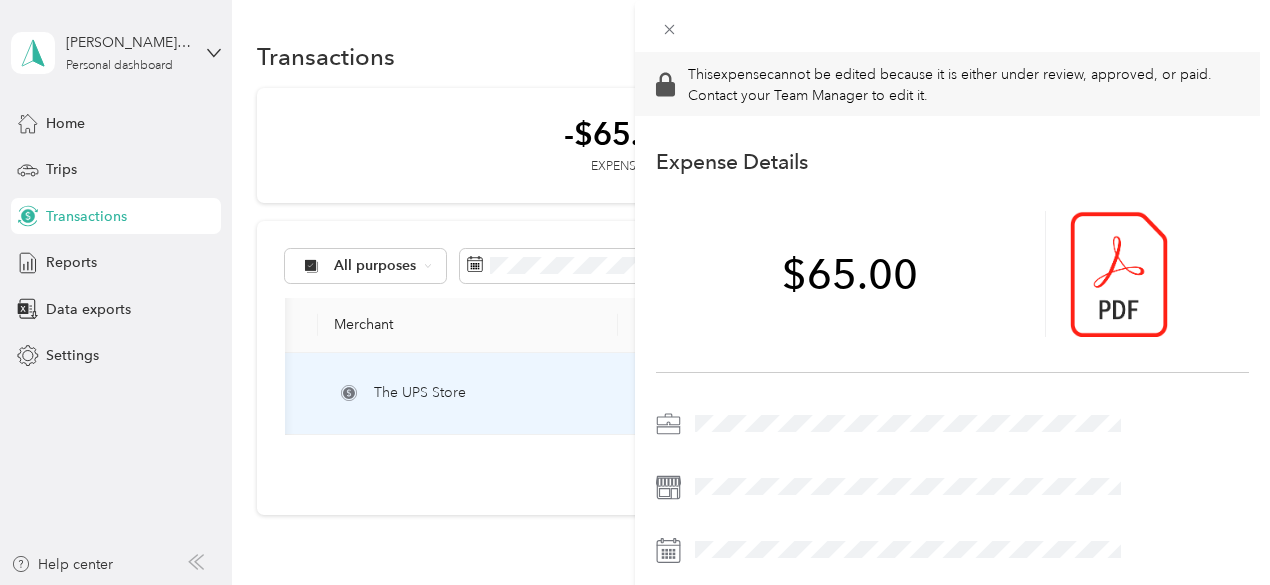 scroll, scrollTop: 275, scrollLeft: 0, axis: vertical 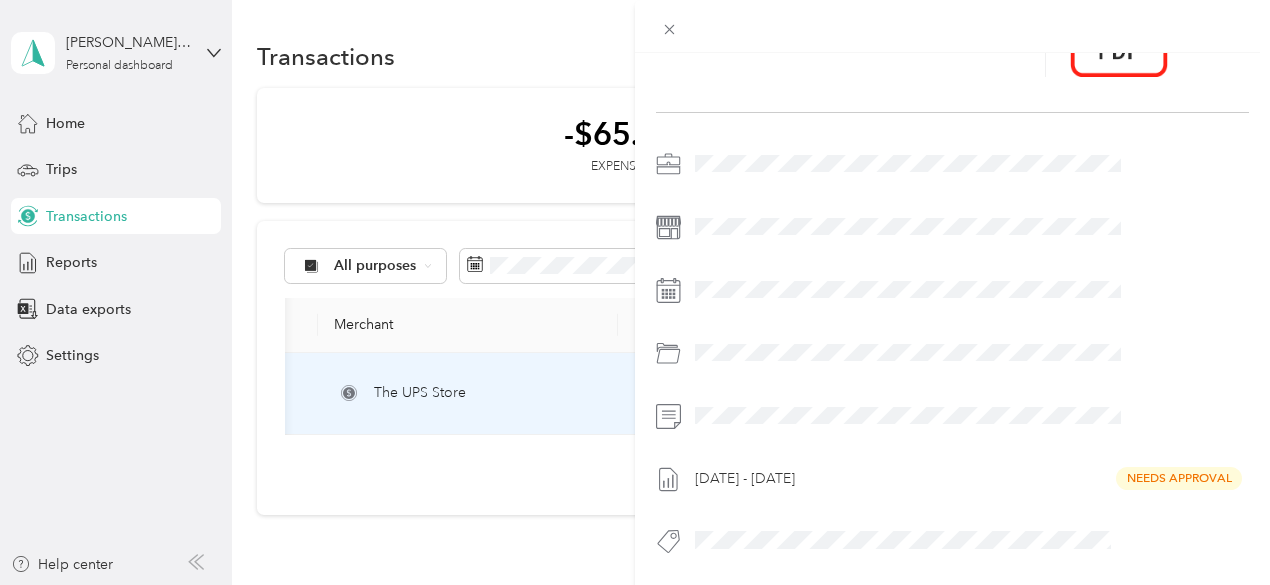 click on "Jun 16 - 29, 2025 Needs Approval" at bounding box center [968, 479] 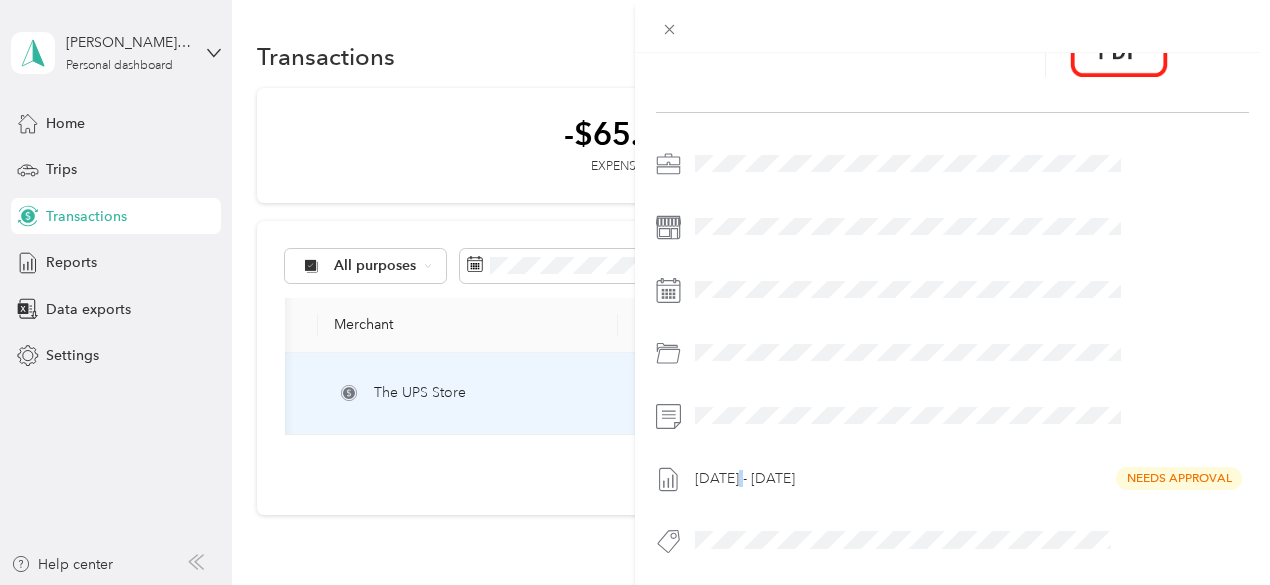 click on "Jun 16 - 29, 2025 Needs Approval" at bounding box center (968, 479) 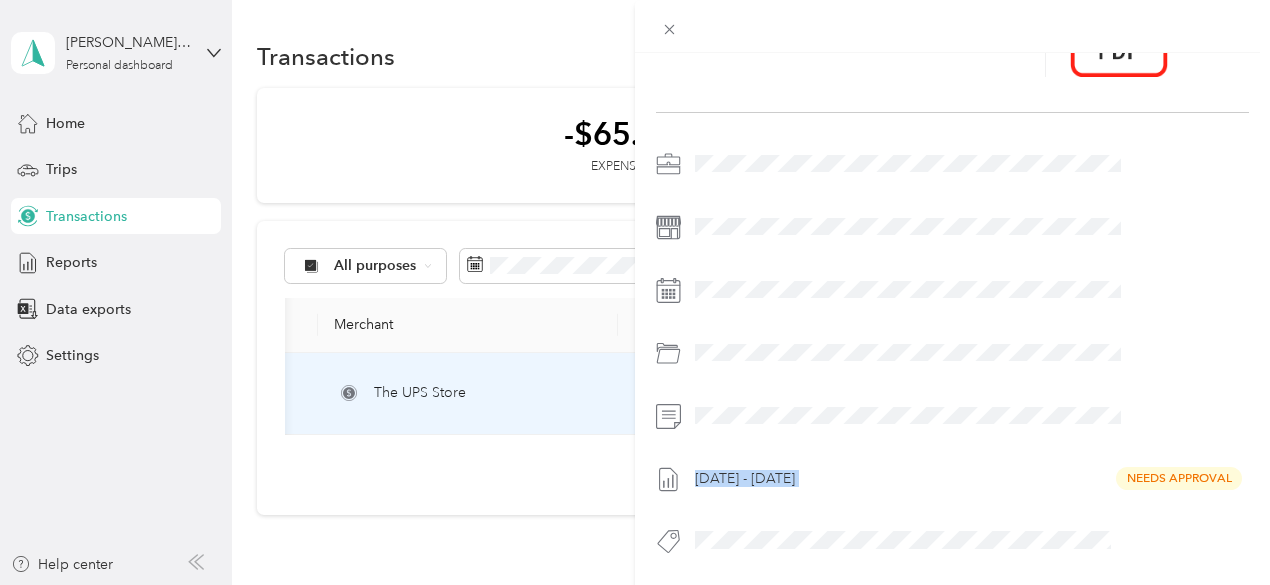 click on "Jun 16 - 29, 2025 Needs Approval" at bounding box center (968, 479) 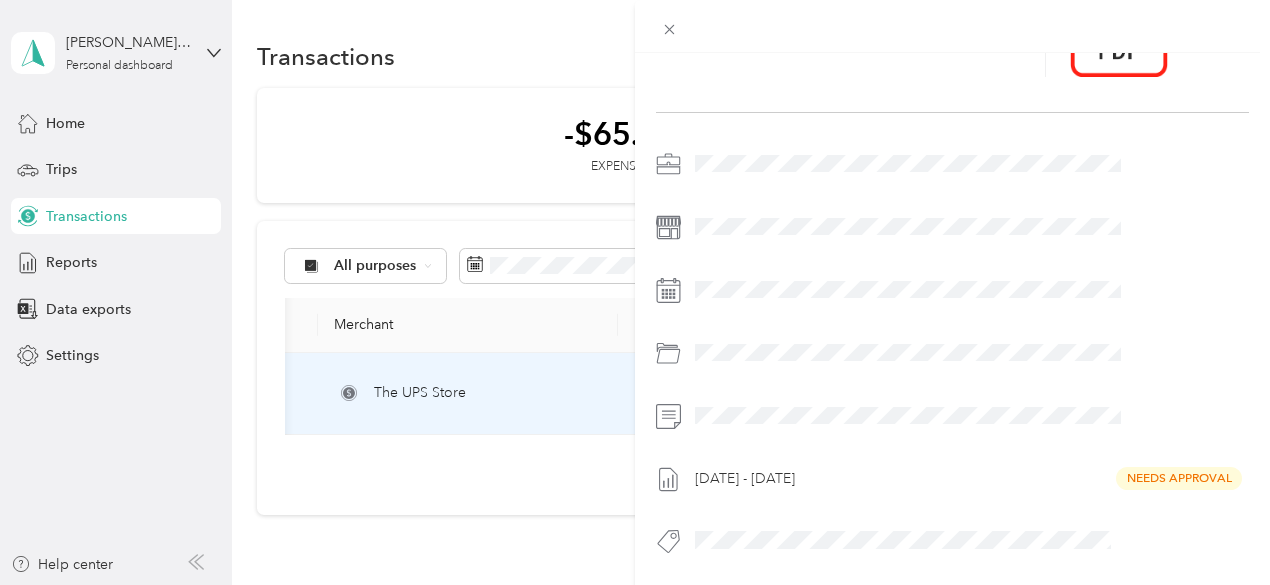 click on "This  expense  cannot be edited because it is either under review, approved, or paid. Contact your Team Manager to edit it.  Expense Details Save $65.00 Jun 16 - 29, 2025 Needs Approval" at bounding box center (635, 292) 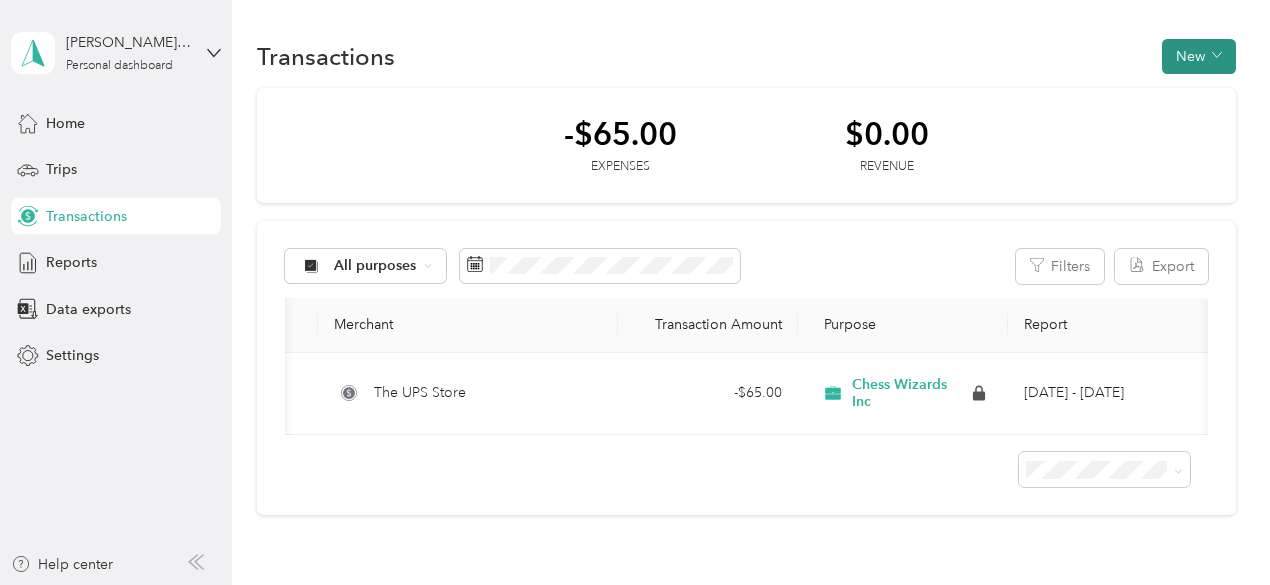 click on "New" at bounding box center (1199, 56) 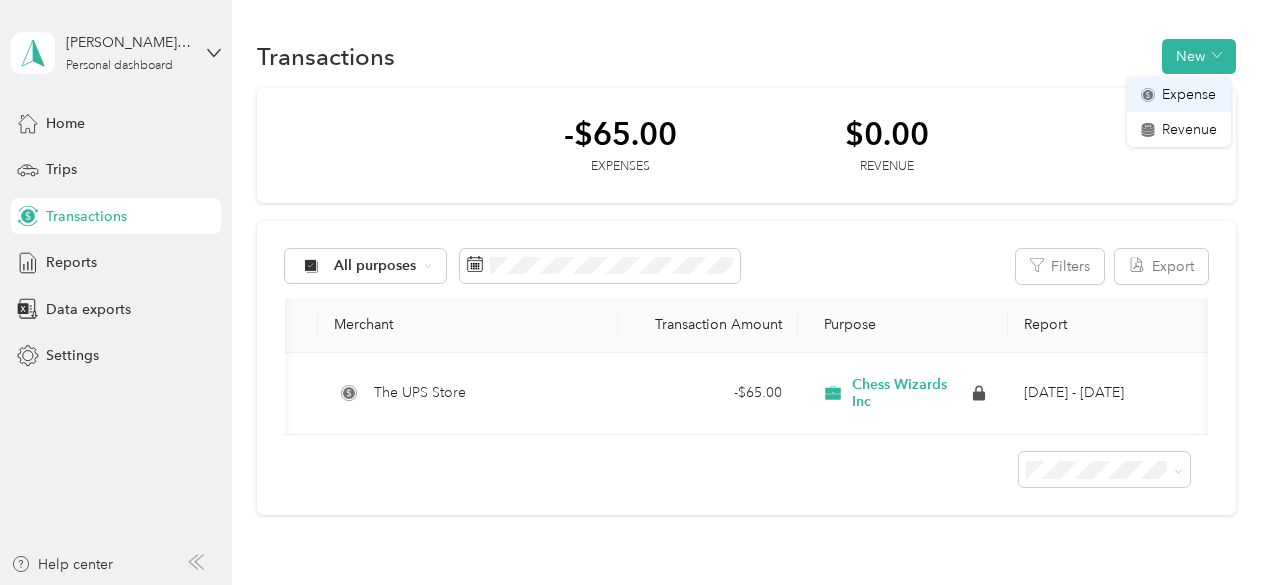 click on "Expense" at bounding box center [1189, 94] 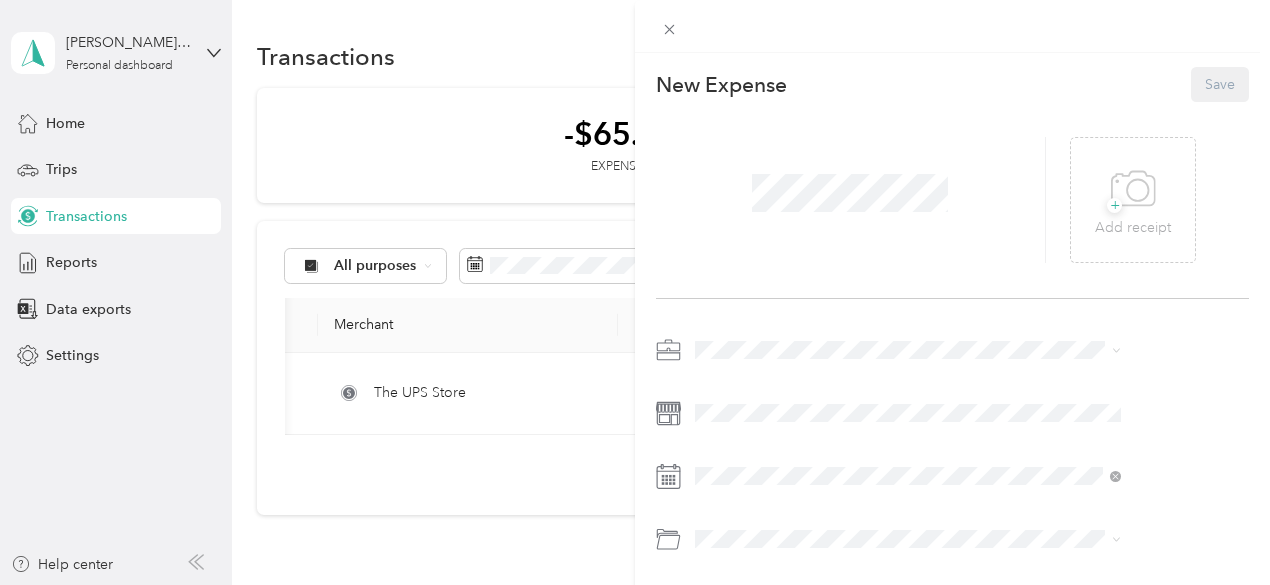 click on "Chess Wizards Inc" at bounding box center (1014, 408) 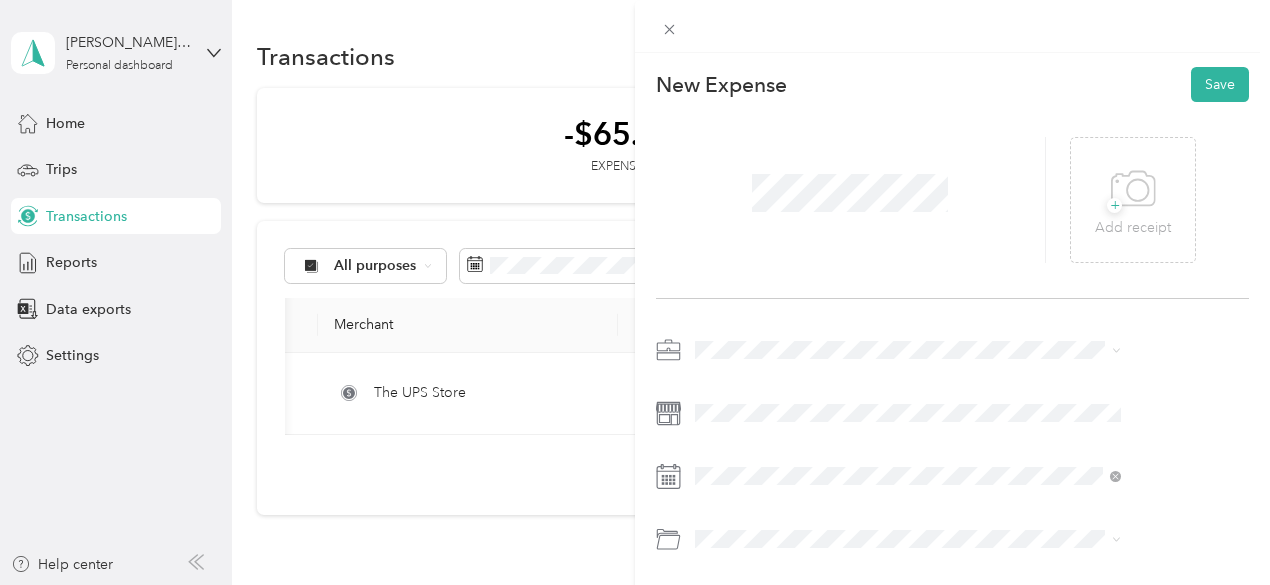 click on "This  expense  cannot be edited because it is either under review, approved, or paid. Contact your Team Manager to edit it. New Expense  Save + Add receipt" at bounding box center (635, 292) 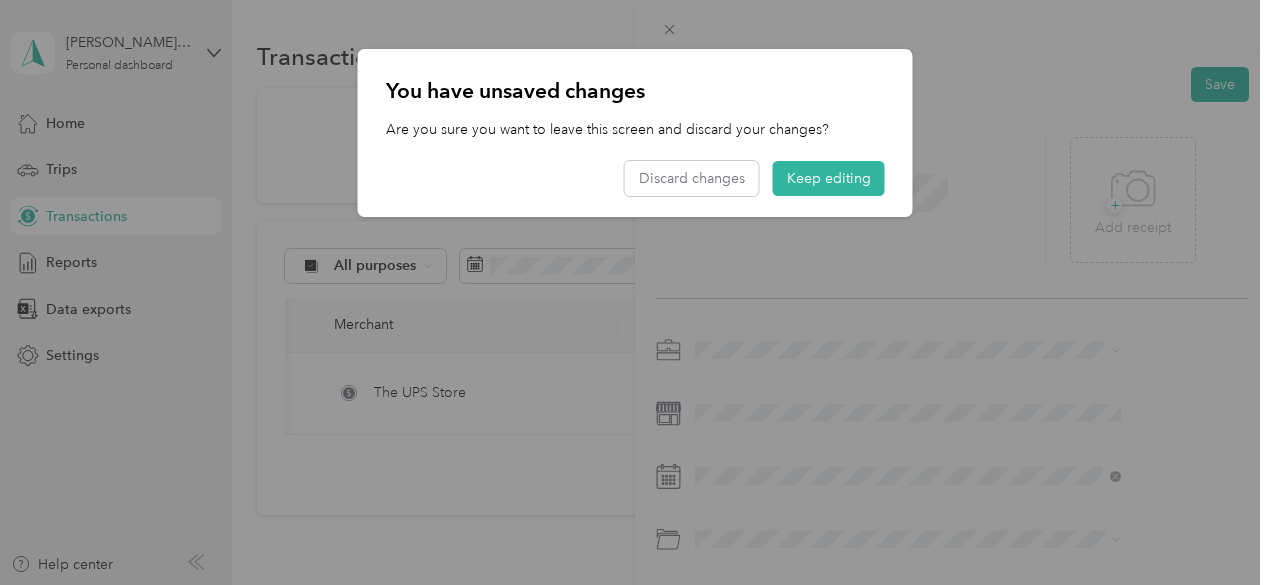 click on "You have unsaved changes Are you sure you want to leave this screen and discard your changes? Discard changes Keep editing" at bounding box center [635, 133] 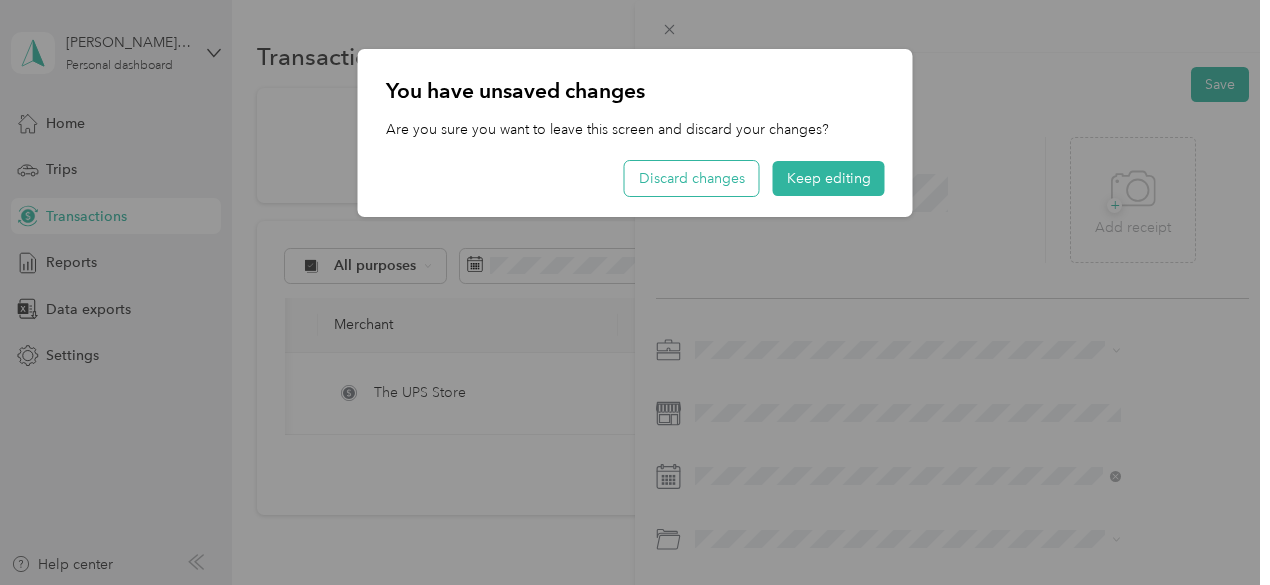 click on "Discard changes" at bounding box center [692, 178] 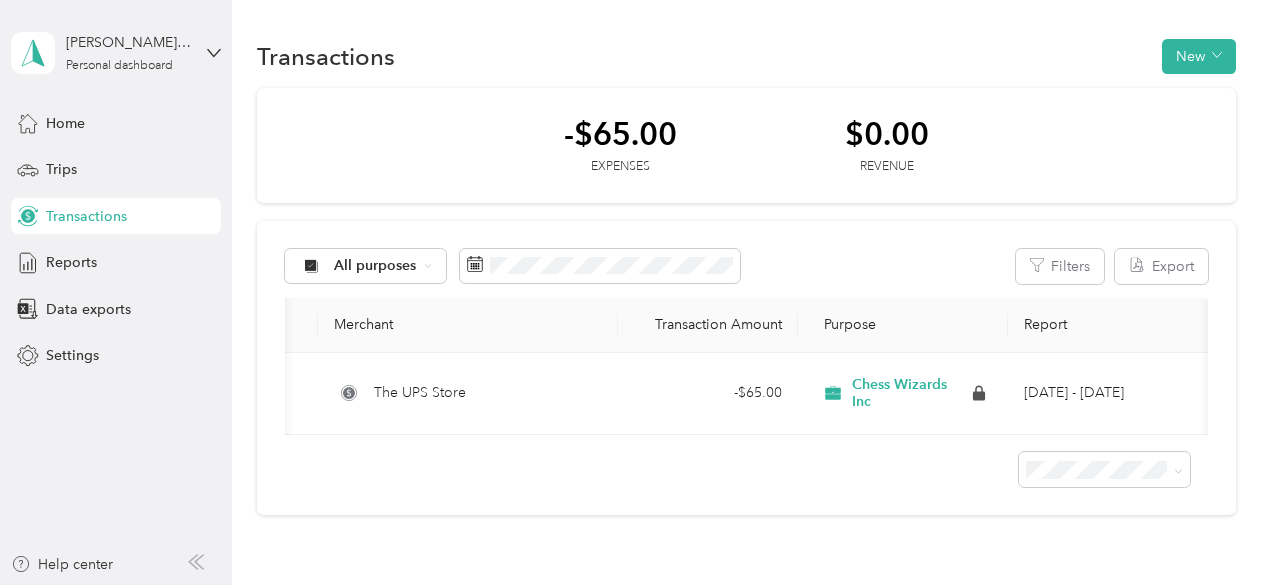 click on "Trips" at bounding box center [116, 170] 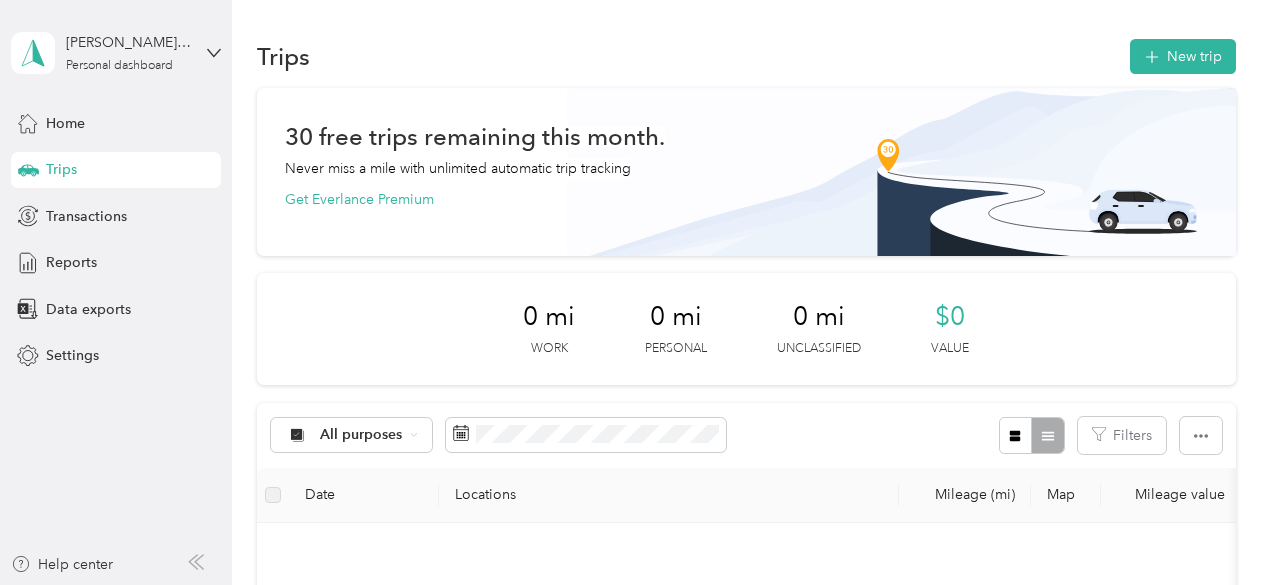 click on "Trips" at bounding box center [116, 170] 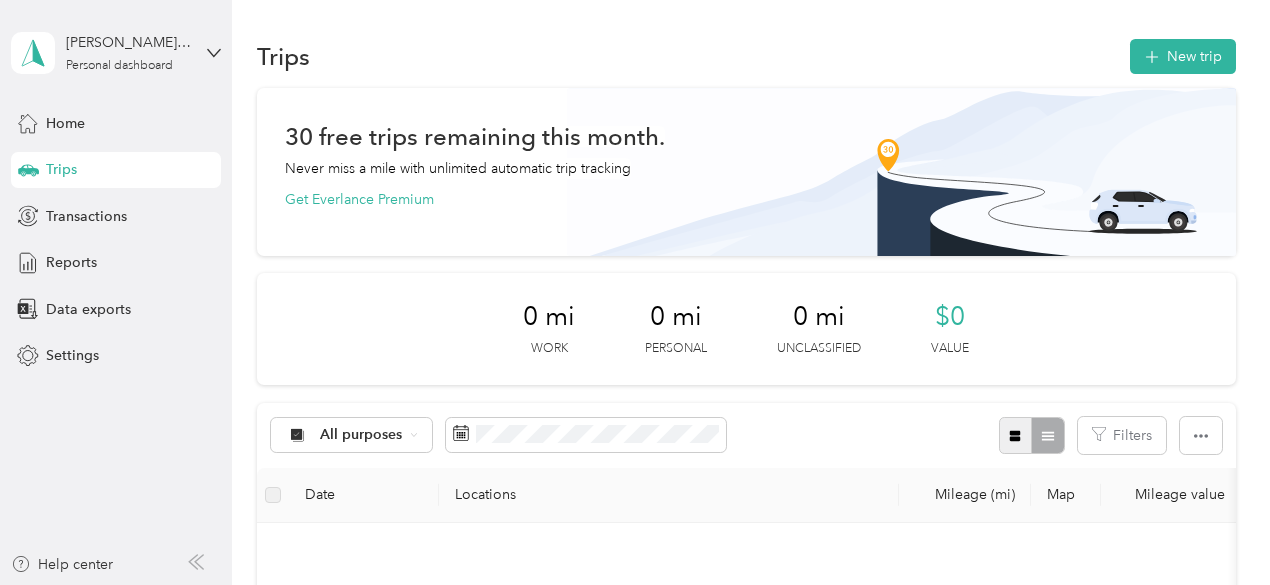 scroll, scrollTop: 3, scrollLeft: 0, axis: vertical 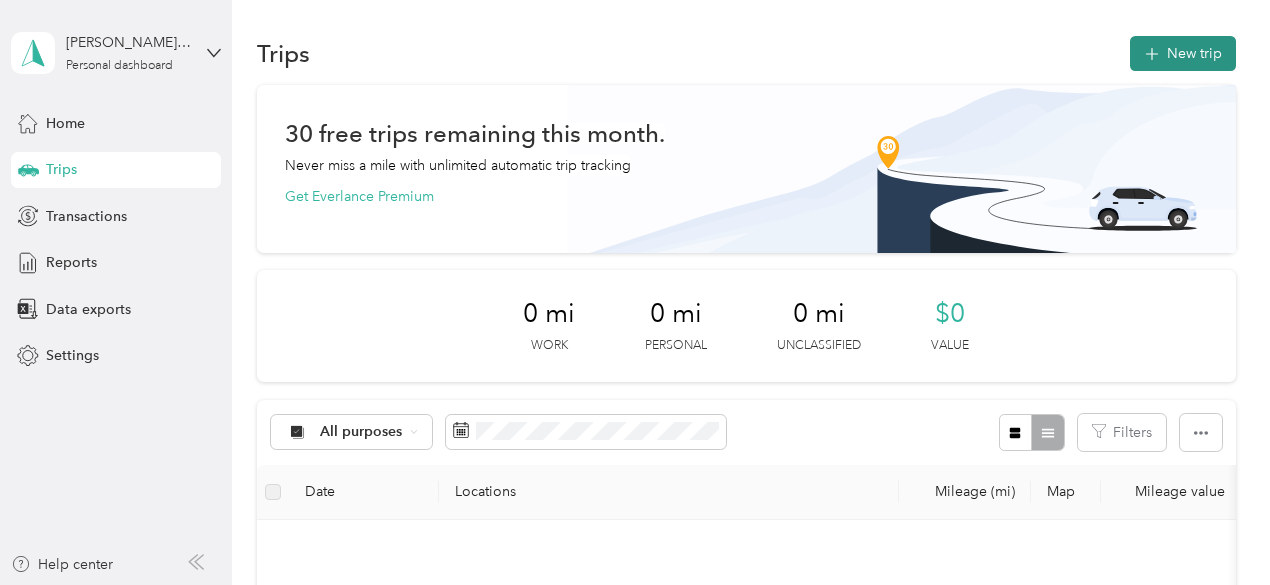 click on "New trip" at bounding box center (1183, 53) 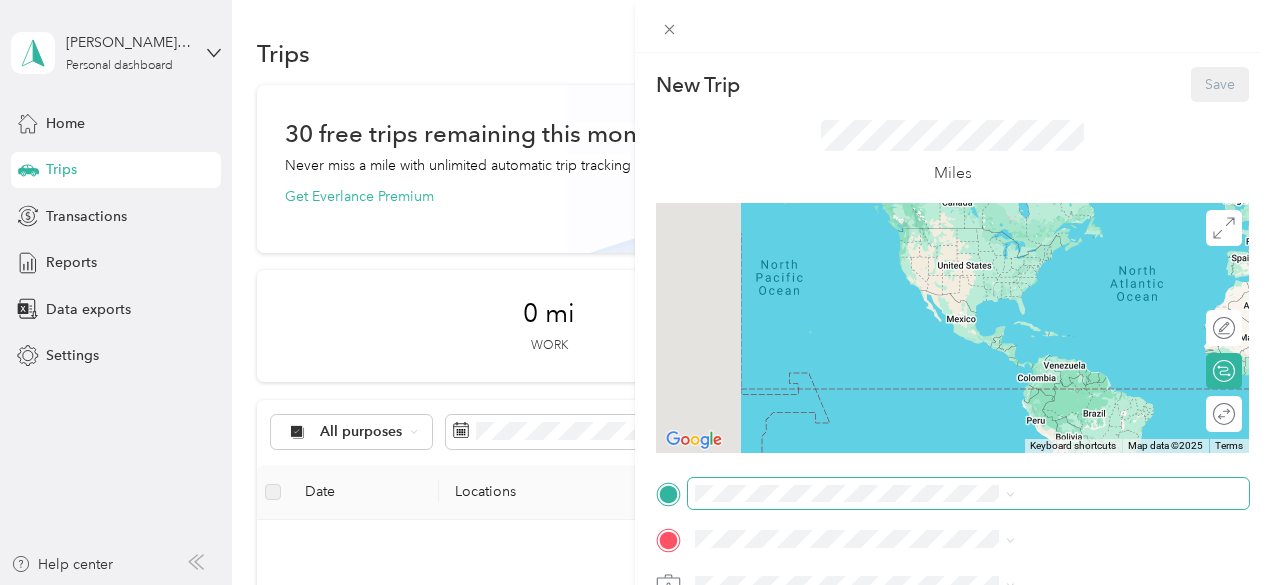 click at bounding box center (968, 494) 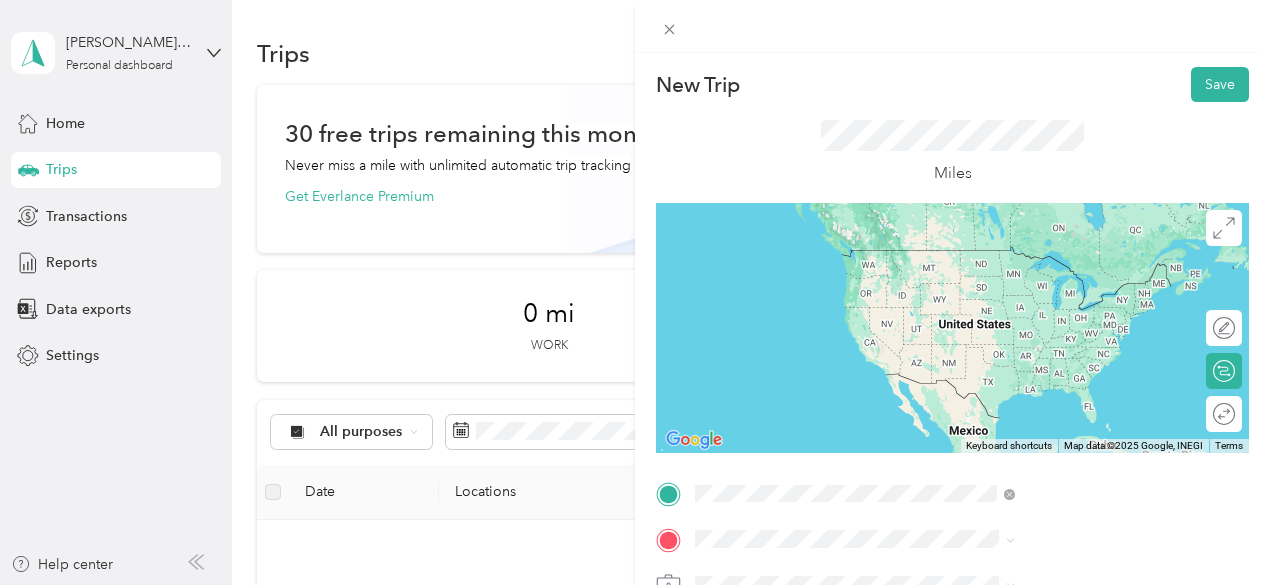 click on "944 South 2nd Street
San Jose, California 95112, United States" at bounding box center [1044, 250] 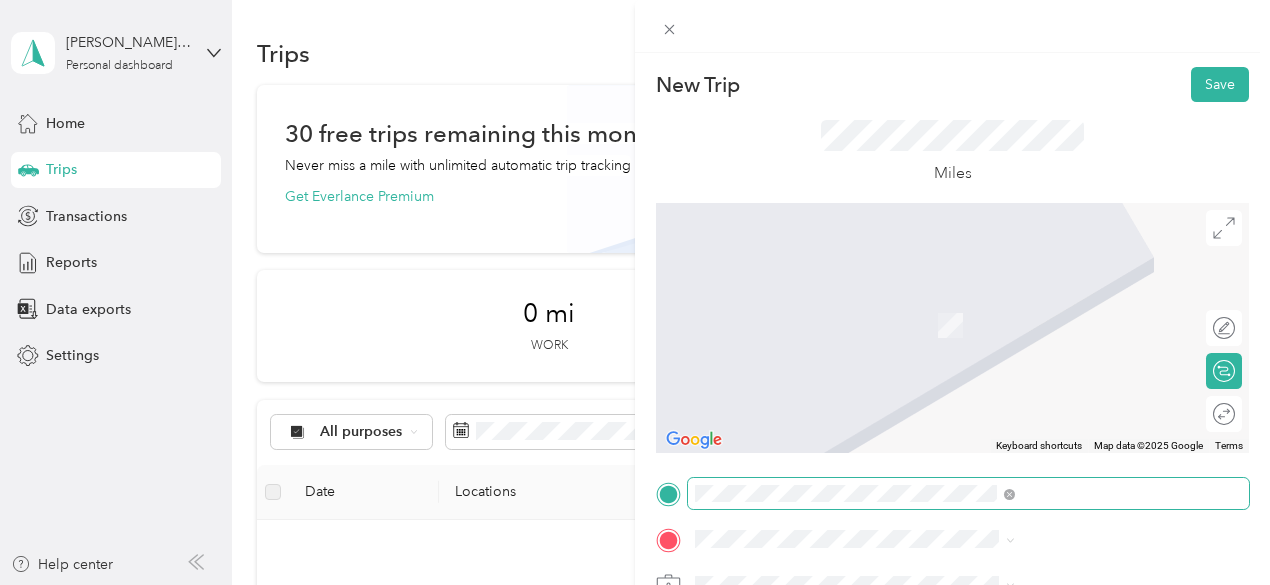 scroll, scrollTop: 113, scrollLeft: 0, axis: vertical 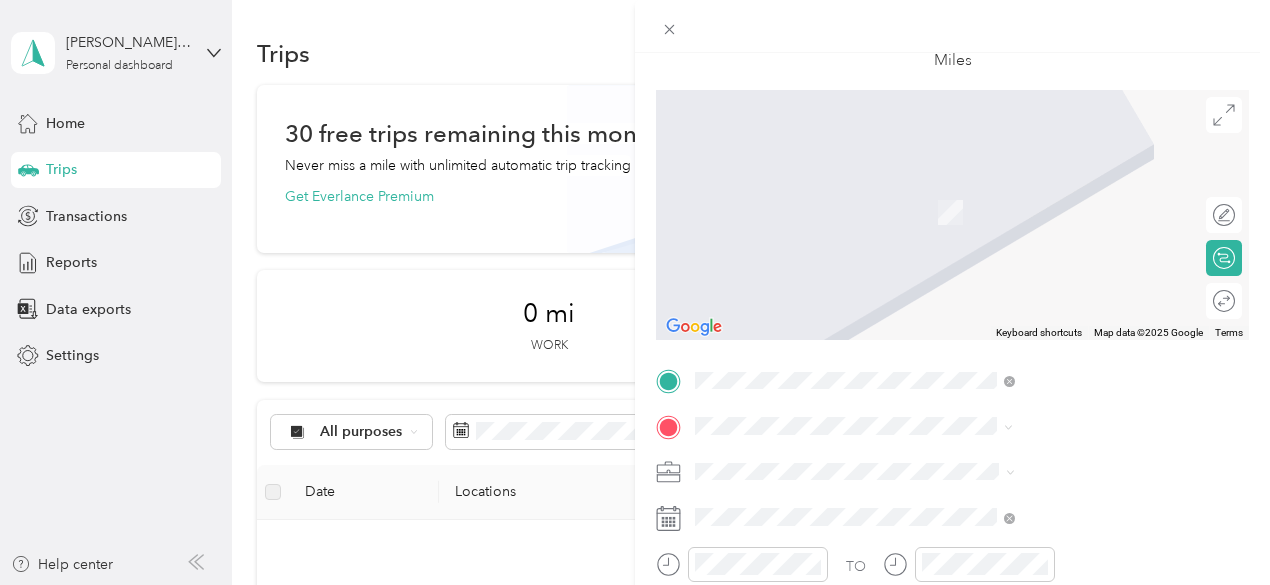 click on "2058 D Street
Hayward, California 94541, United States" at bounding box center [1044, 183] 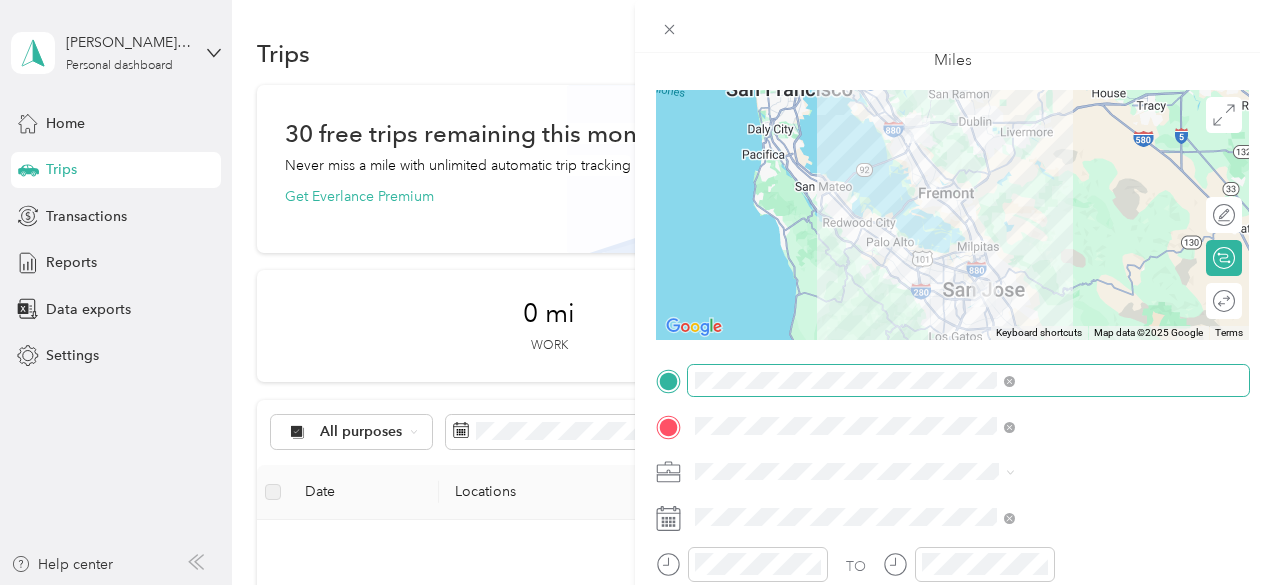 scroll, scrollTop: 158, scrollLeft: 0, axis: vertical 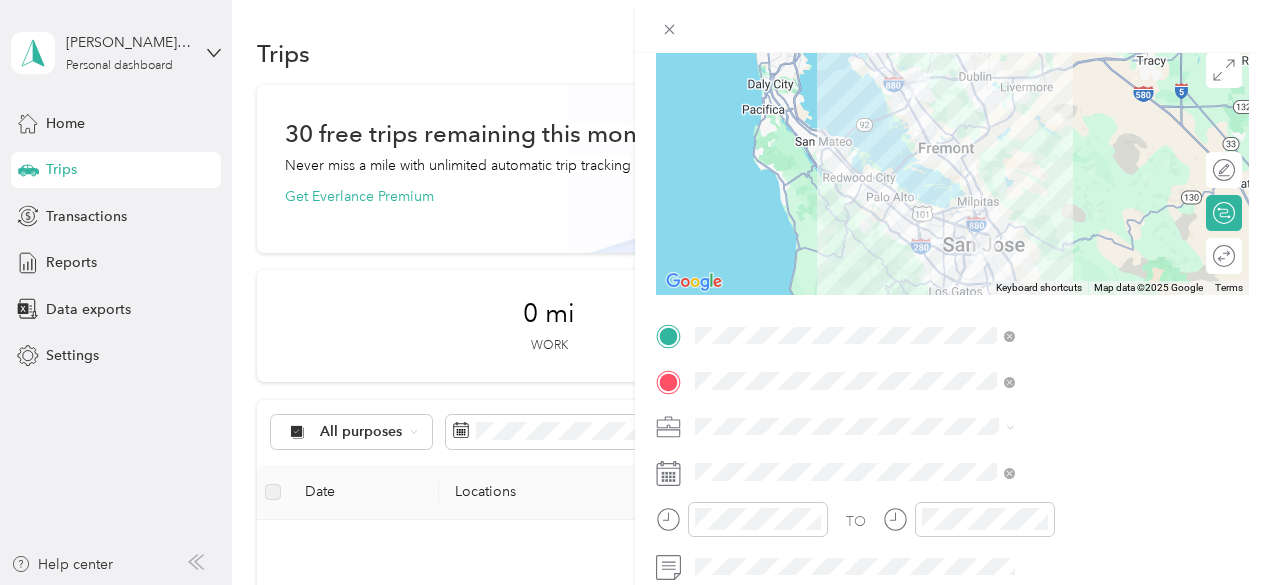 click at bounding box center [968, 427] 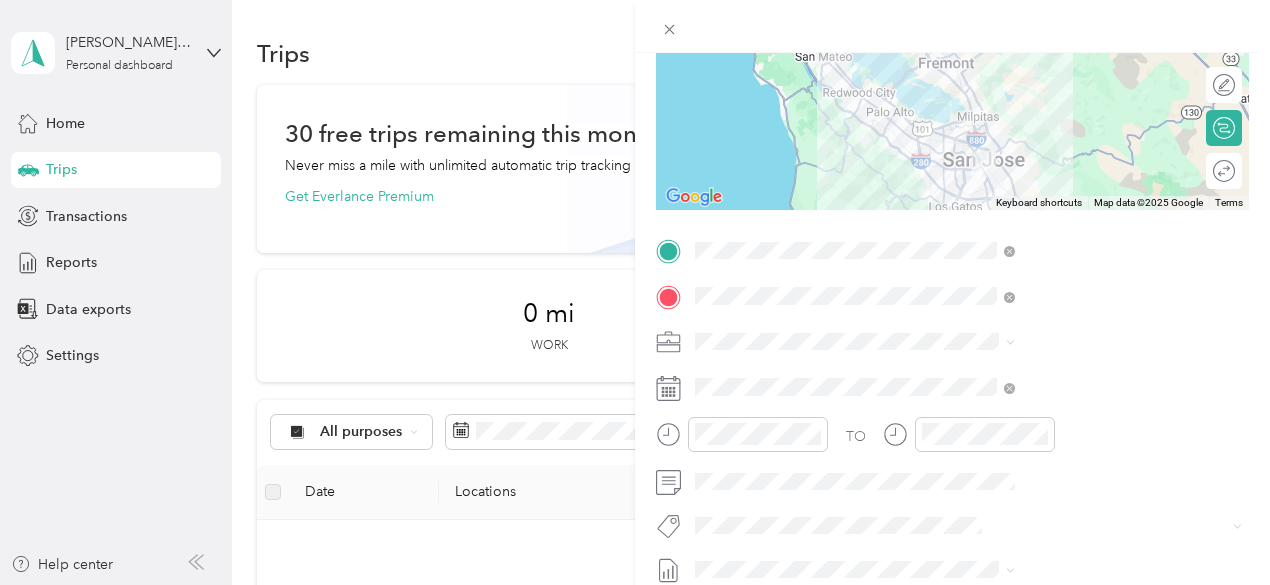 scroll, scrollTop: 247, scrollLeft: 0, axis: vertical 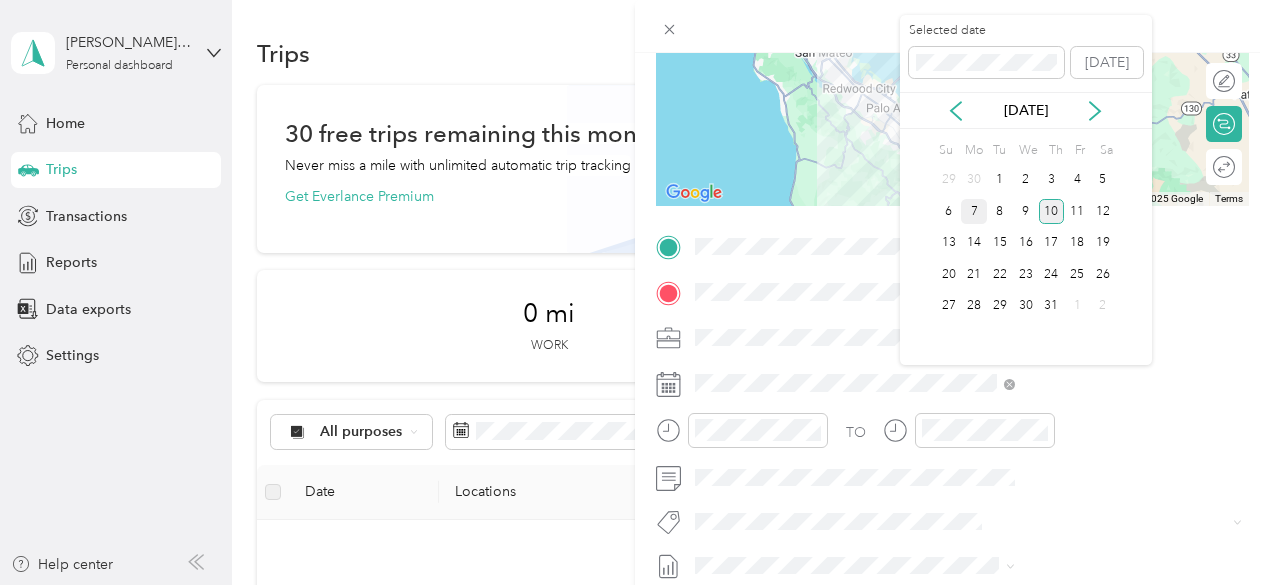 click on "7" at bounding box center [974, 211] 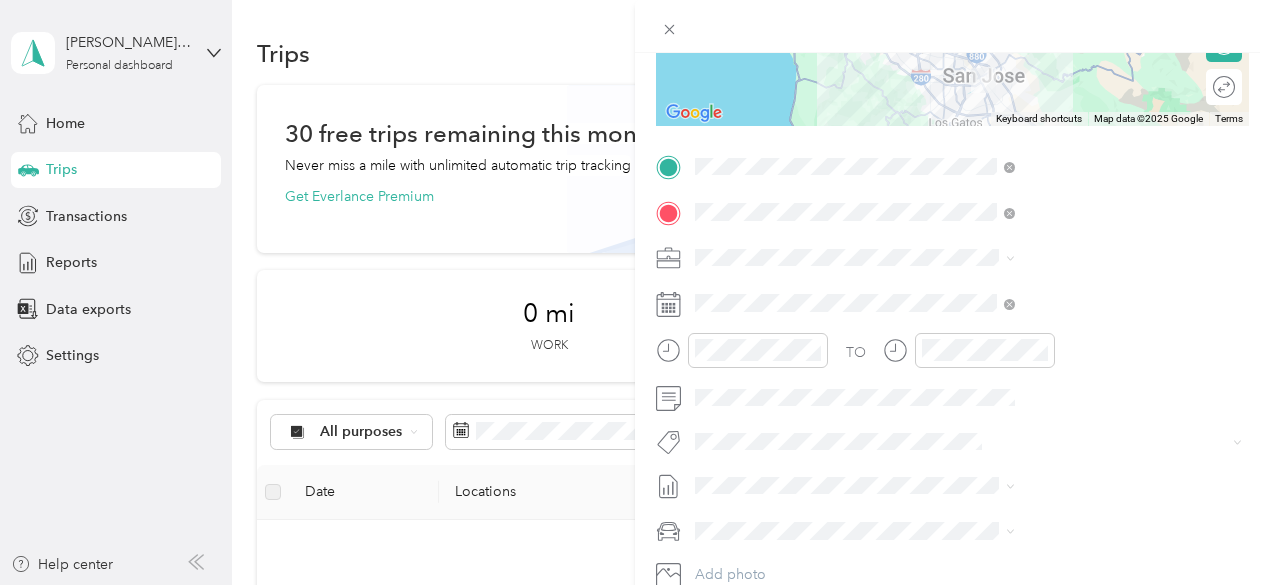 scroll, scrollTop: 332, scrollLeft: 0, axis: vertical 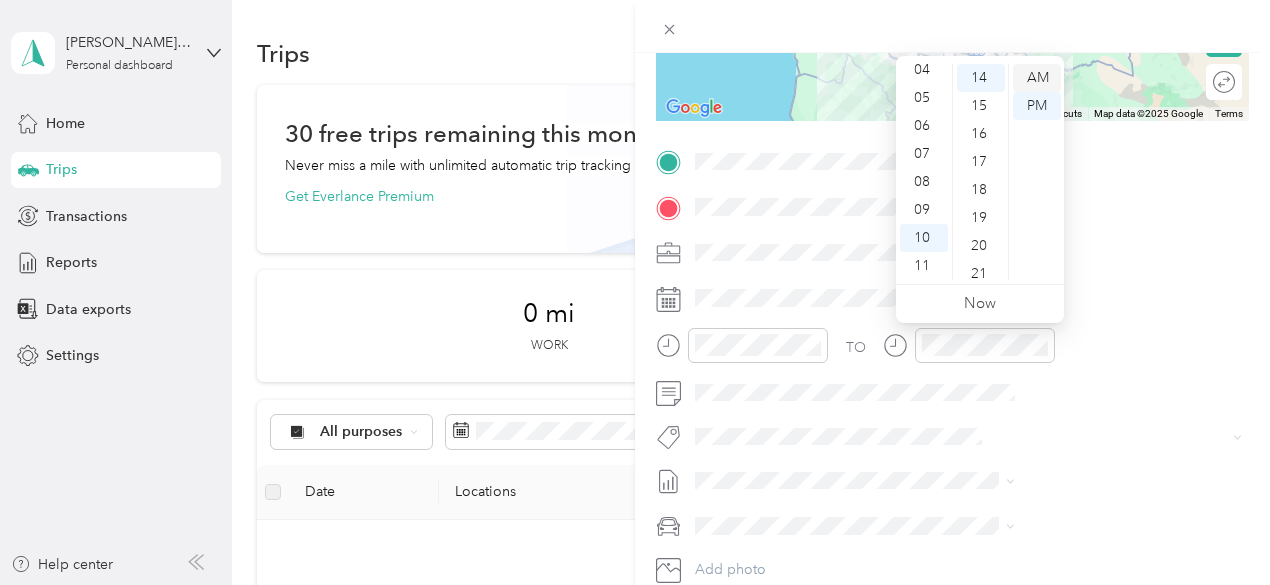 click on "AM" at bounding box center [1037, 78] 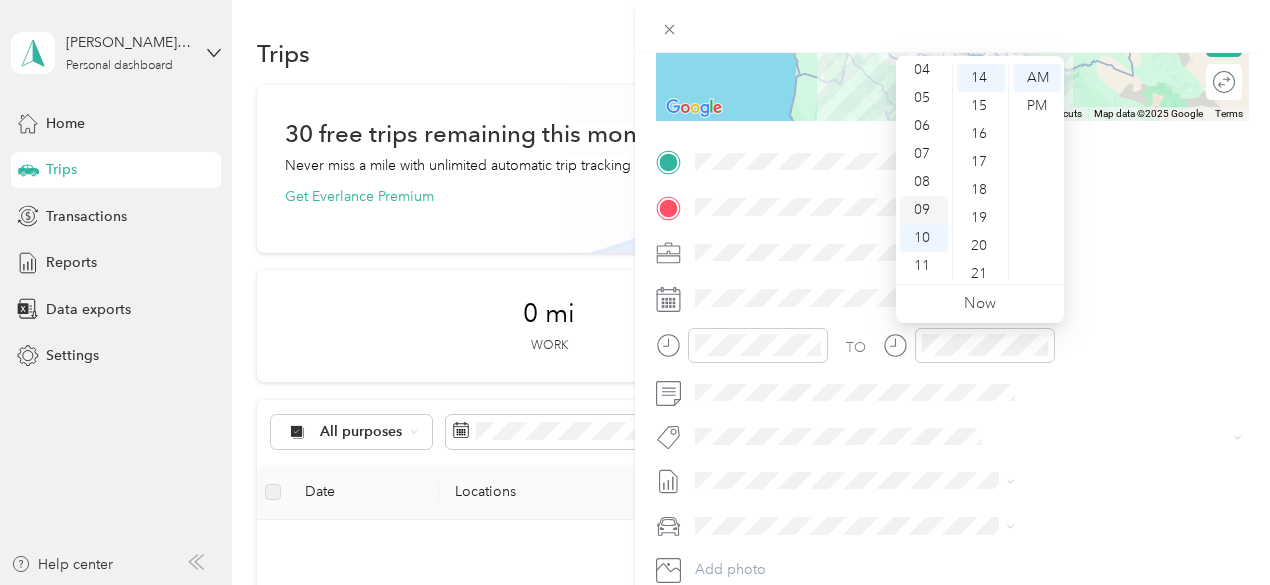 click on "09" at bounding box center [924, 210] 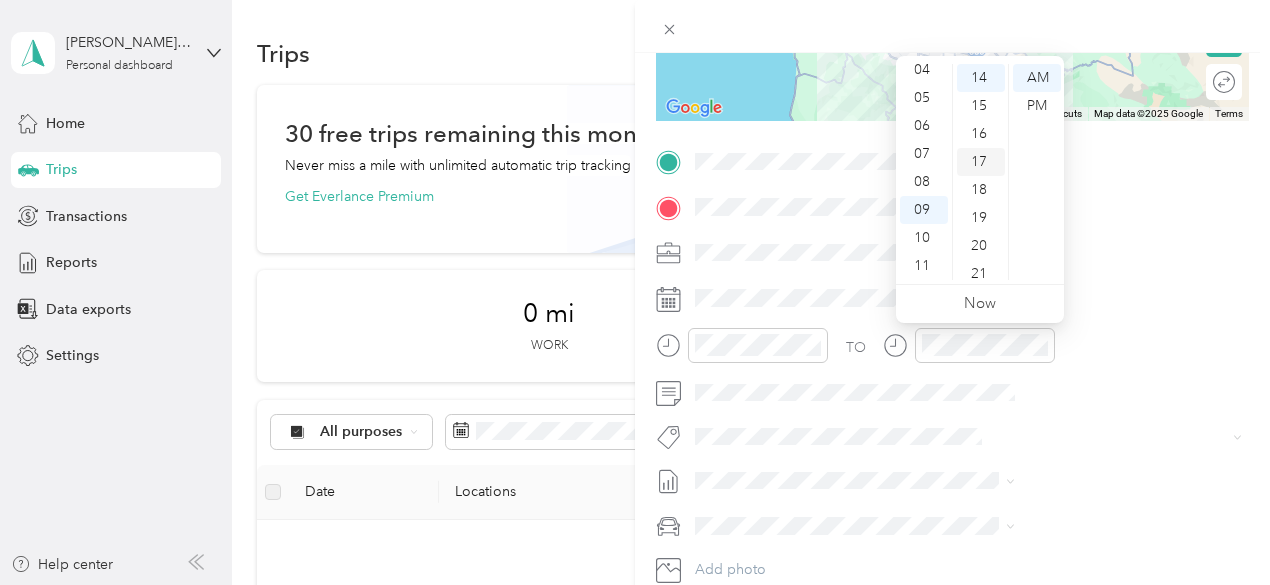 scroll, scrollTop: 0, scrollLeft: 0, axis: both 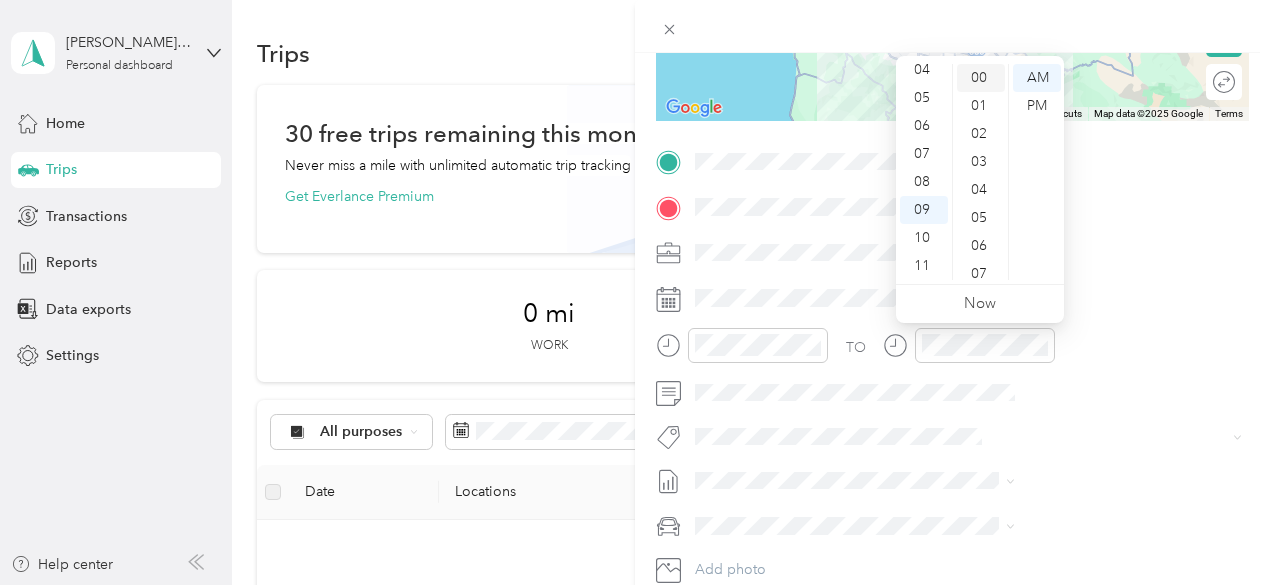 click on "00" at bounding box center (981, 78) 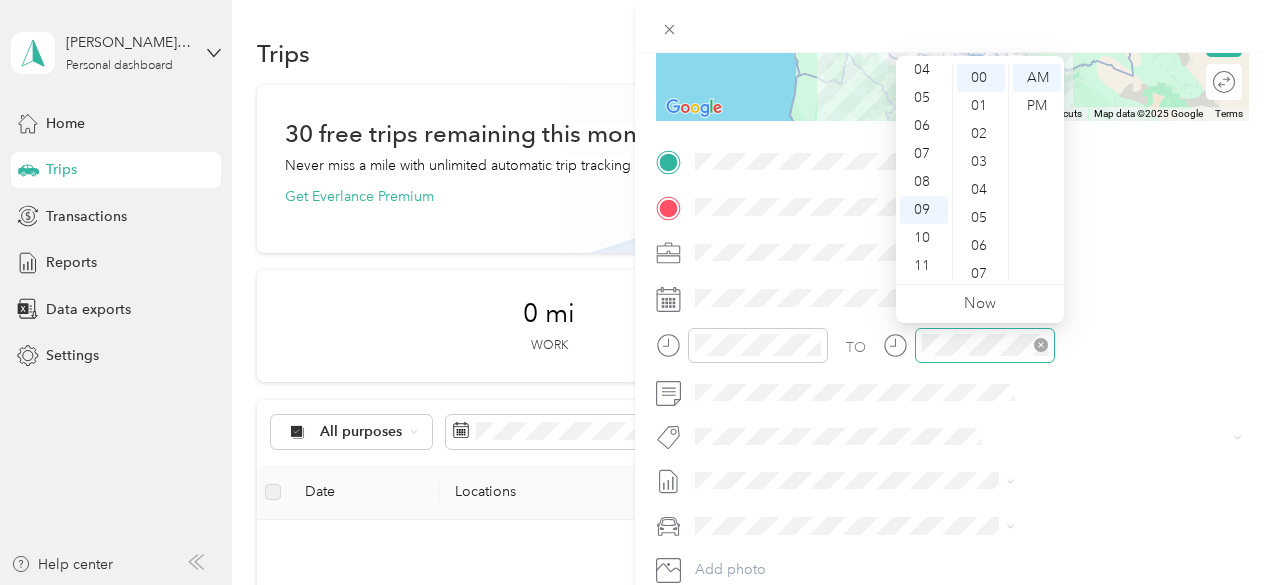 click at bounding box center (985, 345) 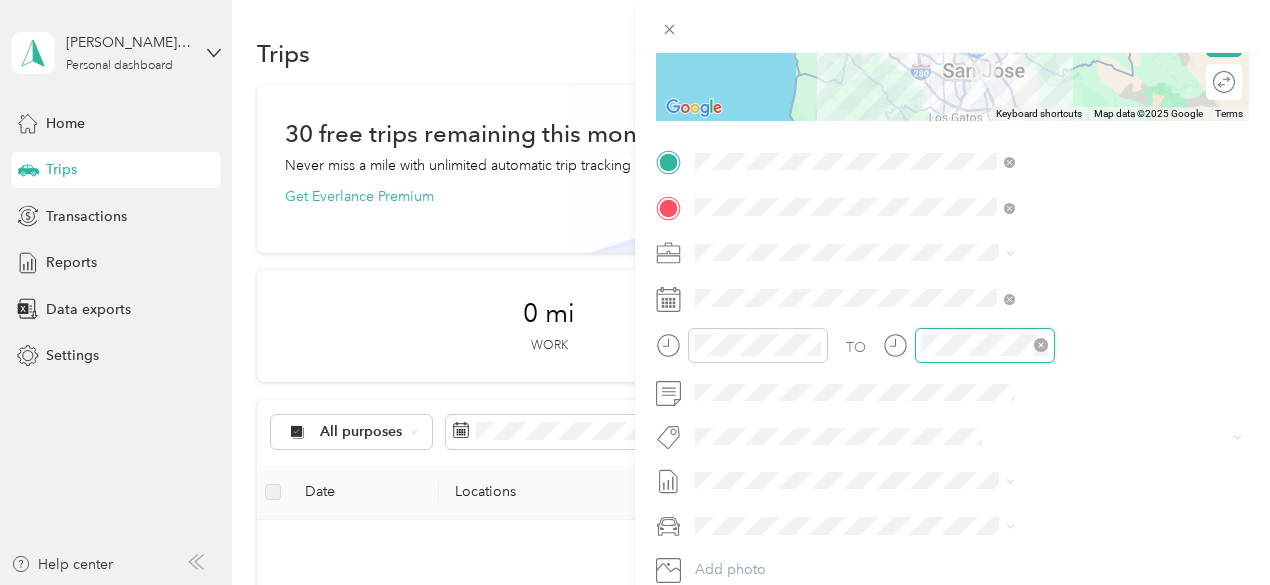 click at bounding box center [985, 345] 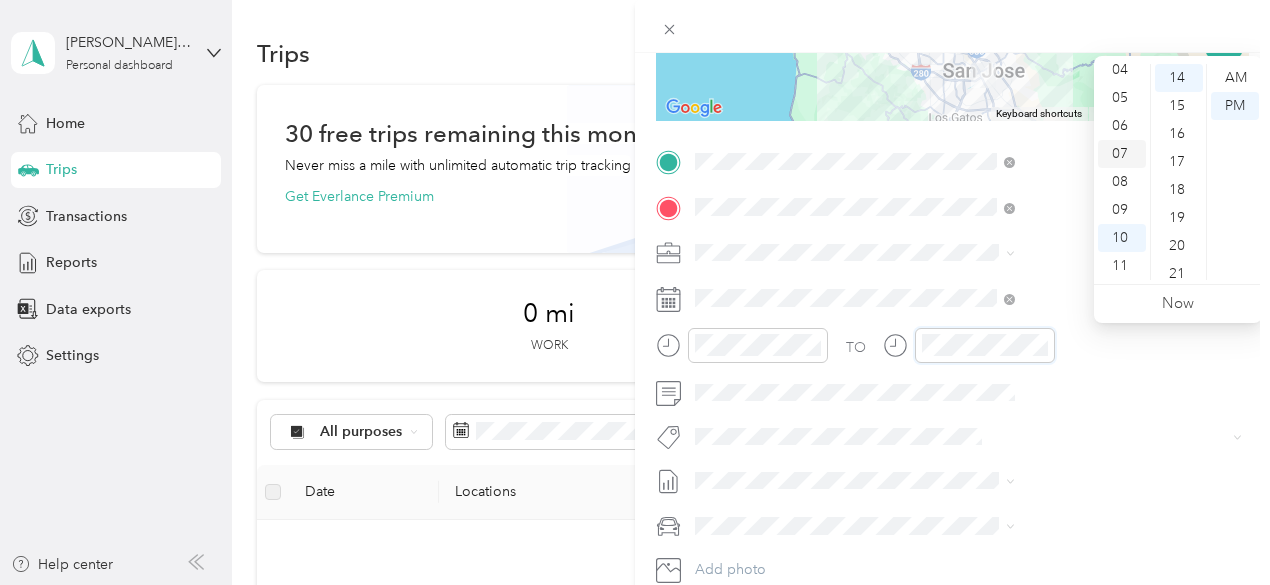scroll, scrollTop: 28, scrollLeft: 0, axis: vertical 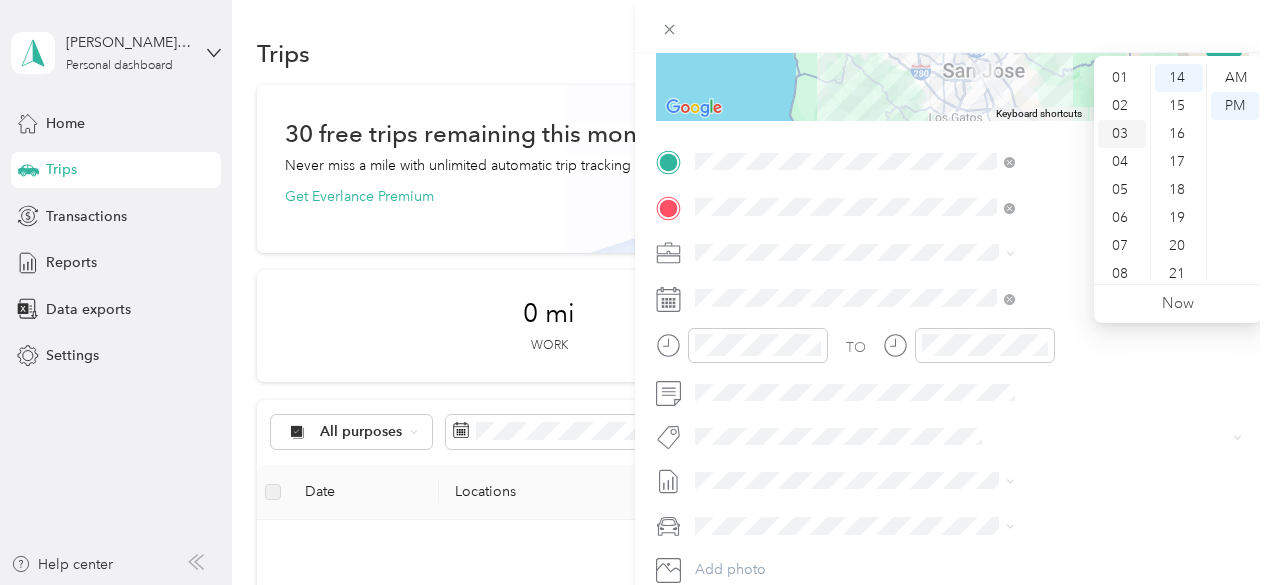 click on "03" at bounding box center (1122, 134) 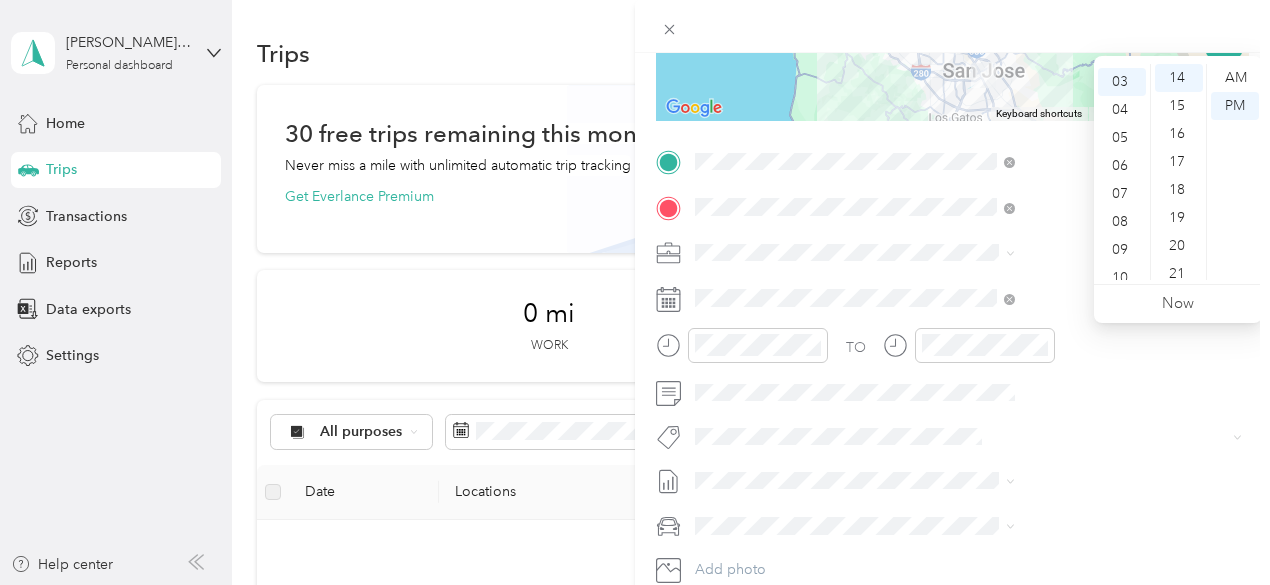 scroll, scrollTop: 84, scrollLeft: 0, axis: vertical 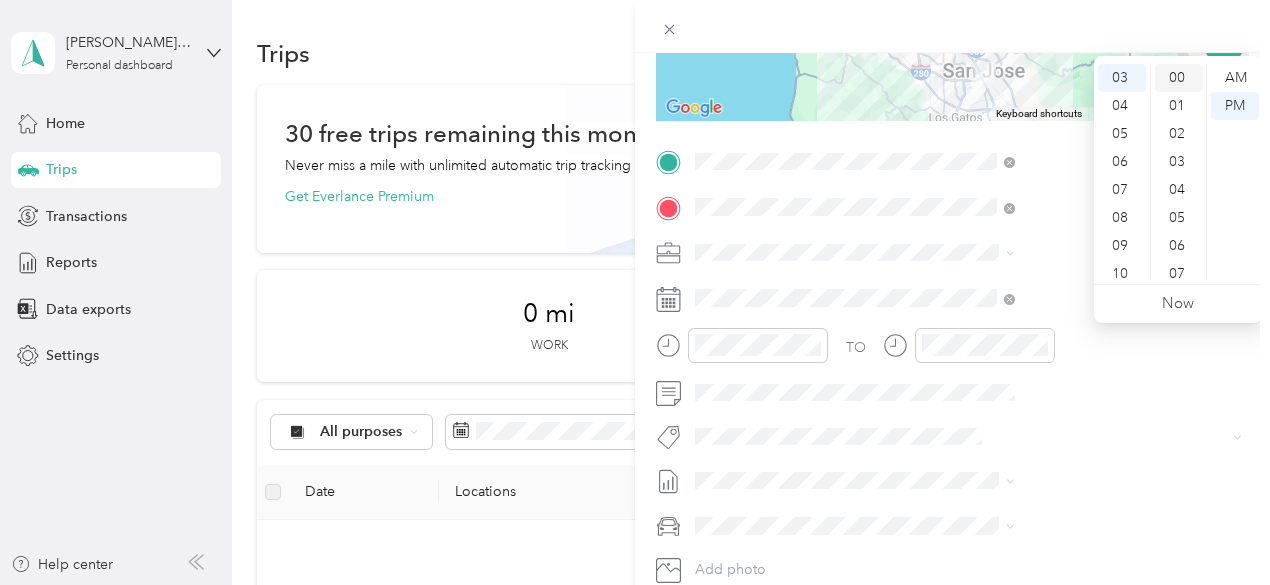 click on "00" at bounding box center (1179, 78) 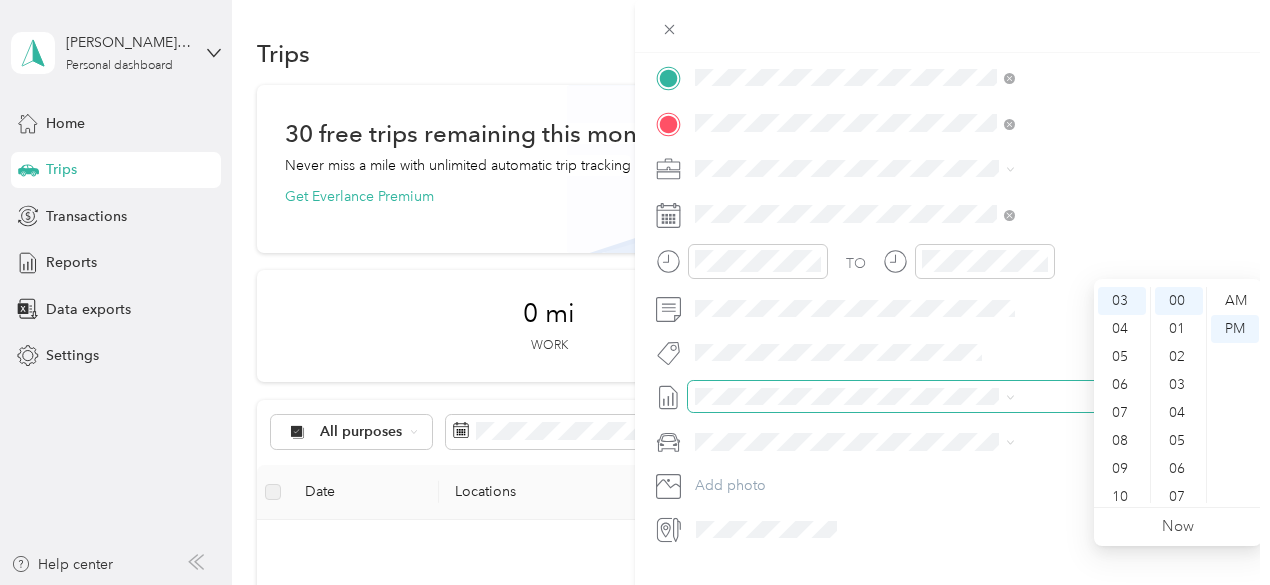 scroll, scrollTop: 421, scrollLeft: 4, axis: both 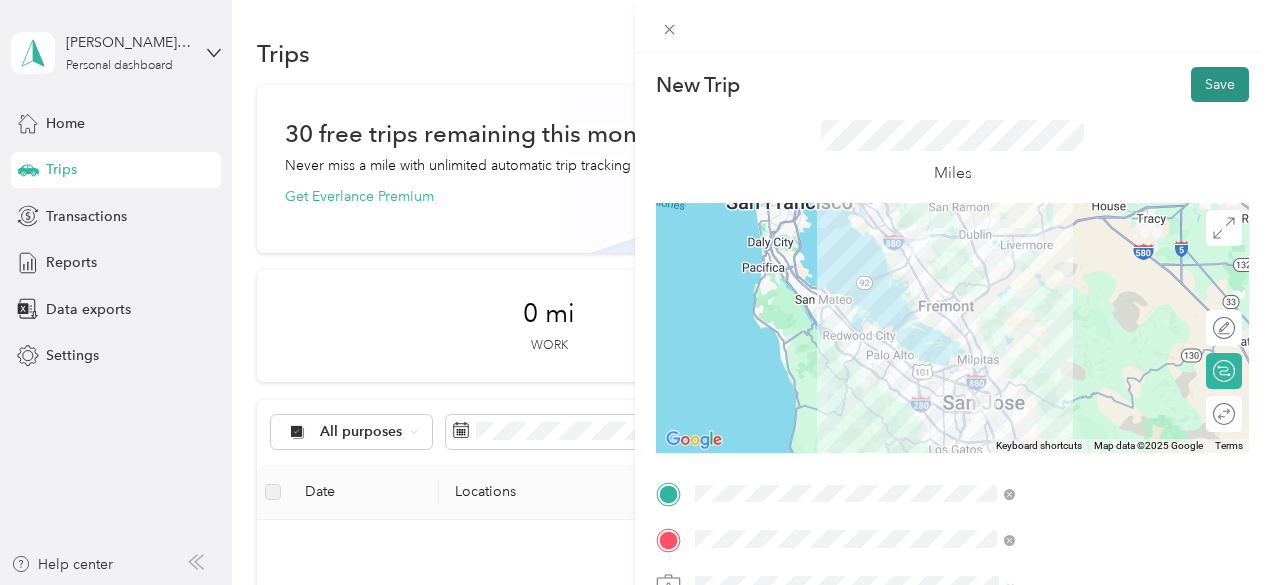 click on "Save" at bounding box center (1220, 84) 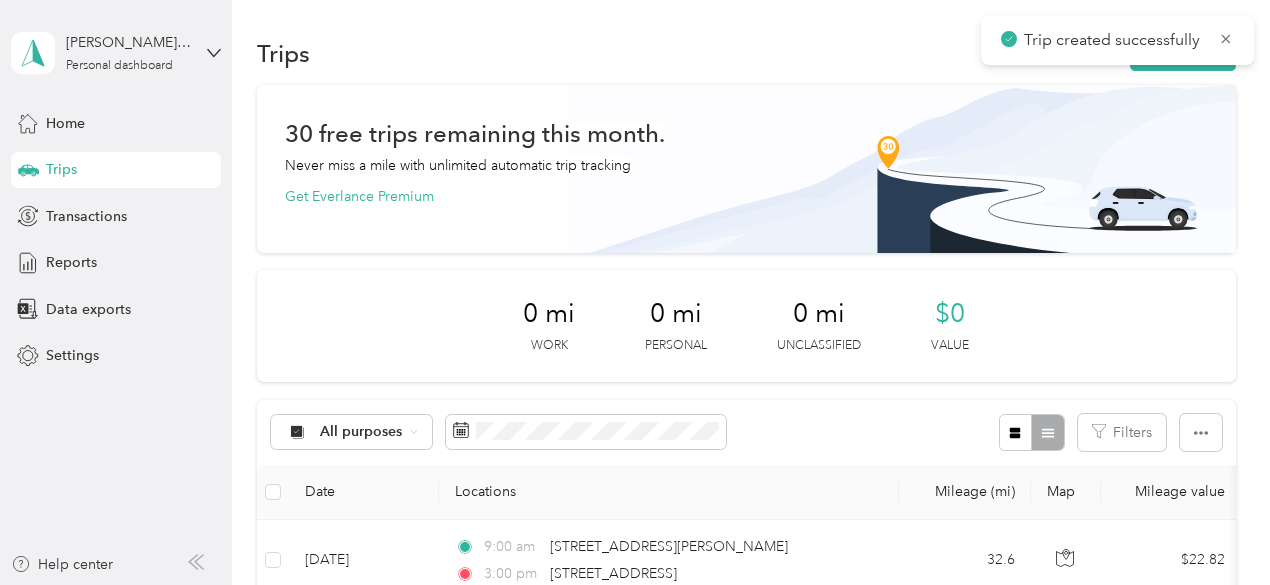 scroll, scrollTop: 68, scrollLeft: 0, axis: vertical 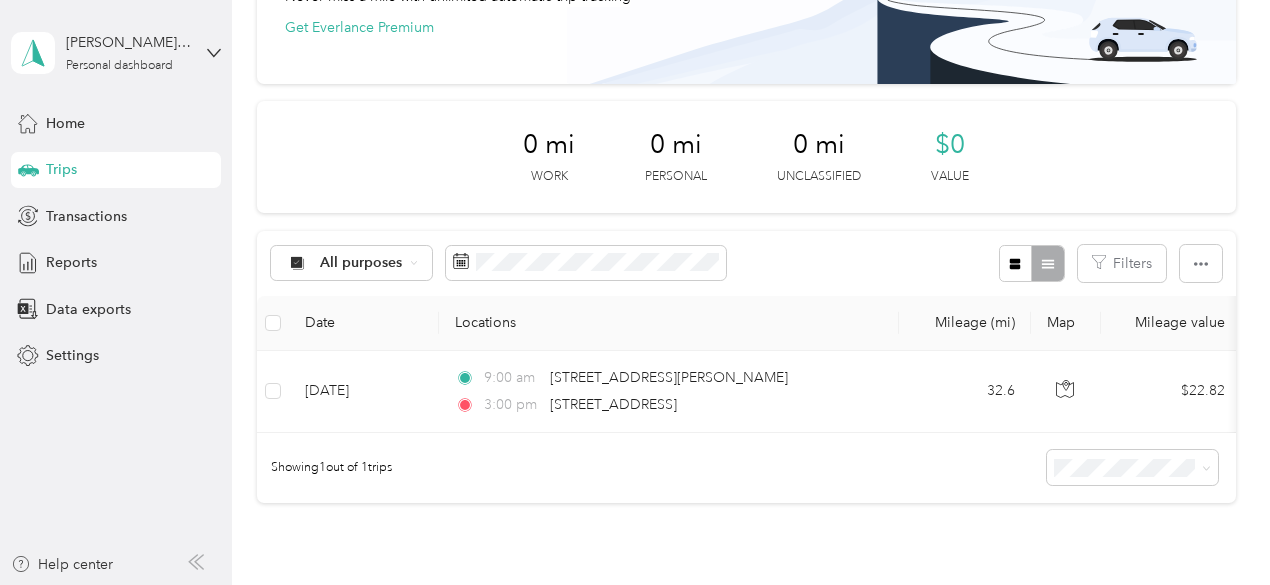drag, startPoint x: 397, startPoint y: 401, endPoint x: 903, endPoint y: 336, distance: 510.1578 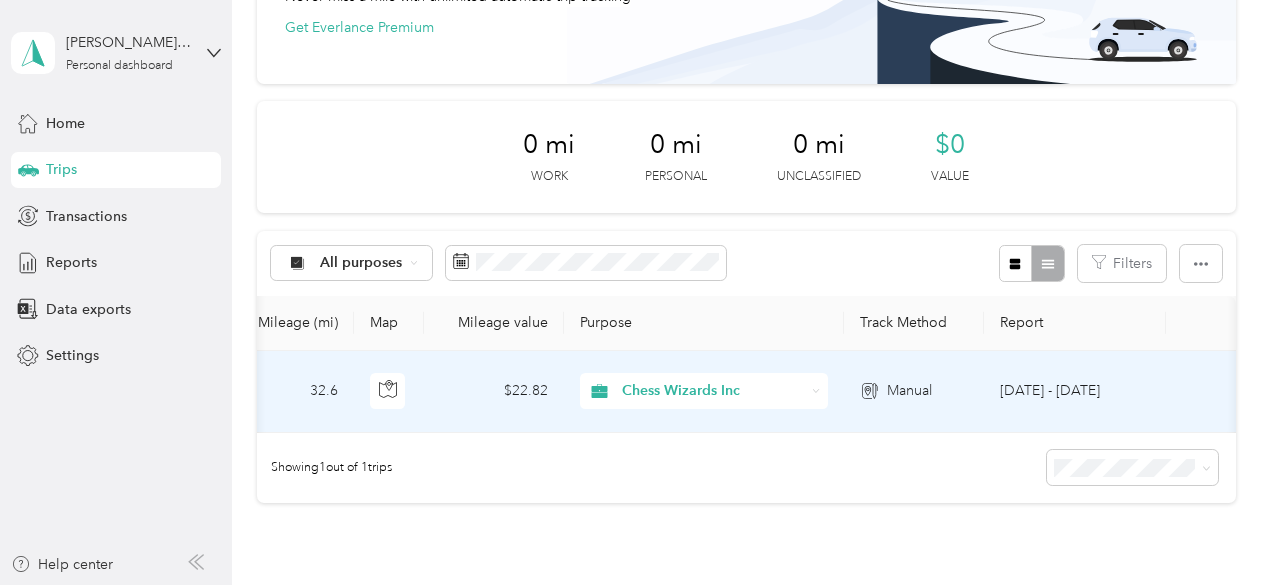 scroll, scrollTop: 0, scrollLeft: 0, axis: both 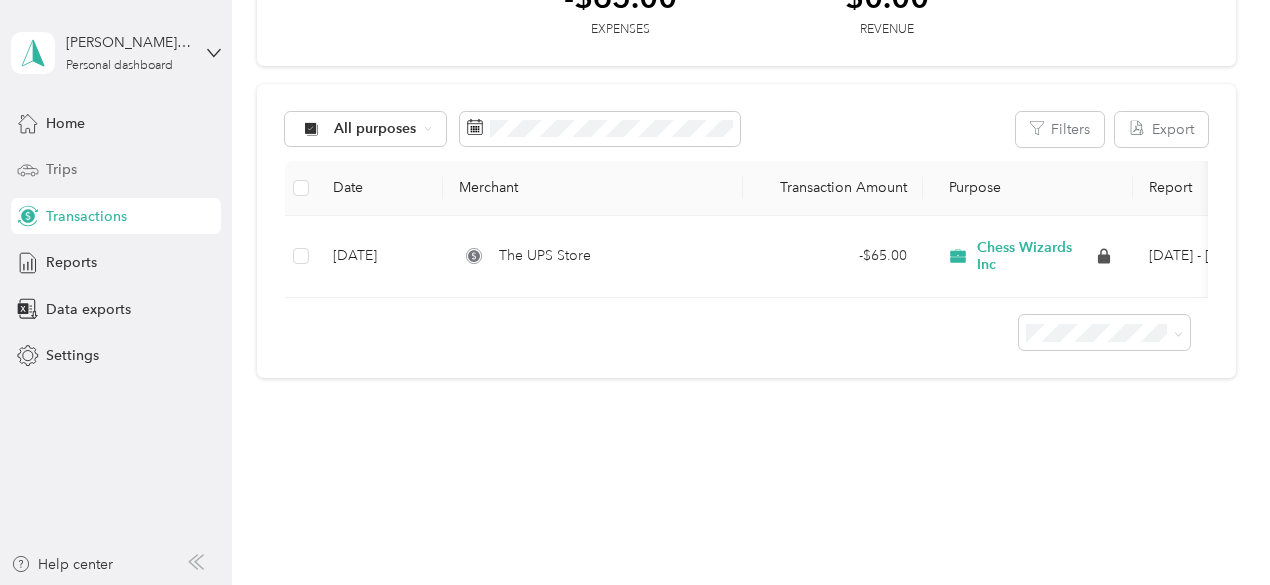click on "Trips" at bounding box center (116, 170) 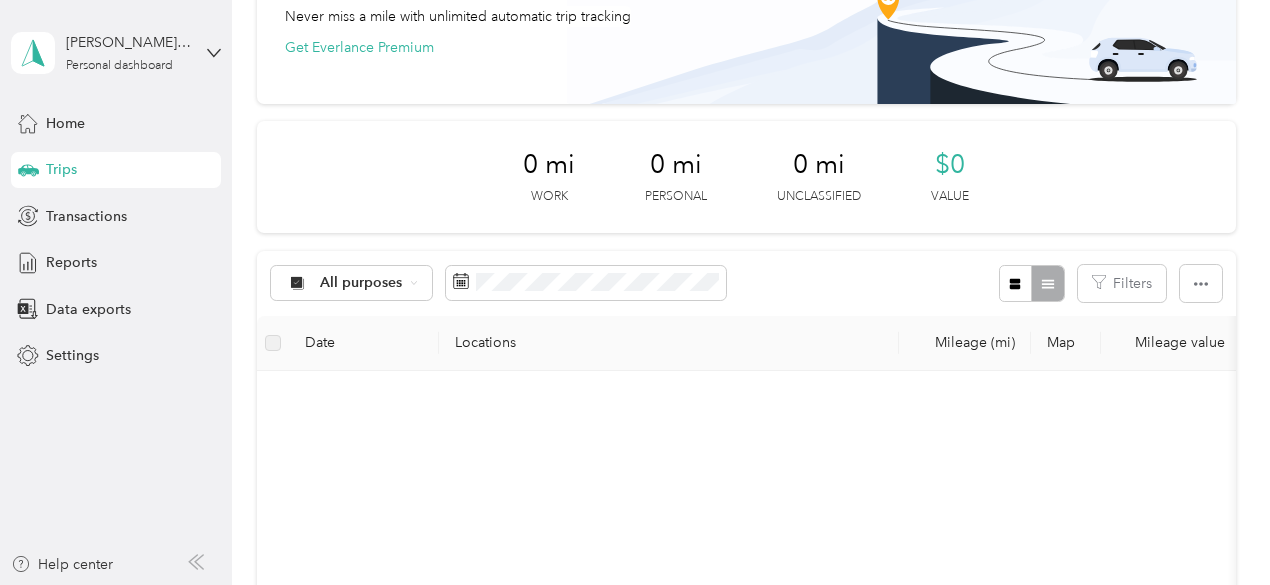 scroll, scrollTop: 172, scrollLeft: 0, axis: vertical 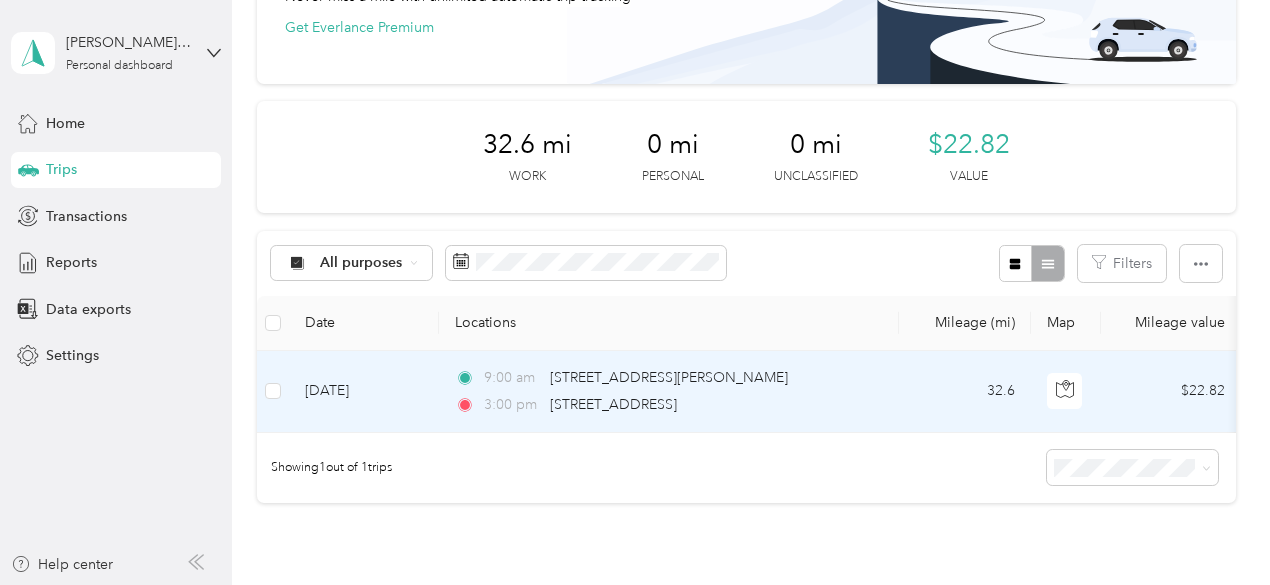click on "9:00 am 944 South 2nd Street, San Jose" at bounding box center [665, 378] 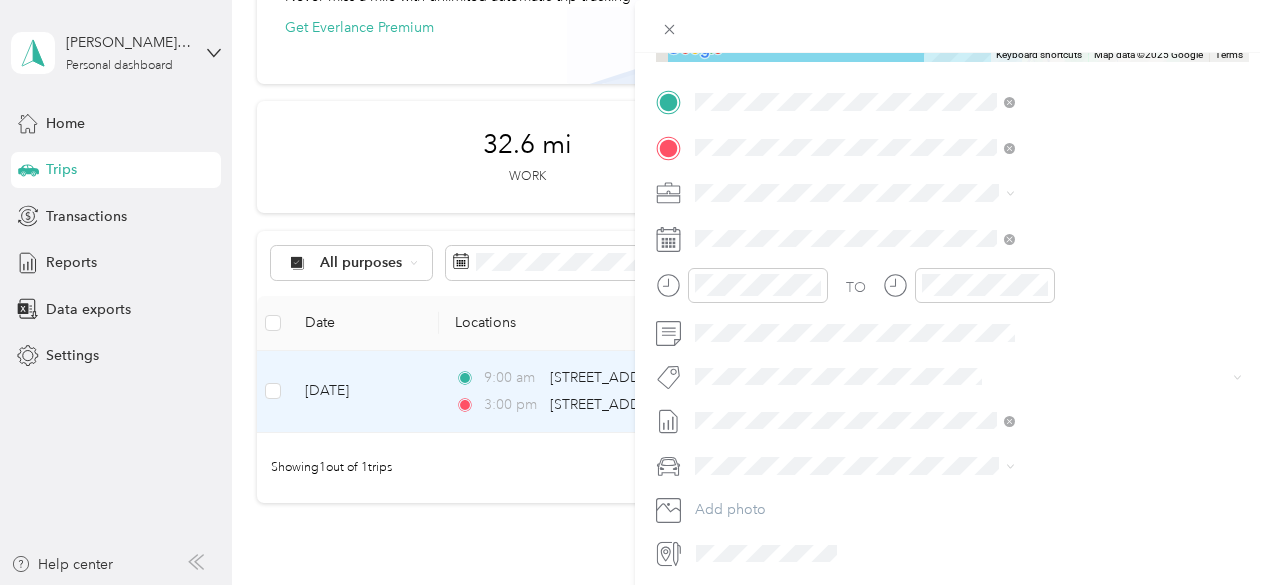scroll, scrollTop: 464, scrollLeft: 0, axis: vertical 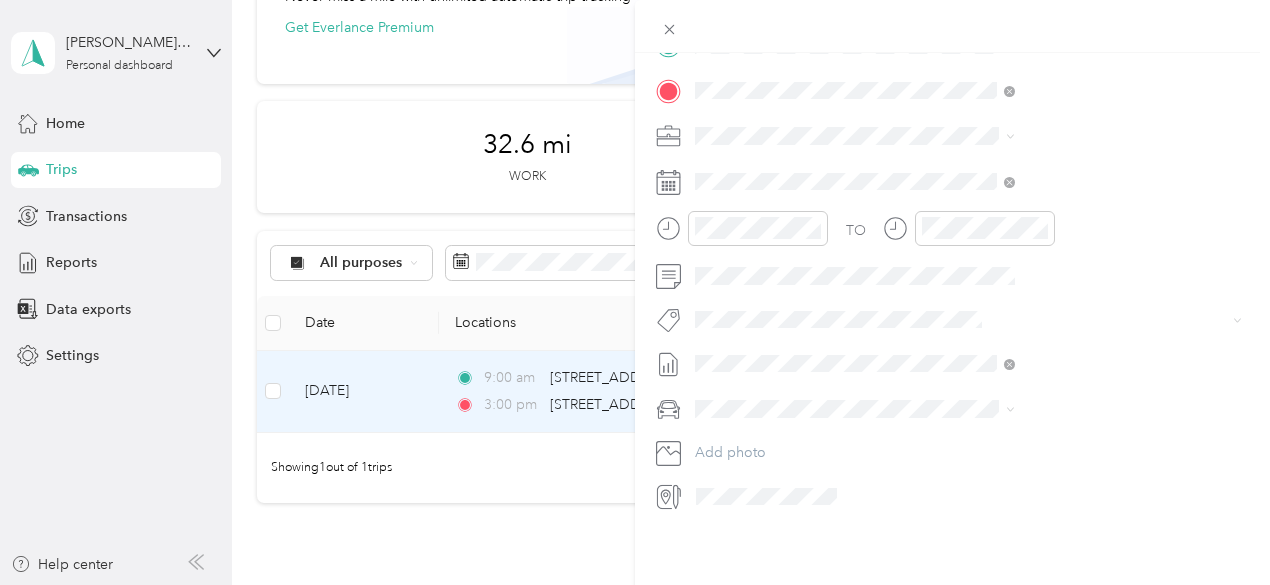 click at bounding box center [968, 364] 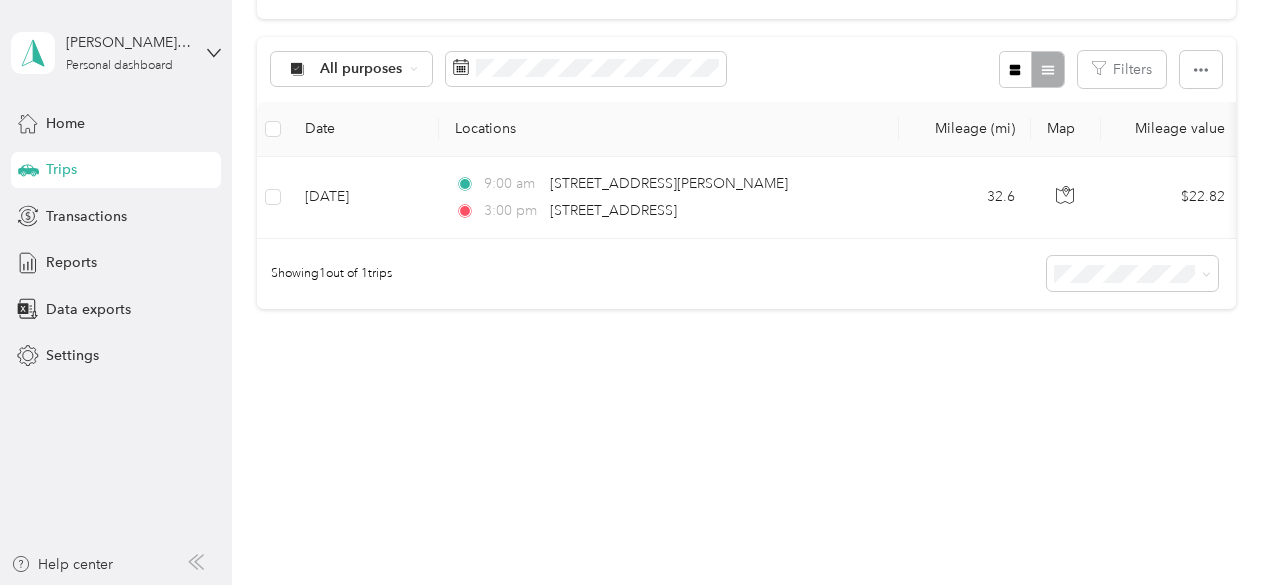 scroll, scrollTop: 0, scrollLeft: 0, axis: both 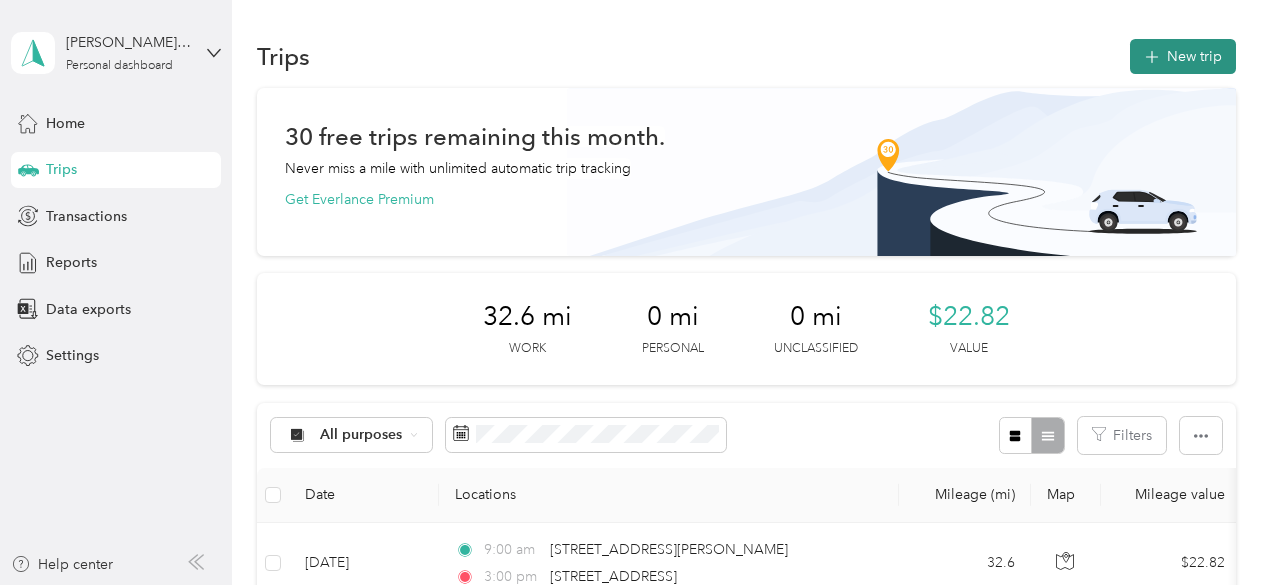 click on "New trip" at bounding box center (1183, 56) 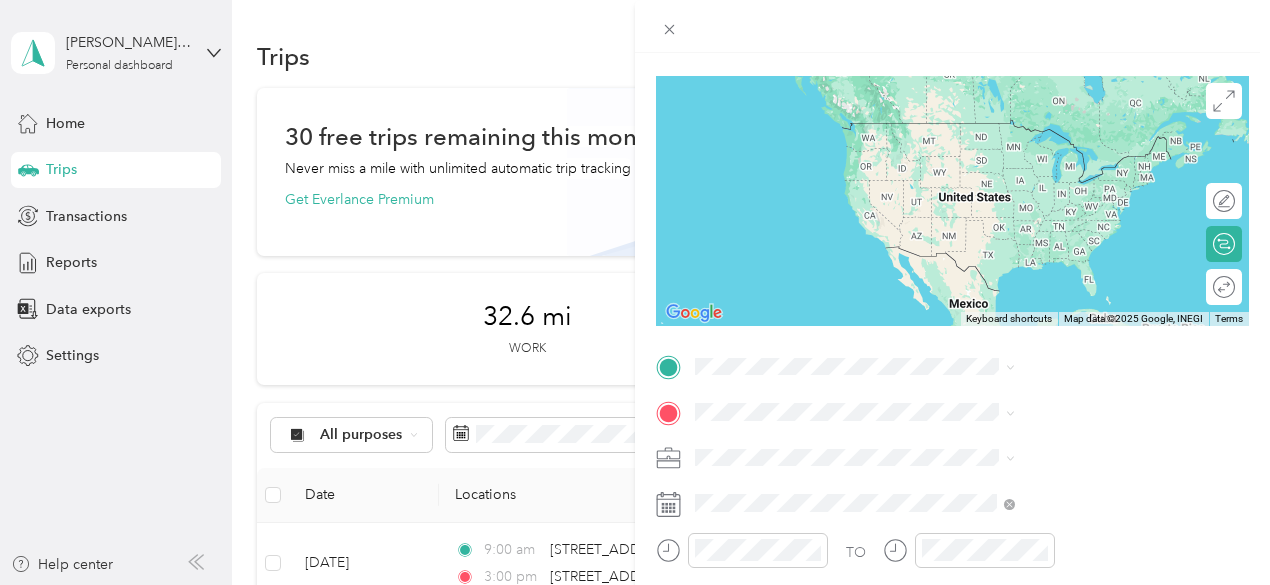 scroll, scrollTop: 128, scrollLeft: 0, axis: vertical 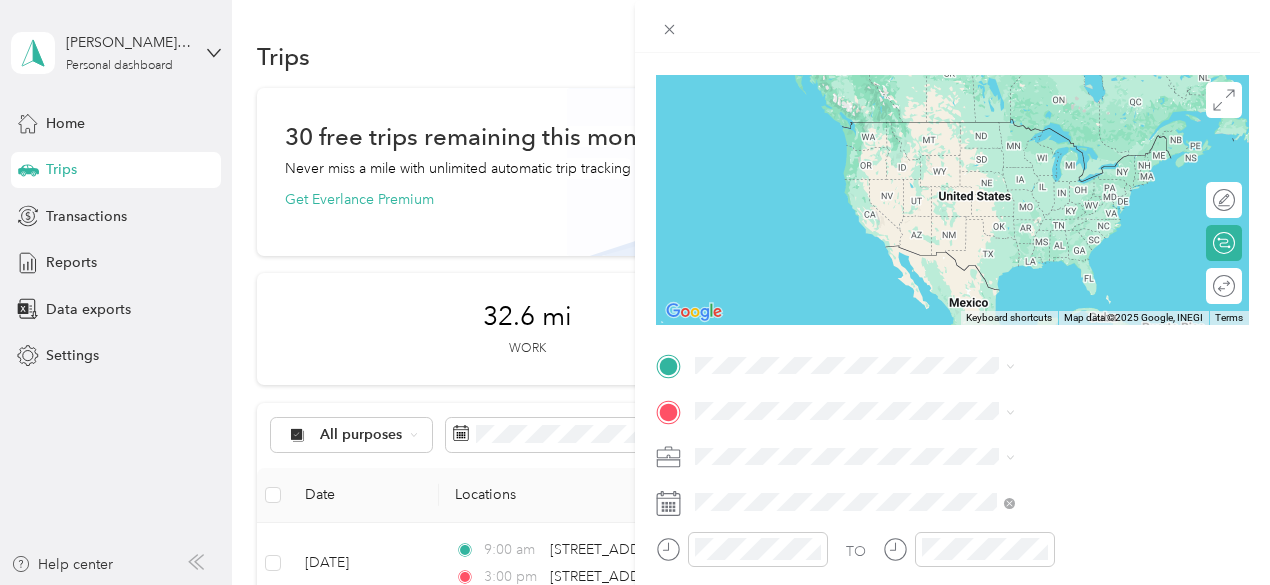 click on "New Trip Save This trip cannot be edited because it is either under review, approved, or paid. Contact your Team Manager to edit it. Miles To navigate the map with touch gestures double-tap and hold your finger on the map, then drag the map. ← Move left → Move right ↑ Move up ↓ Move down + Zoom in - Zoom out Home Jump left by 75% End Jump right by 75% Page Up Jump up by 75% Page Down Jump down by 75% Keyboard shortcuts Map Data Map data ©2025 Google, INEGI Map data ©2025 Google, INEGI 1000 km  Click to toggle between metric and imperial units Terms Report a map error Edit route Calculate route Round trip TO Add photo" at bounding box center [635, 292] 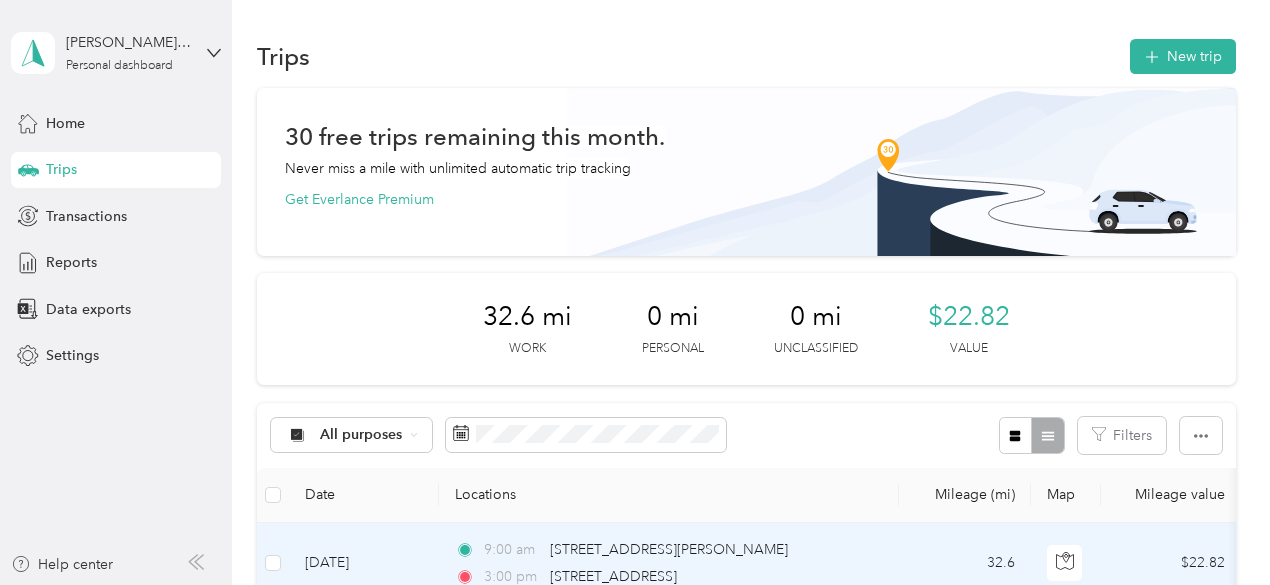 scroll, scrollTop: 139, scrollLeft: 0, axis: vertical 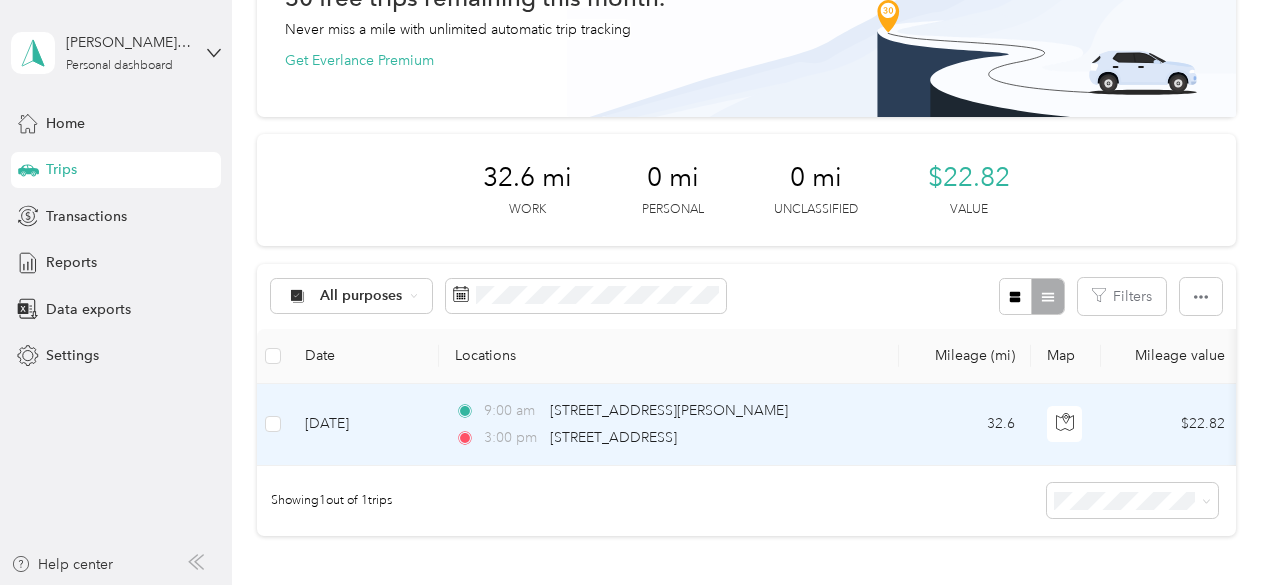 click on "32.6" at bounding box center [965, 425] 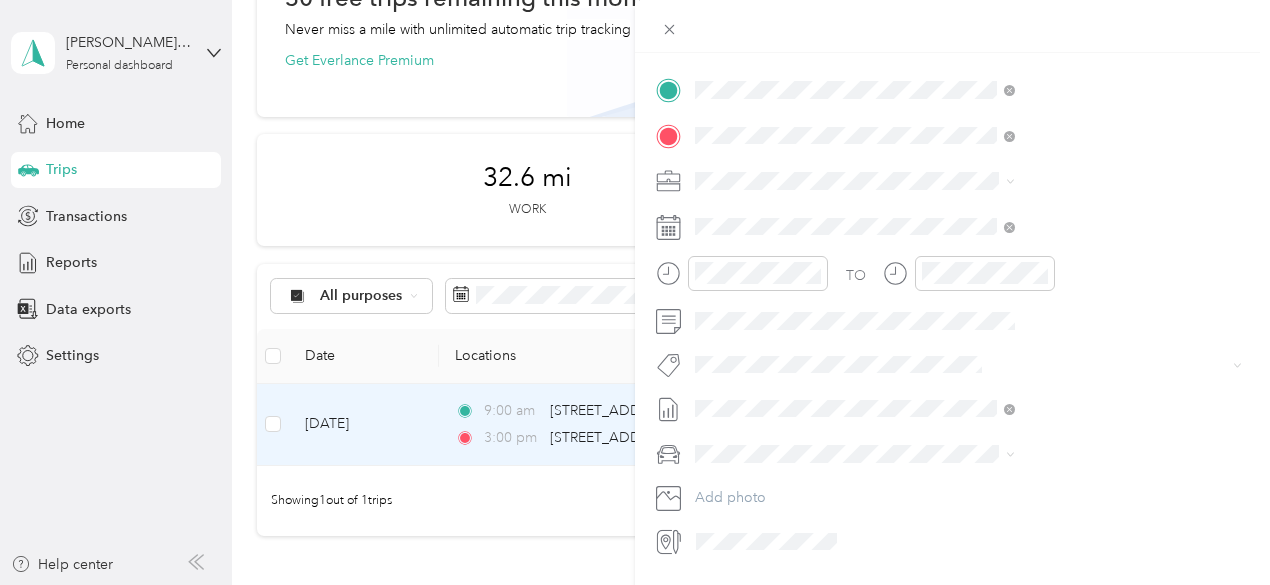 scroll, scrollTop: 415, scrollLeft: 0, axis: vertical 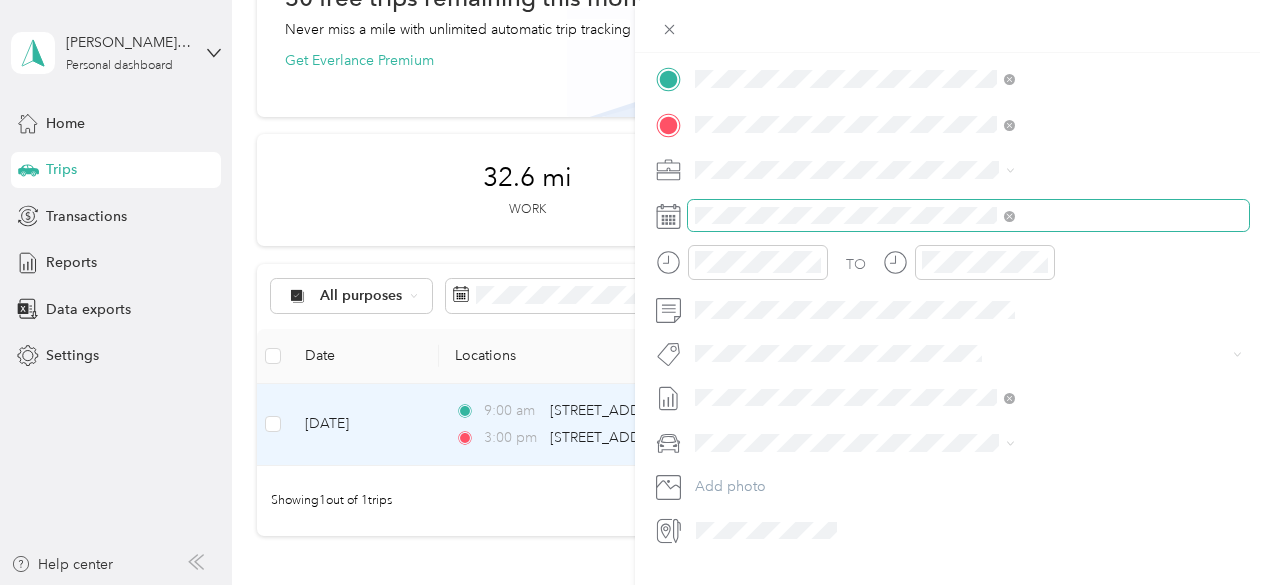 click at bounding box center [968, 216] 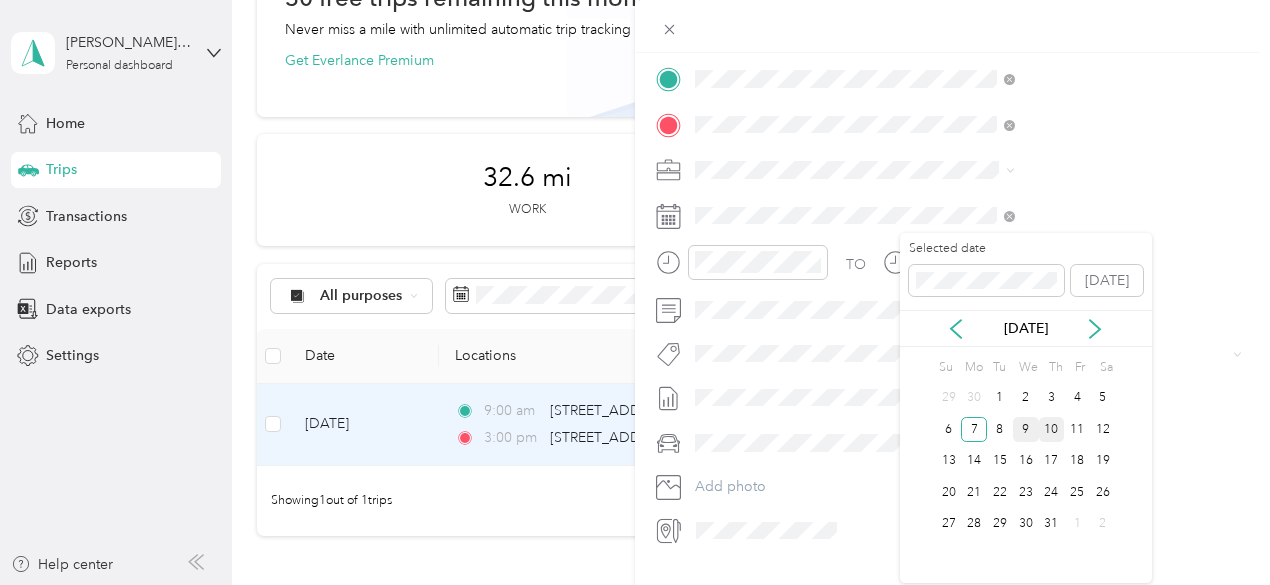 click on "9" at bounding box center [1026, 429] 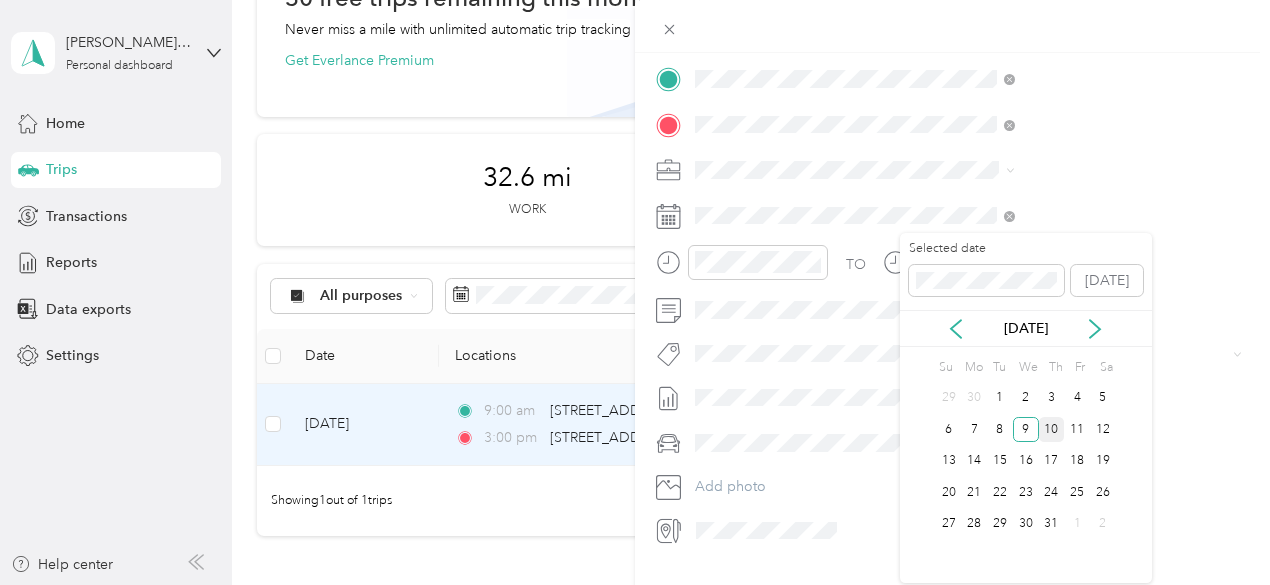click on "7" at bounding box center [974, 430] 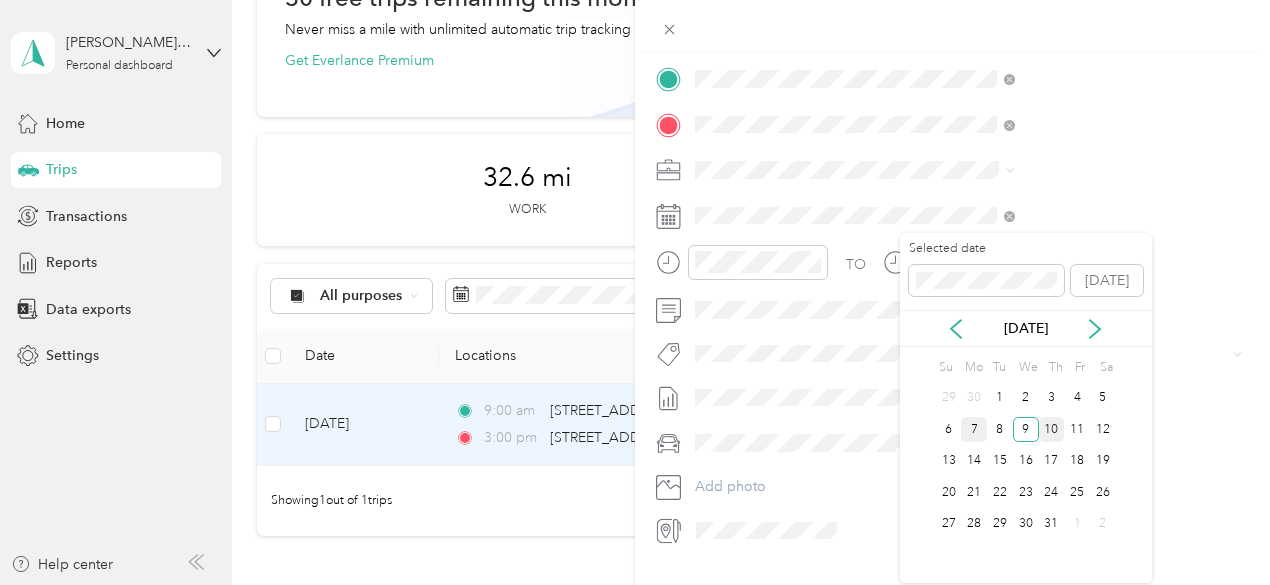 click on "7" at bounding box center (974, 429) 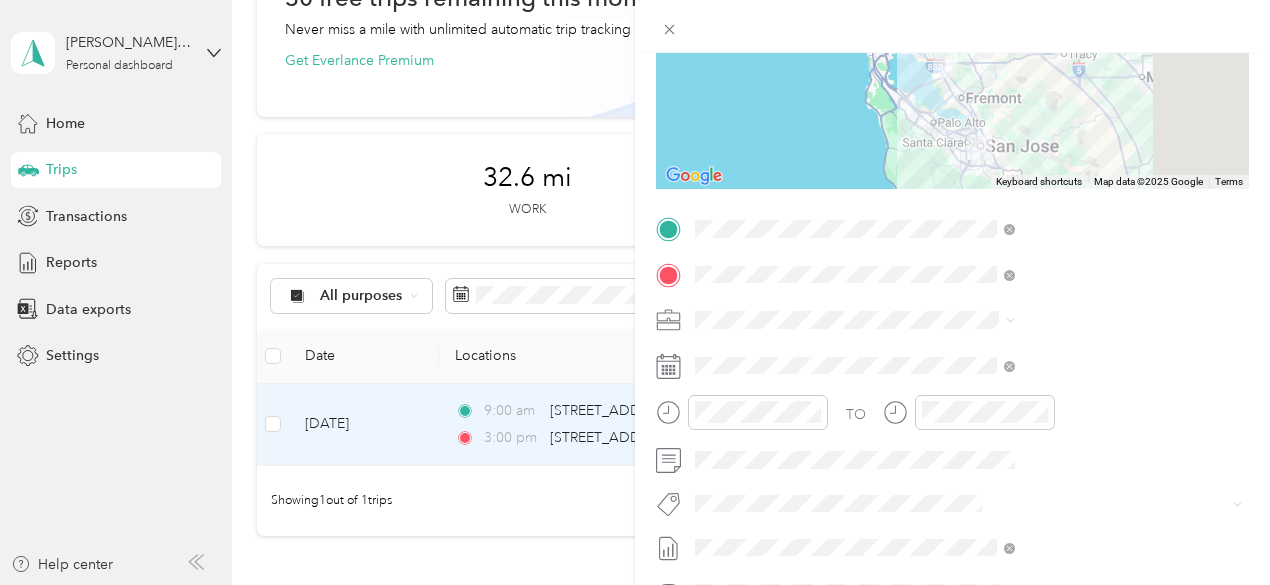 scroll, scrollTop: 265, scrollLeft: 0, axis: vertical 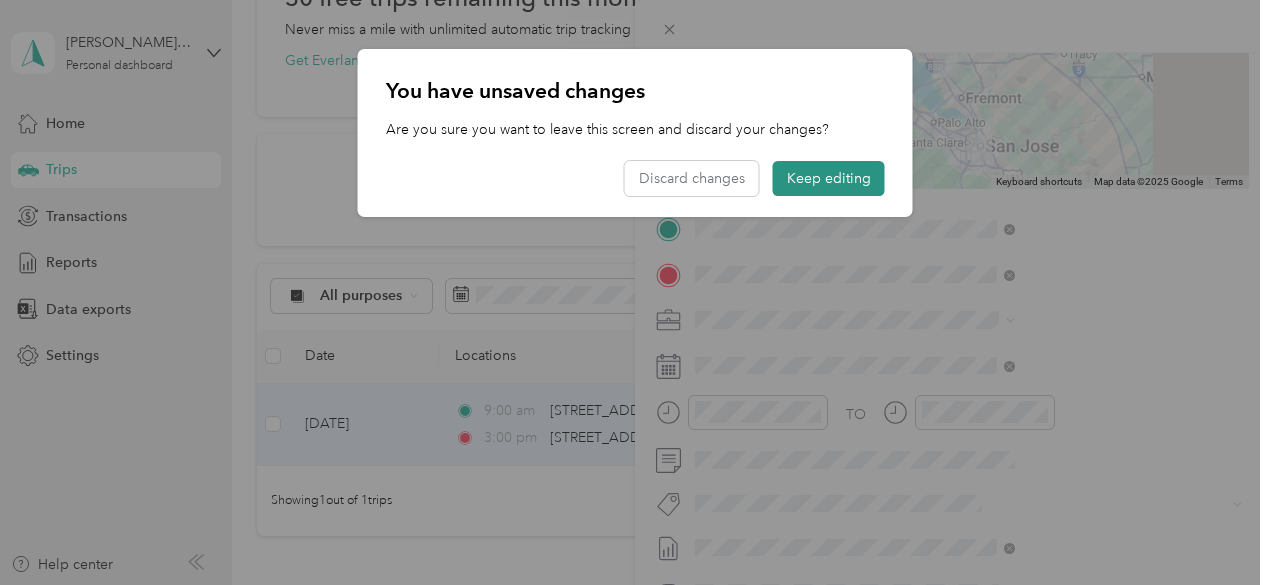 click on "Keep editing" at bounding box center (829, 178) 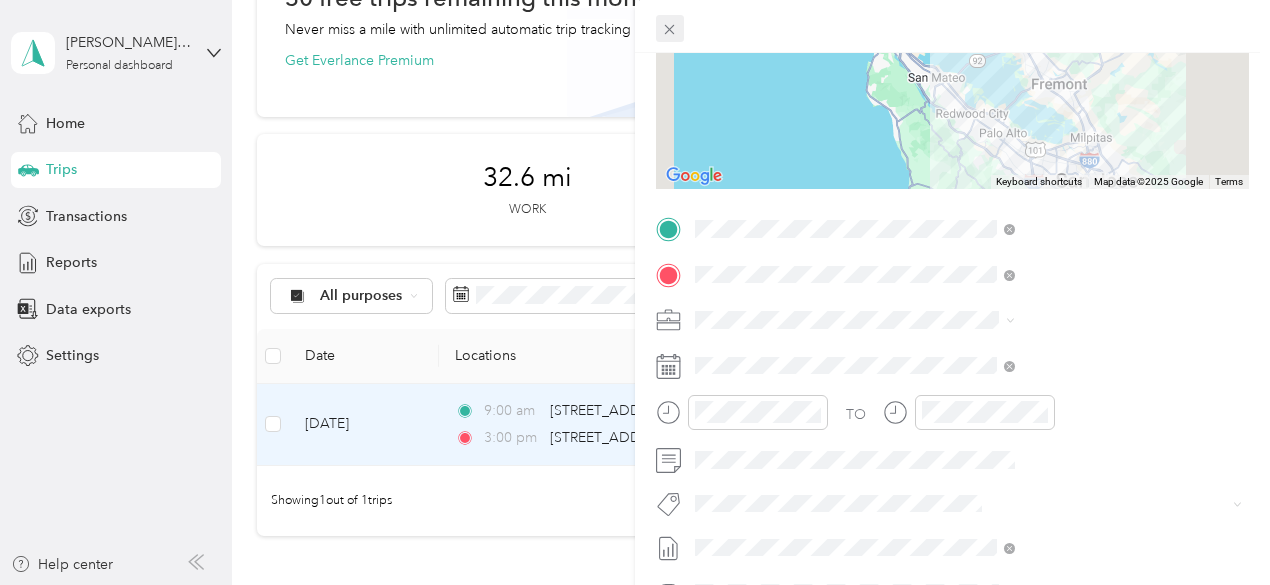 click 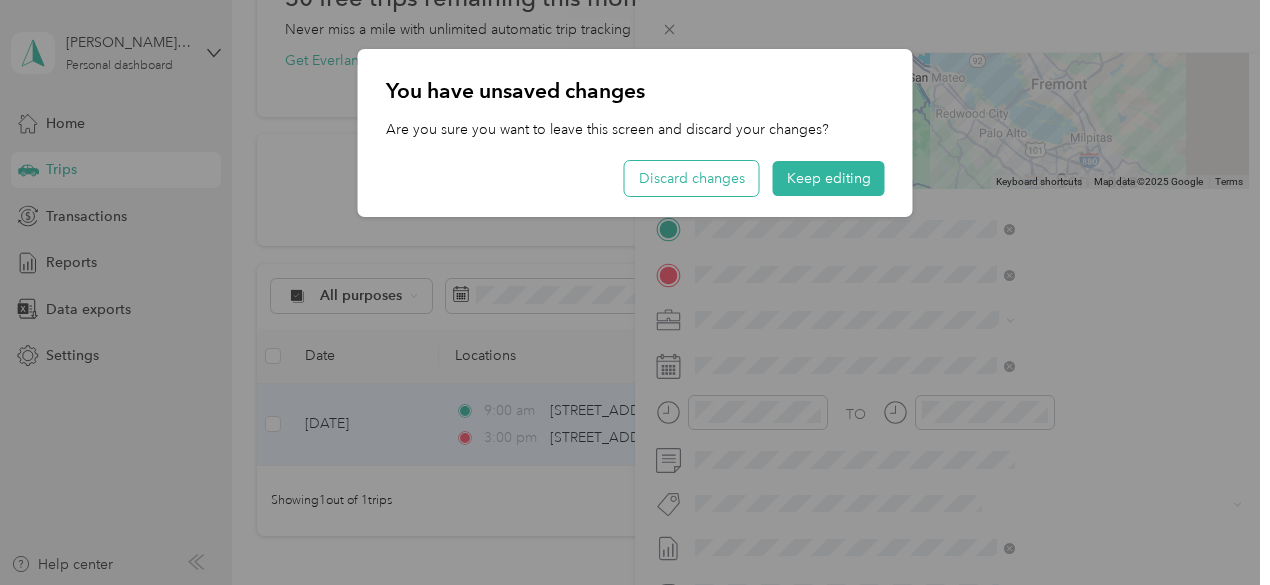 click on "Discard changes" at bounding box center [692, 178] 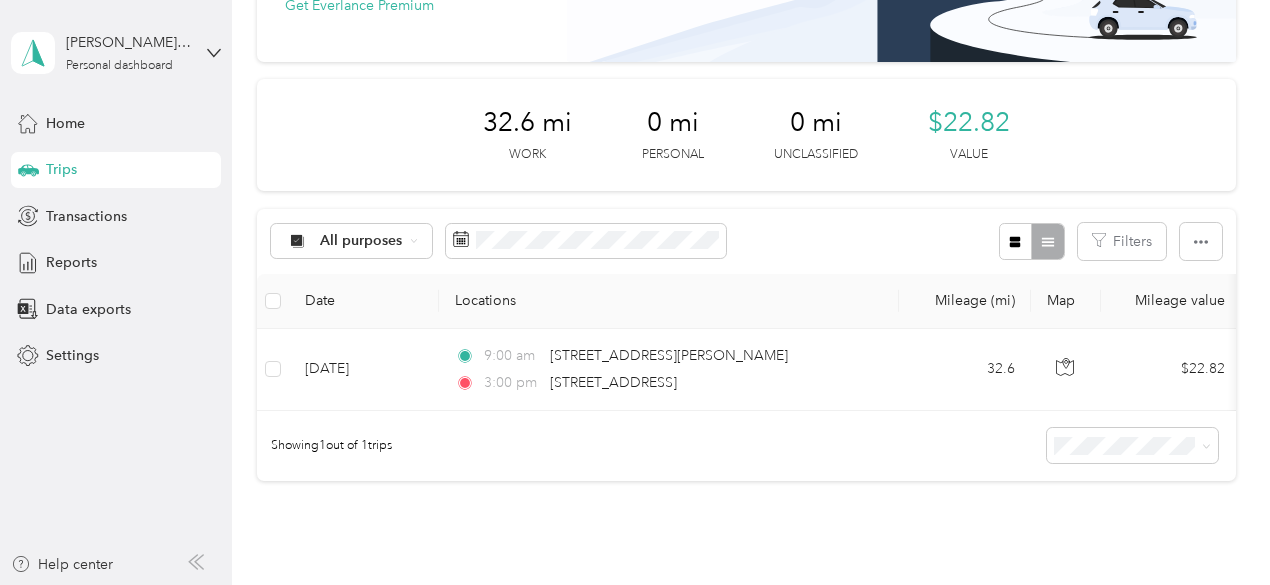 scroll, scrollTop: 29, scrollLeft: 0, axis: vertical 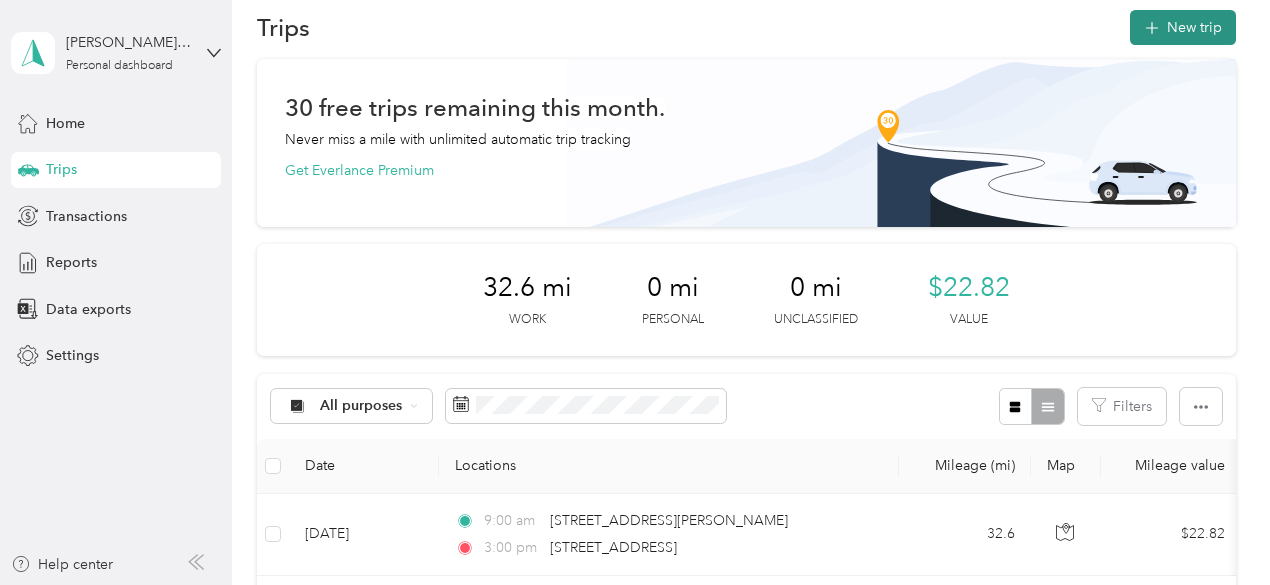 click on "New trip" at bounding box center (1183, 27) 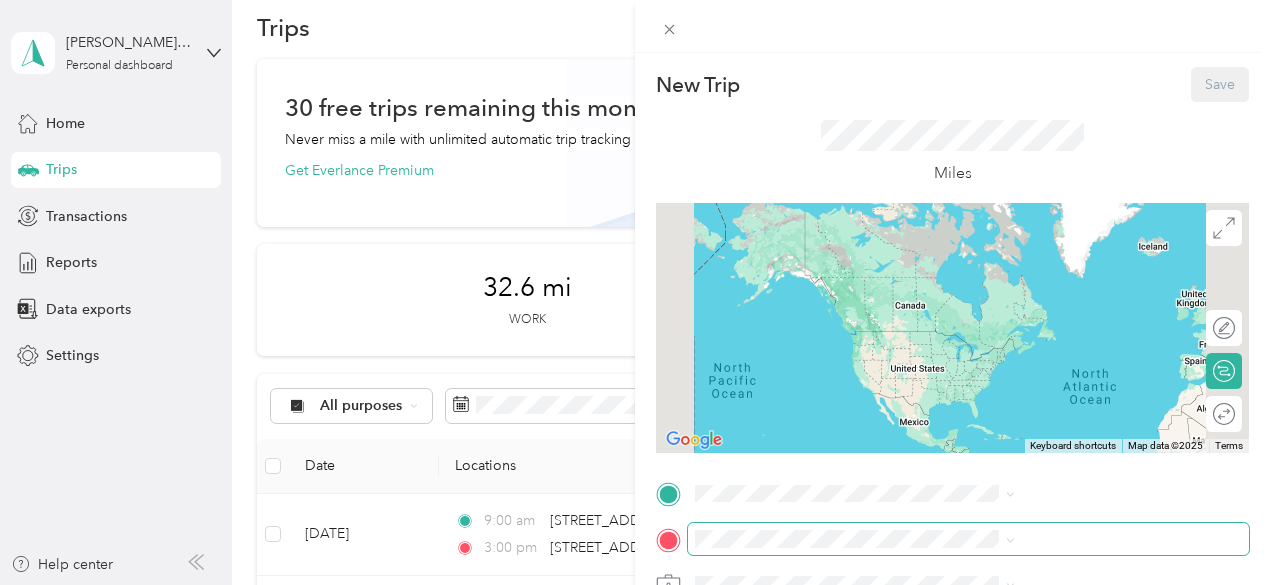 scroll, scrollTop: 124, scrollLeft: 0, axis: vertical 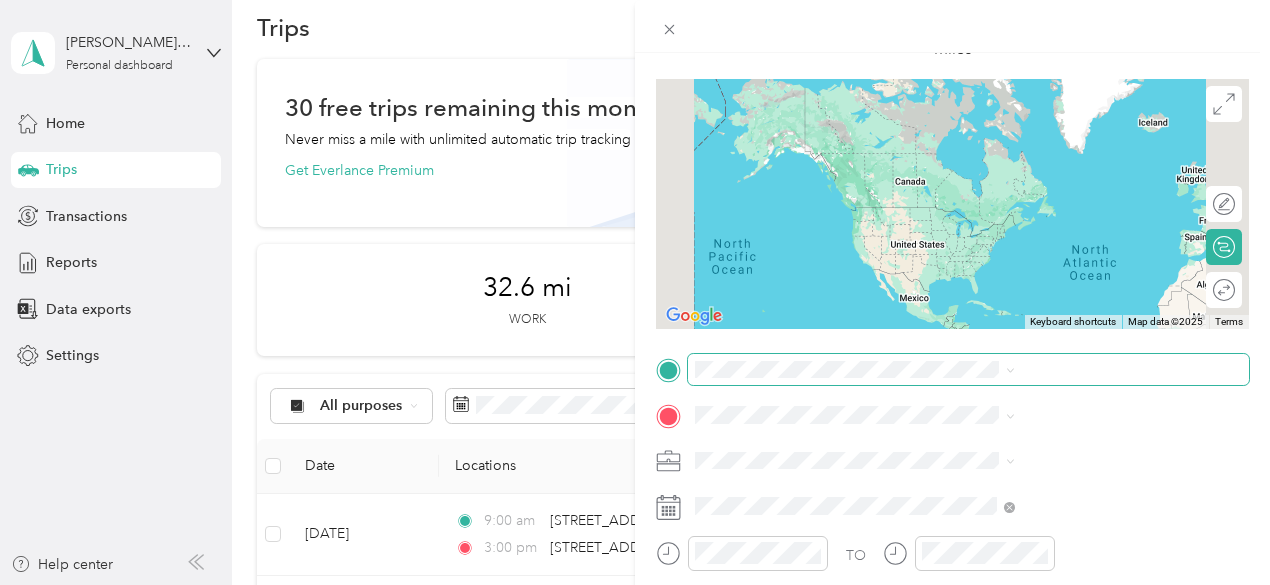 click at bounding box center [968, 370] 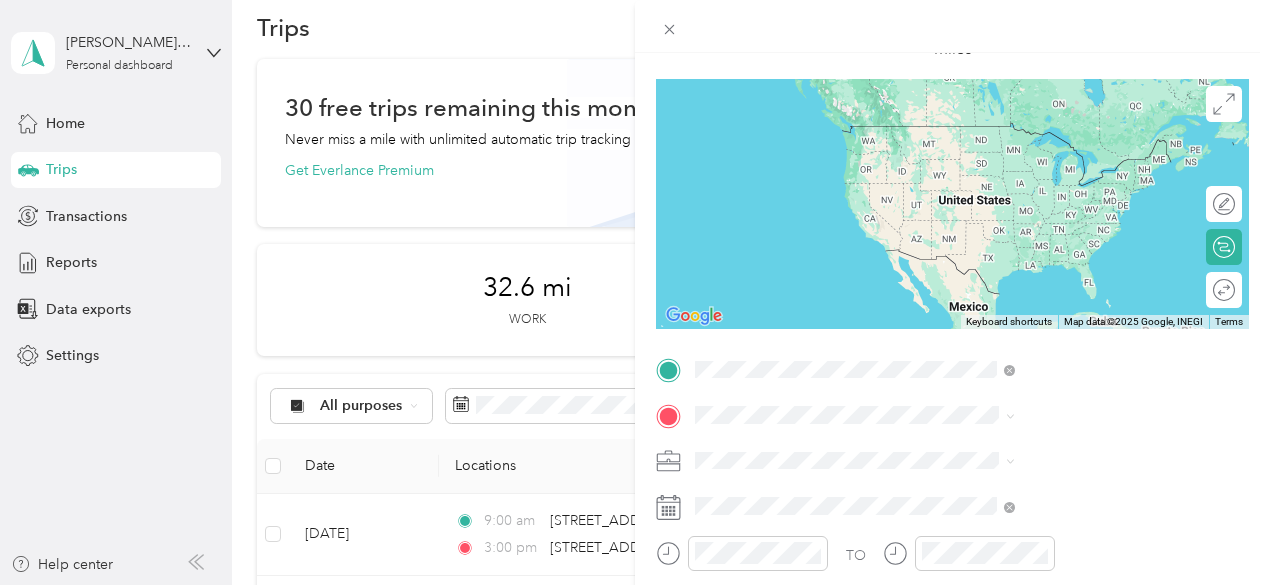 click on "944 South 2nd Street
San Jose, California 95112, United States" at bounding box center [1044, 126] 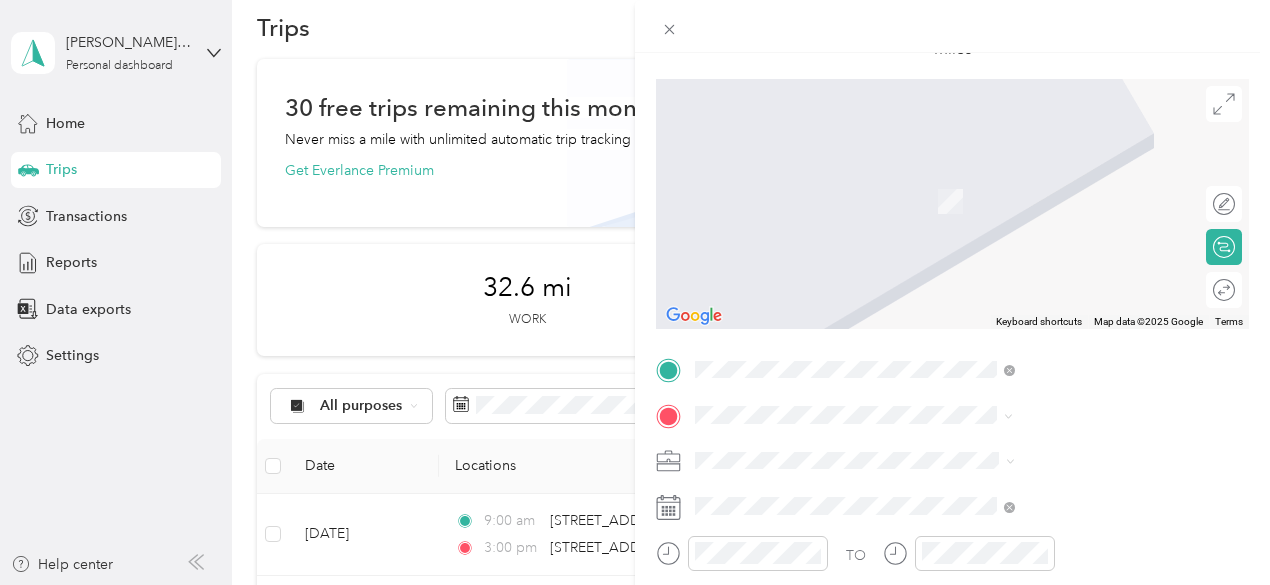 click on "2058 D Street
Hayward, California 94541, United States" at bounding box center [1067, 172] 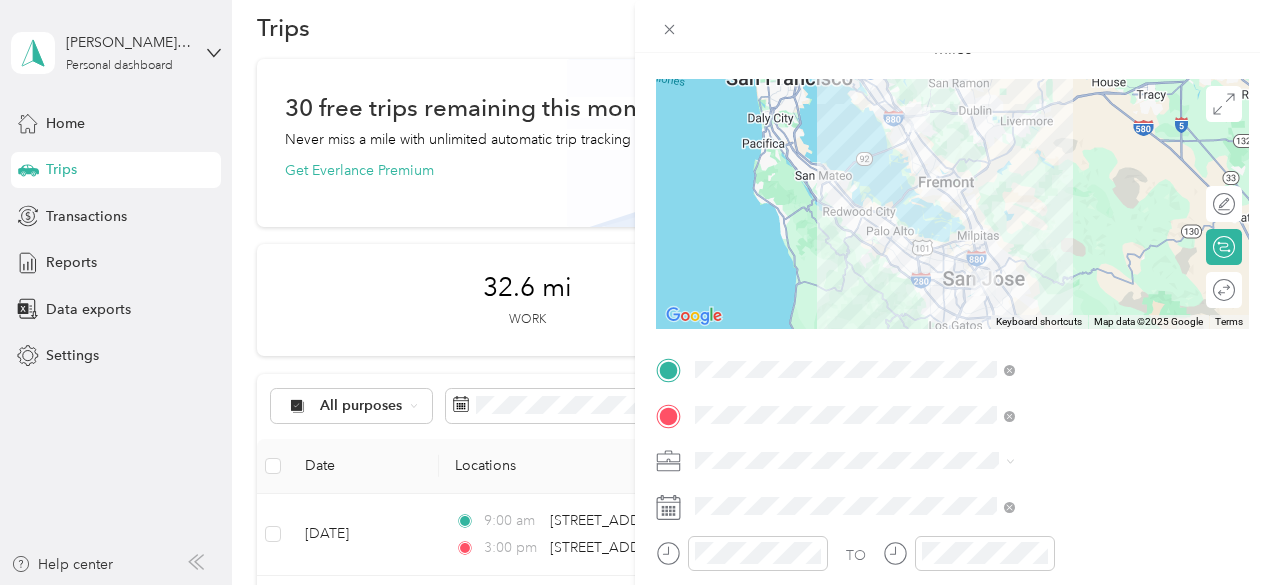 scroll, scrollTop: 237, scrollLeft: 0, axis: vertical 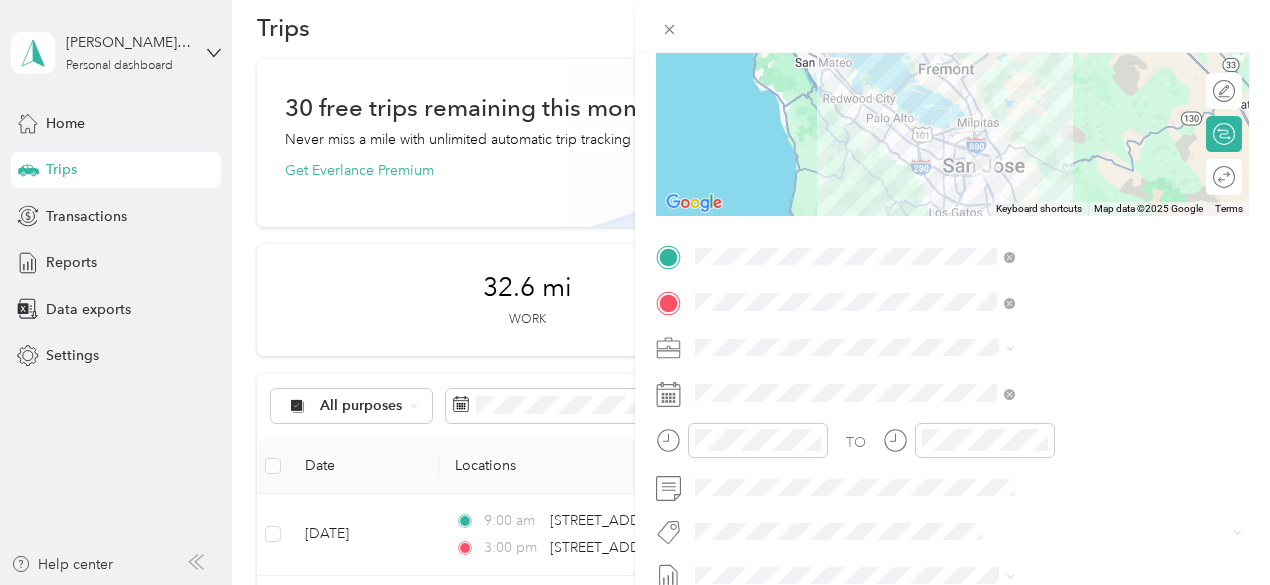 click on "Apollo After School Inc Chess Wizards Inc Personal" at bounding box center [1067, 417] 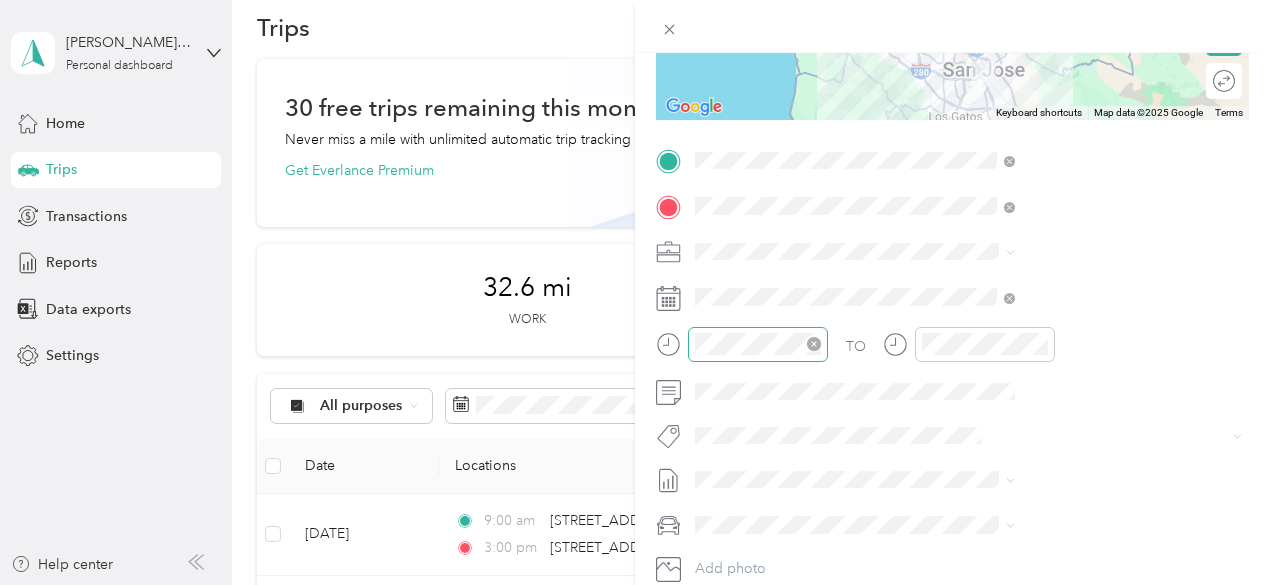 scroll, scrollTop: 405, scrollLeft: 0, axis: vertical 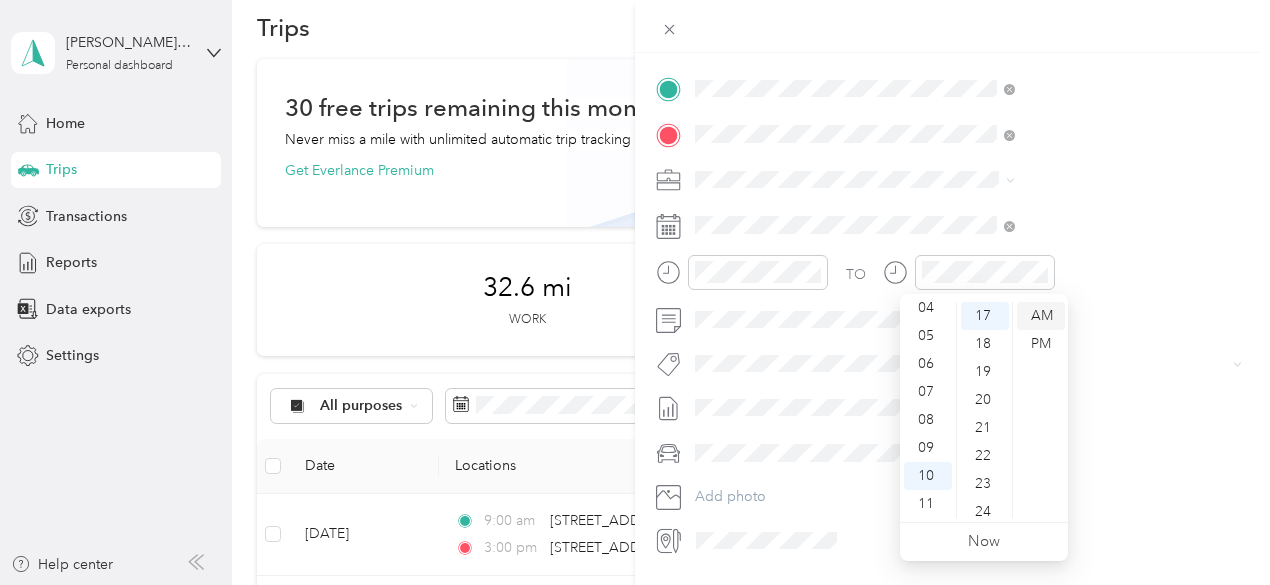 click on "AM" at bounding box center [1041, 316] 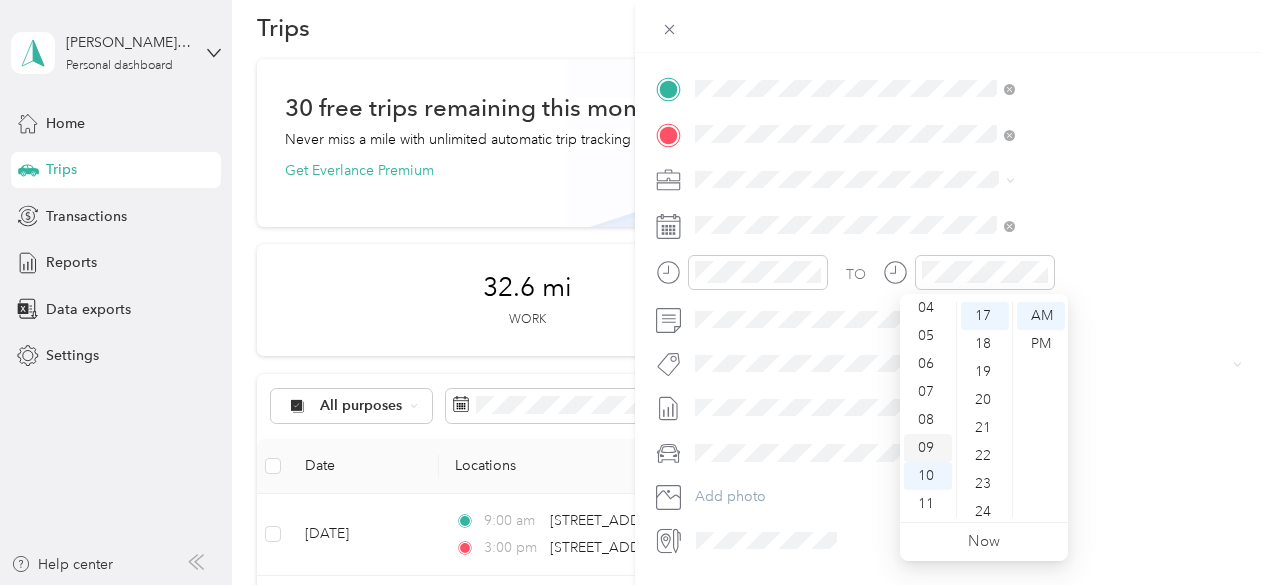 click on "09" at bounding box center (928, 448) 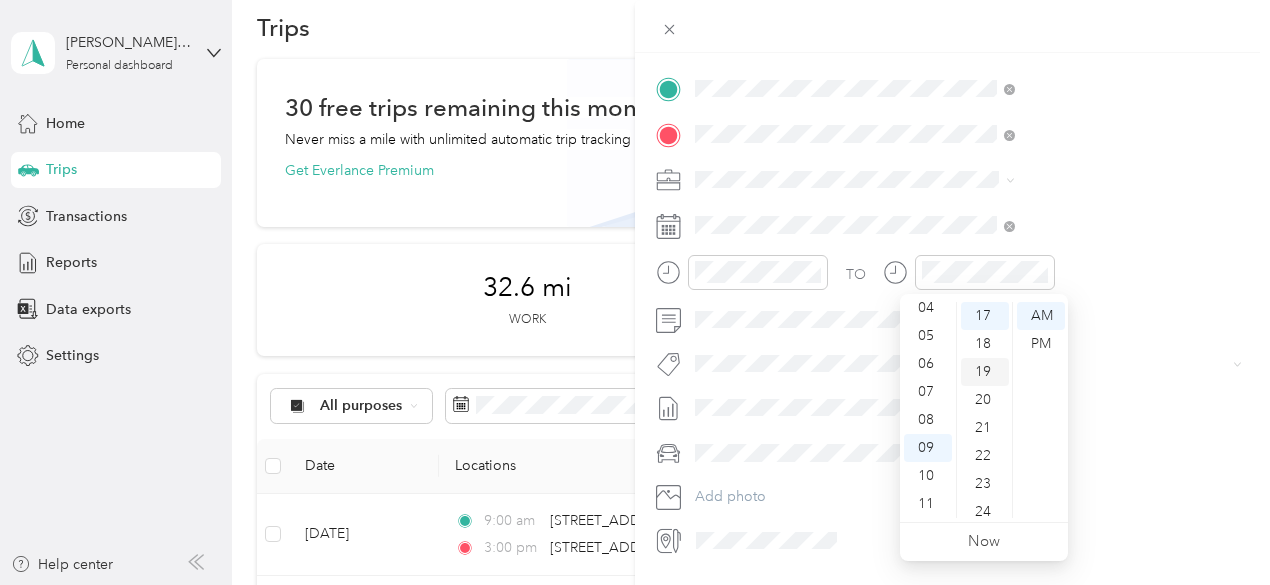 scroll, scrollTop: 0, scrollLeft: 0, axis: both 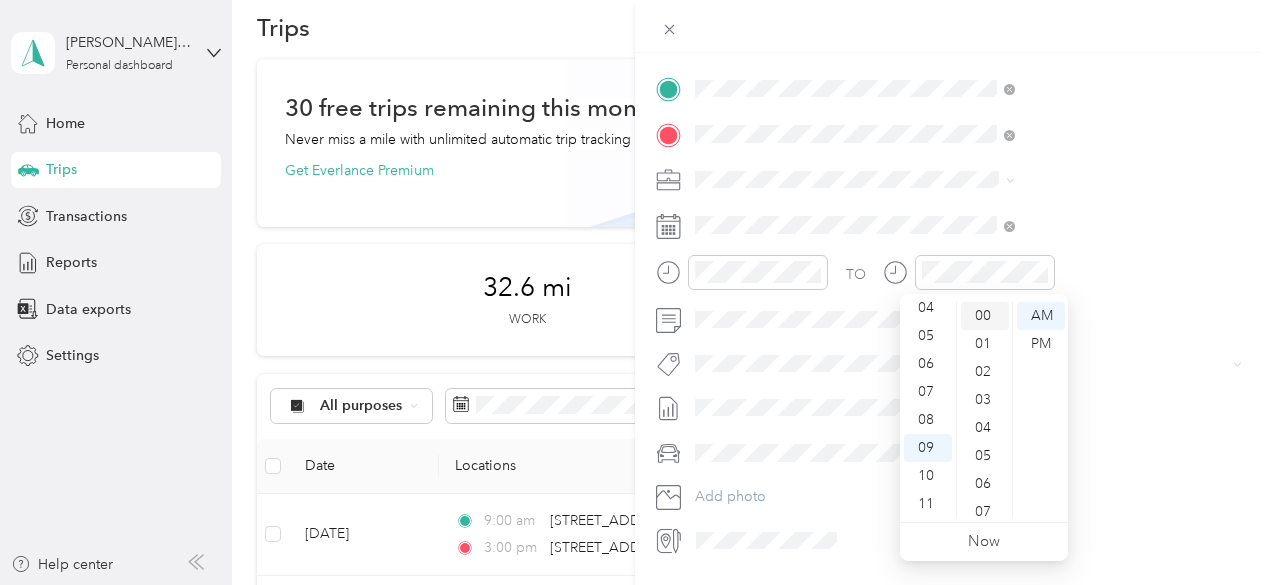click on "00" at bounding box center [985, 316] 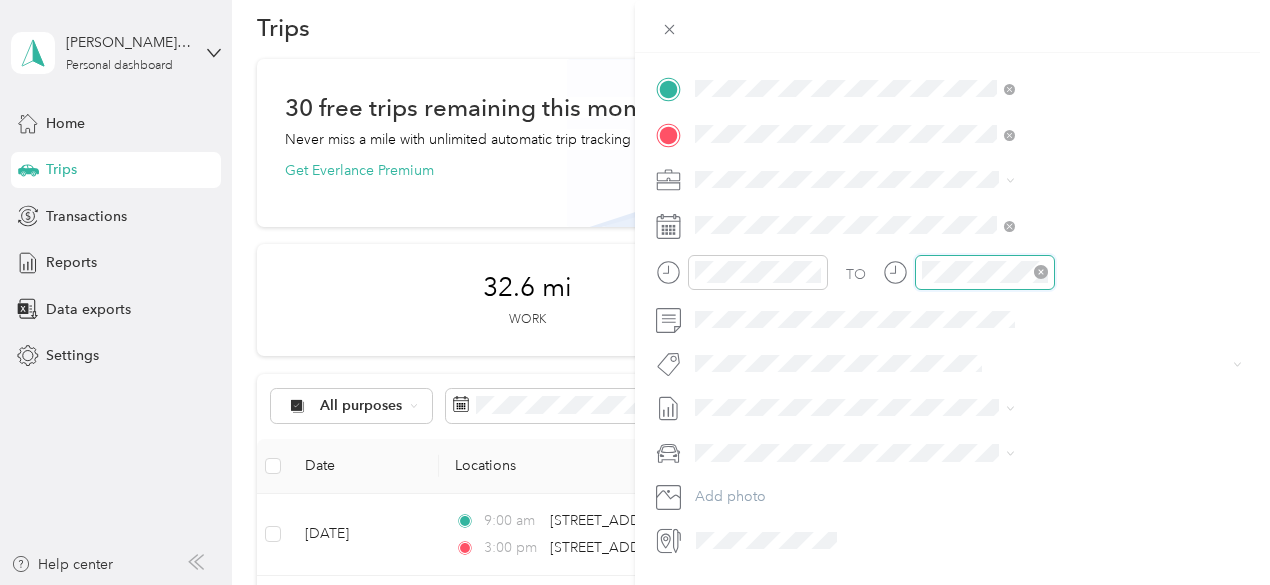 scroll, scrollTop: 120, scrollLeft: 0, axis: vertical 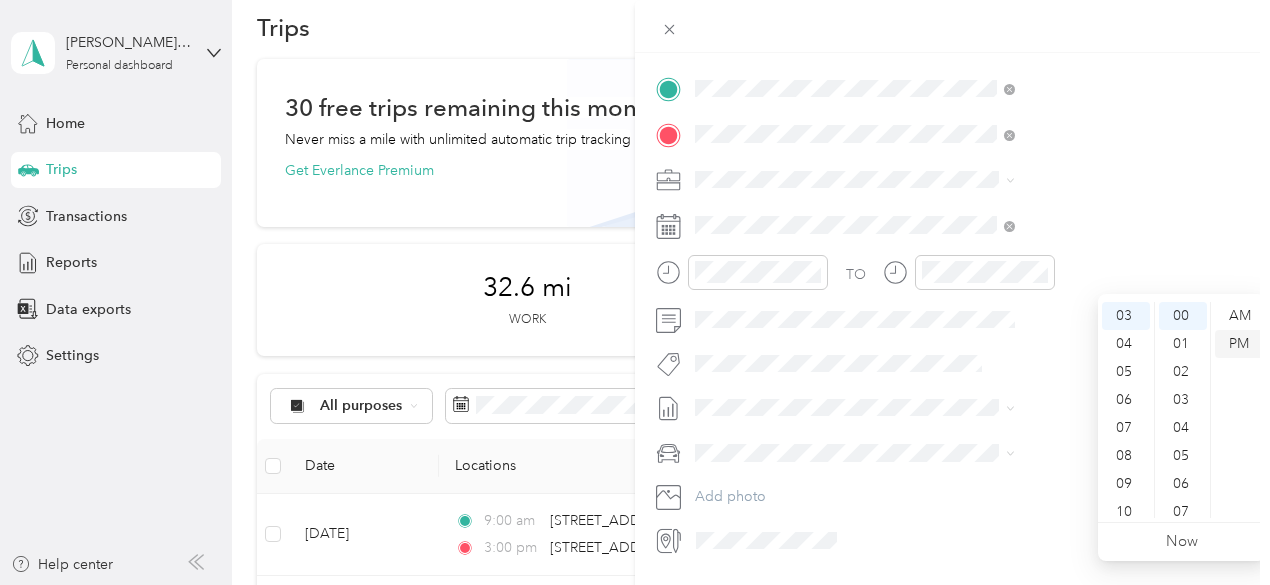 click on "PM" at bounding box center [1239, 344] 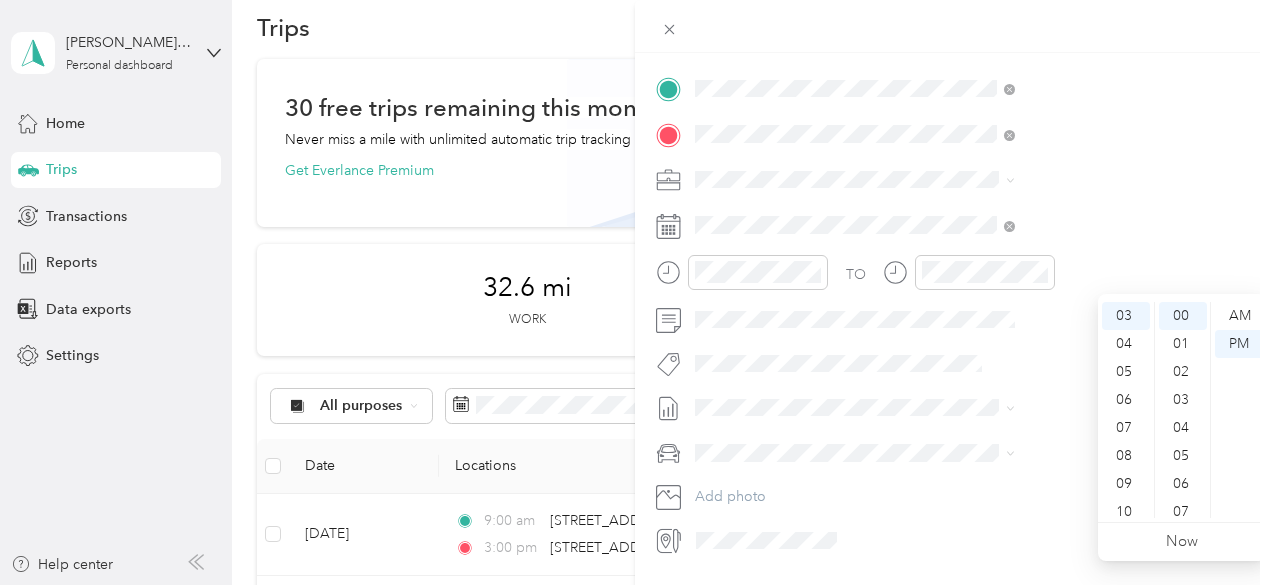 click on "TO" at bounding box center [952, 279] 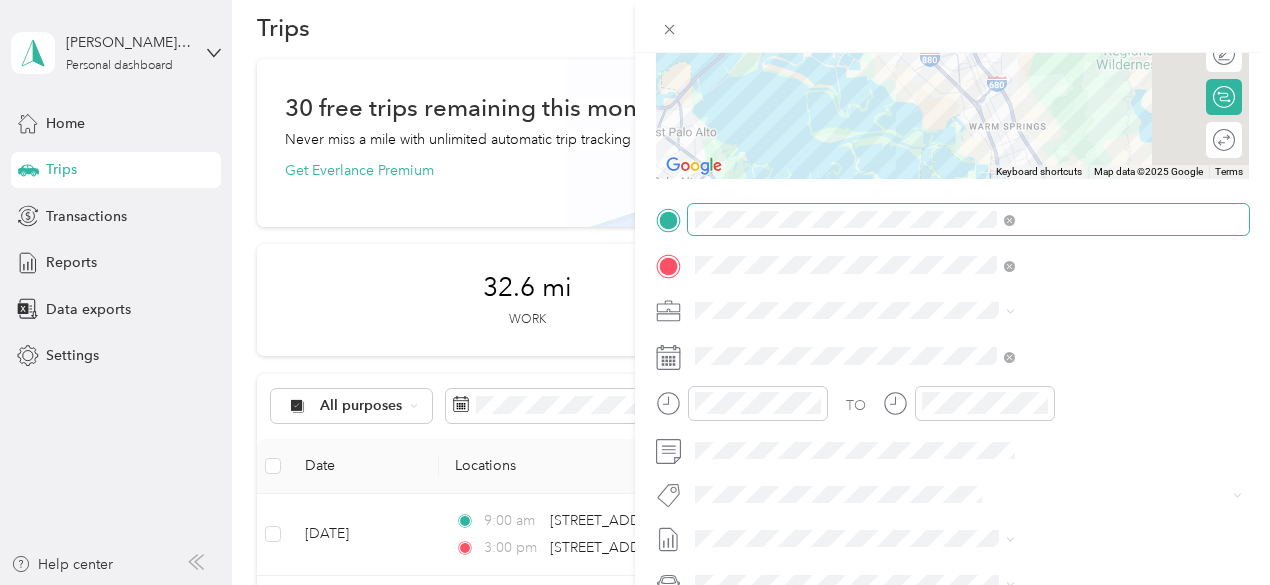 scroll, scrollTop: 275, scrollLeft: 0, axis: vertical 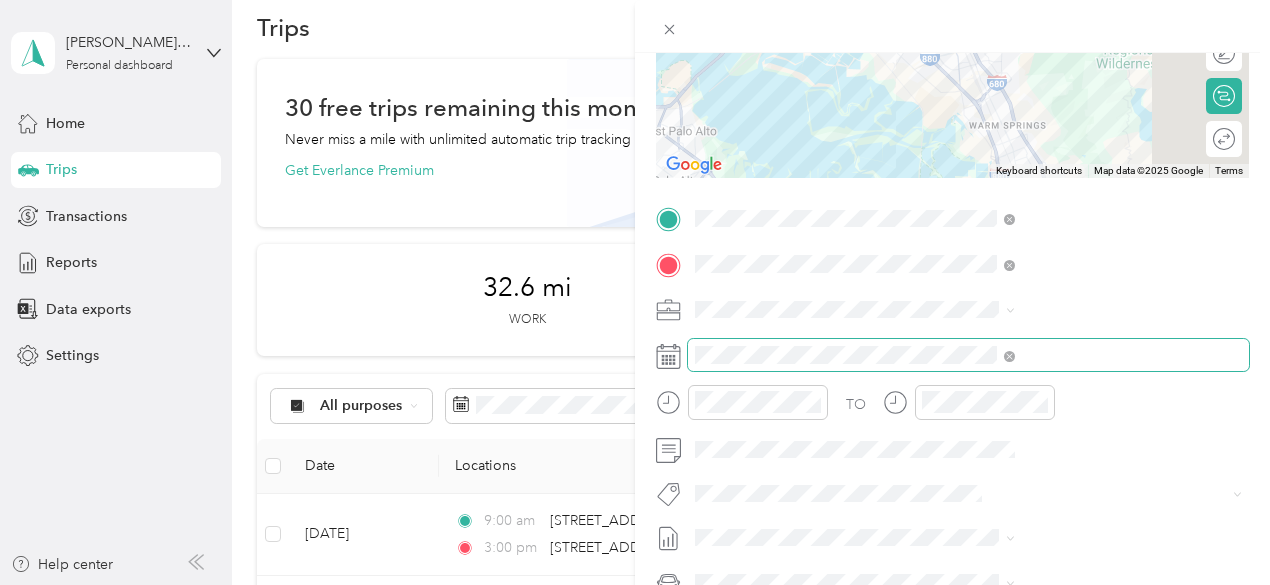 click at bounding box center [968, 355] 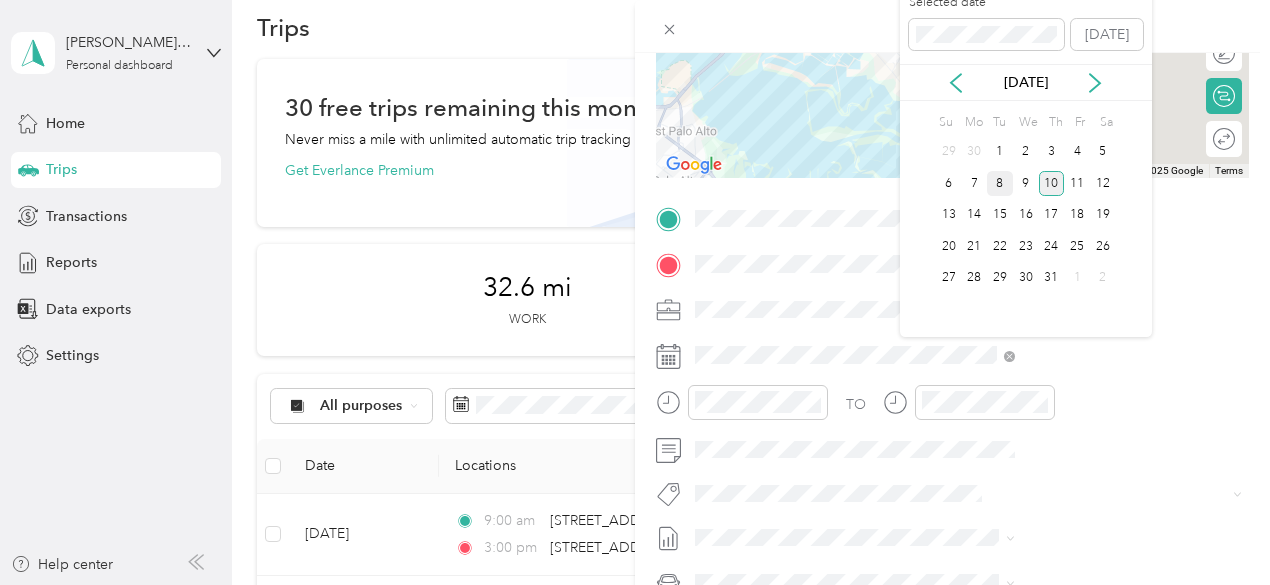 click on "8" at bounding box center [1000, 183] 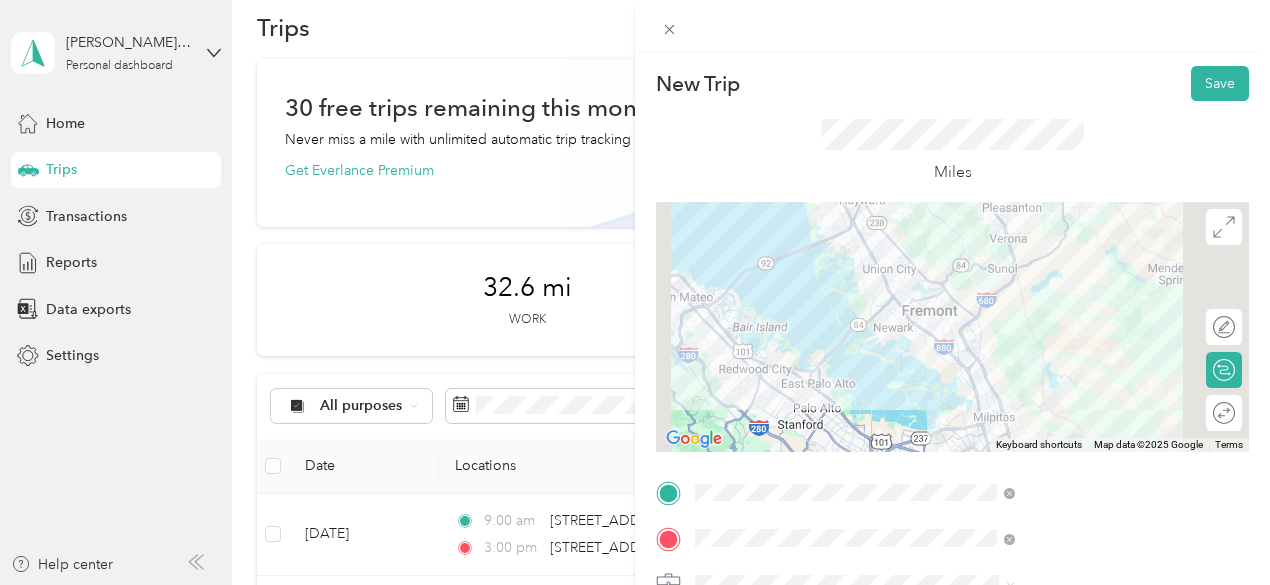 scroll, scrollTop: 238, scrollLeft: 0, axis: vertical 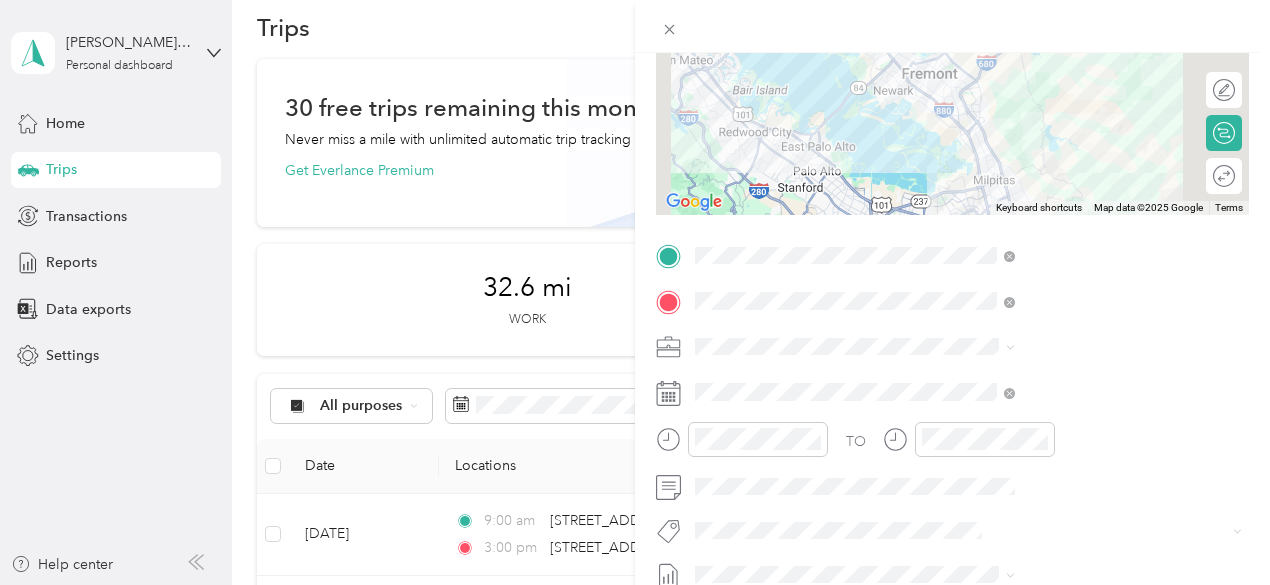 click on "Chess Wizards Inc" at bounding box center [971, 410] 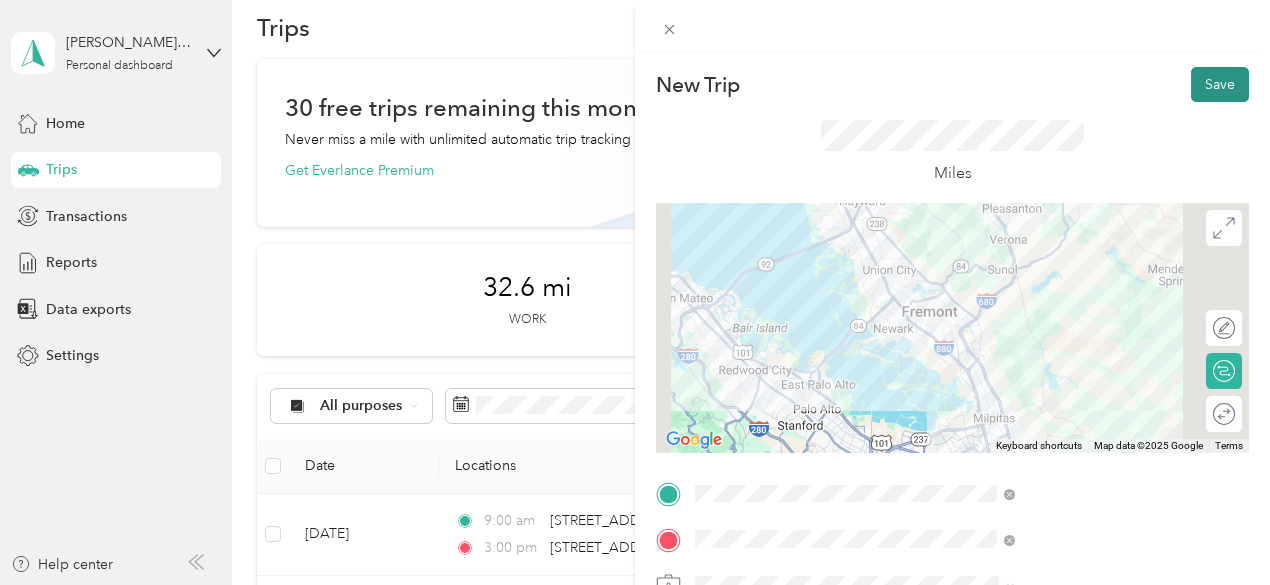 click on "Save" at bounding box center (1220, 84) 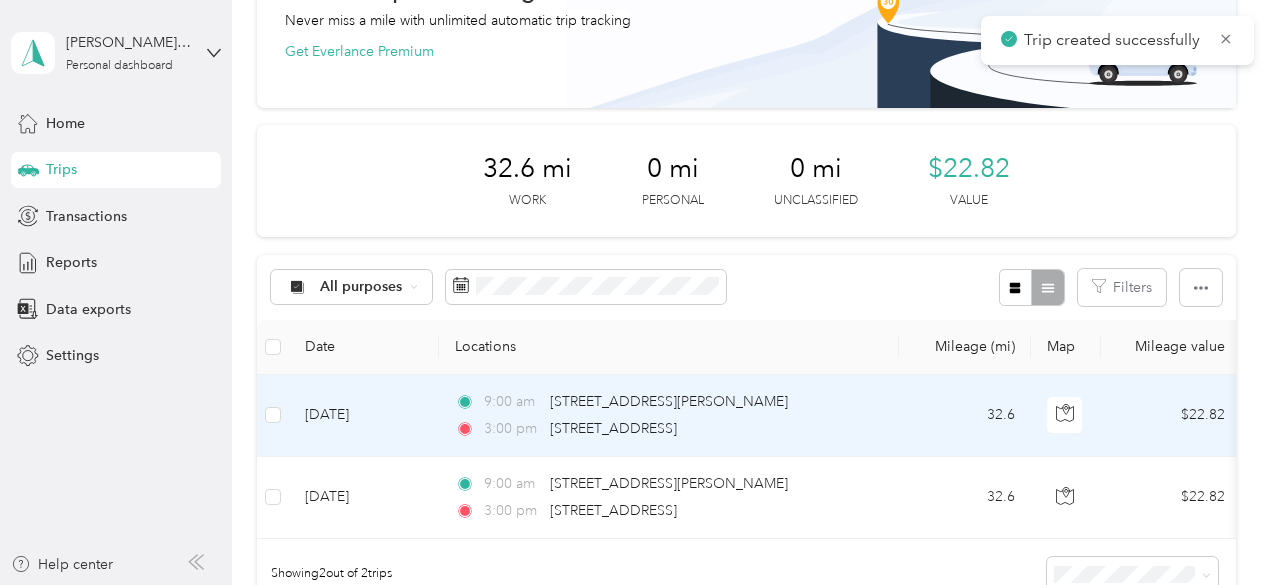 scroll, scrollTop: 149, scrollLeft: 0, axis: vertical 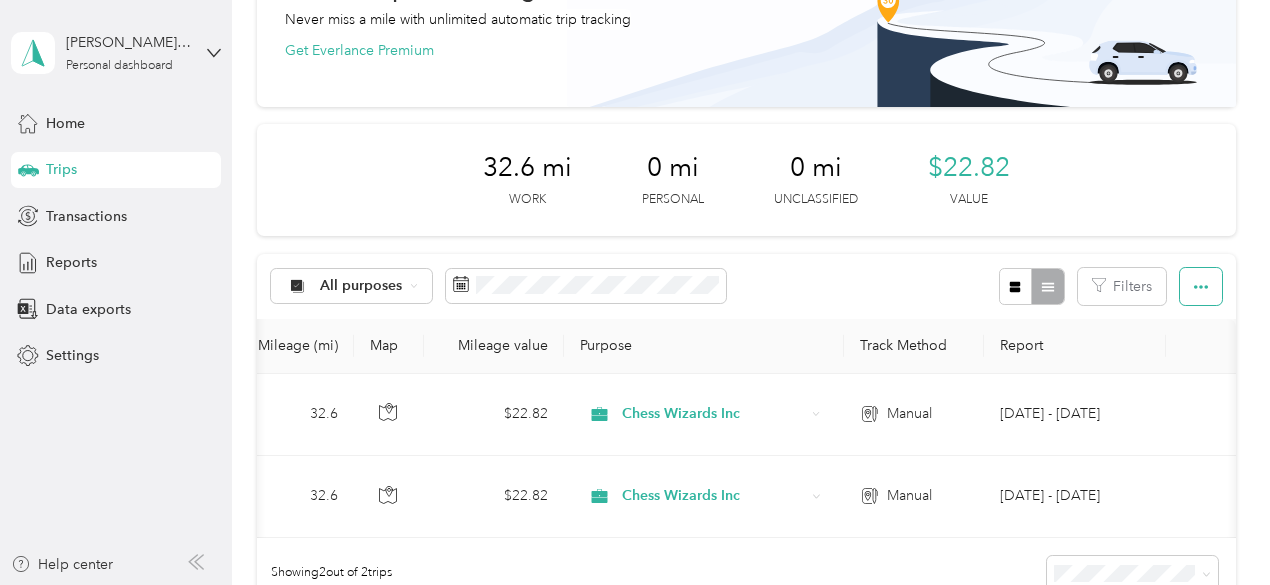 click 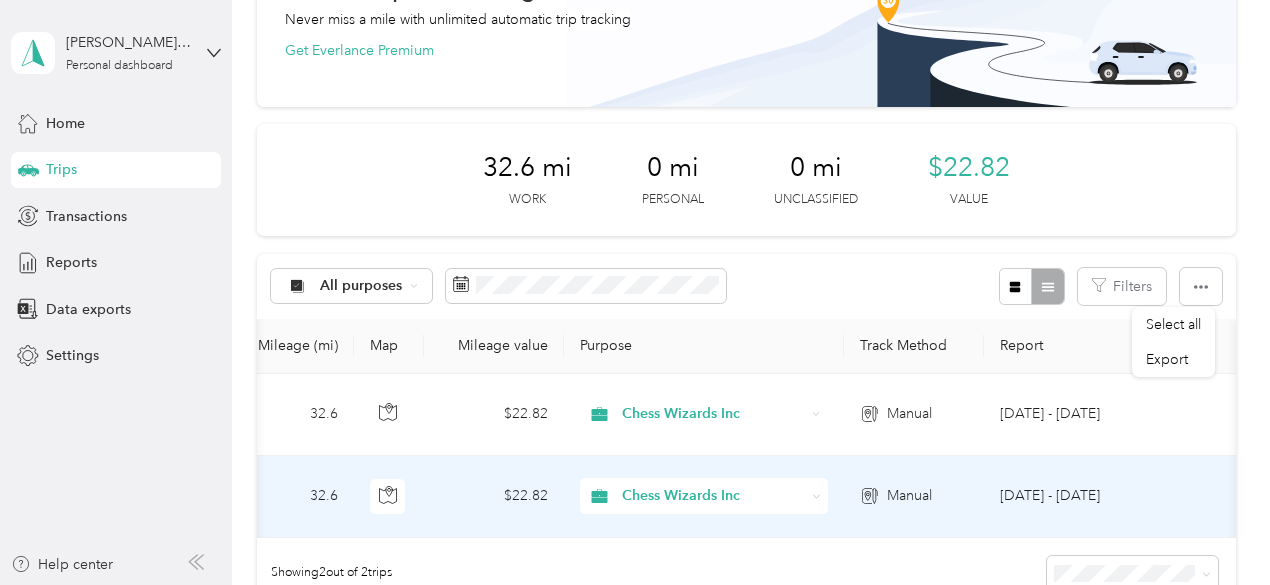 scroll, scrollTop: 0, scrollLeft: 0, axis: both 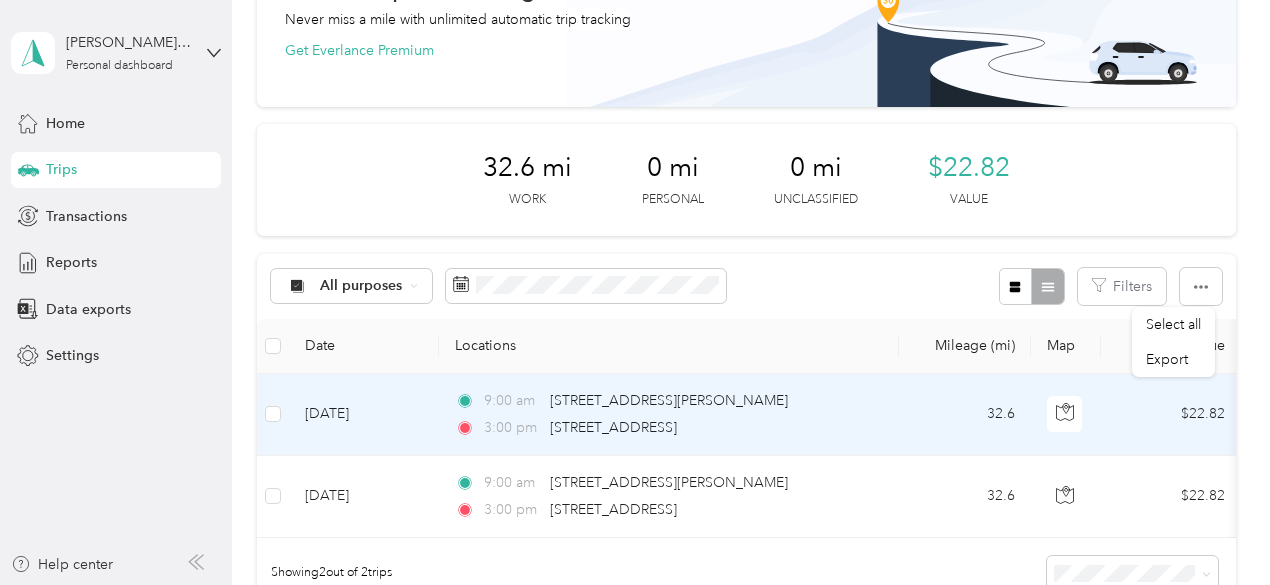 click at bounding box center [273, 415] 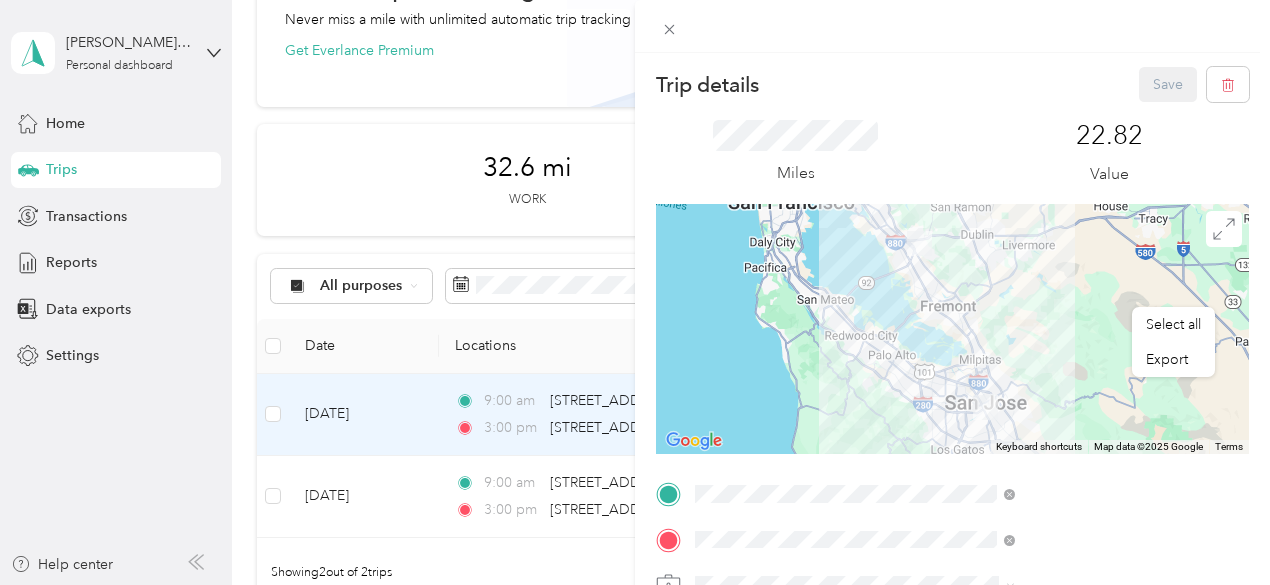 click on "Trip details Save This trip cannot be edited because it is either under review, approved, or paid. Contact your Team Manager to edit it. Miles 22.82 Value  To navigate the map with touch gestures double-tap and hold your finger on the map, then drag the map. ← Move left → Move right ↑ Move up ↓ Move down + Zoom in - Zoom out Home Jump left by 75% End Jump right by 75% Page Up Jump up by 75% Page Down Jump down by 75% Keyboard shortcuts Map Data Map data ©2025 Google Map data ©2025 Google 10 km  Click to toggle between metric and imperial units Terms Report a map error TO Add photo" at bounding box center [635, 292] 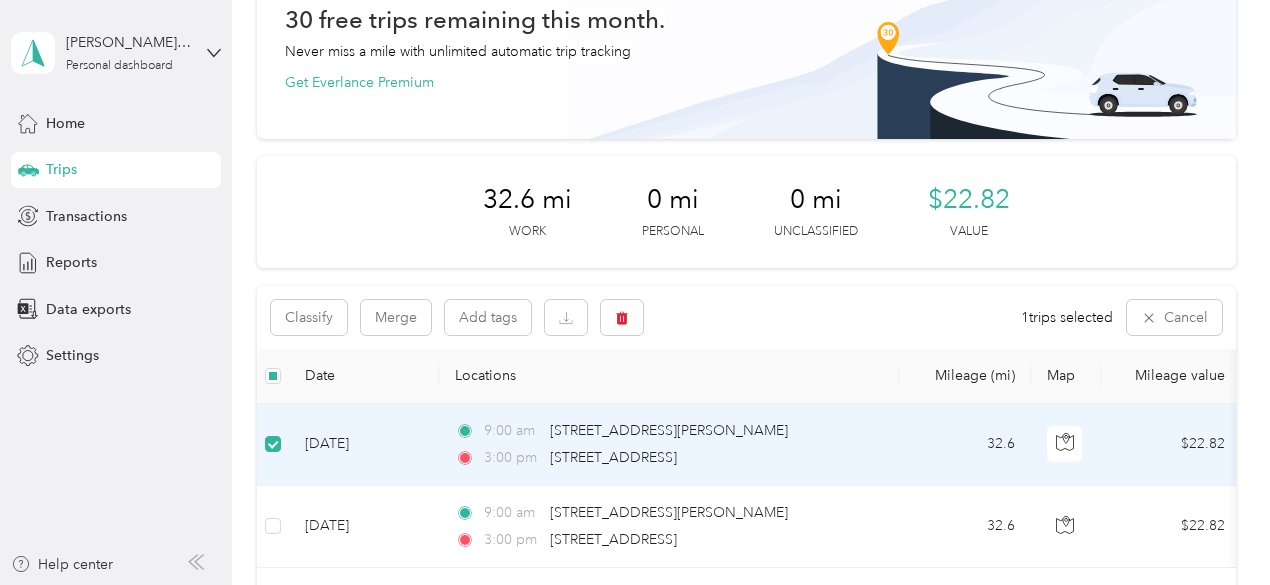 scroll, scrollTop: 121, scrollLeft: 0, axis: vertical 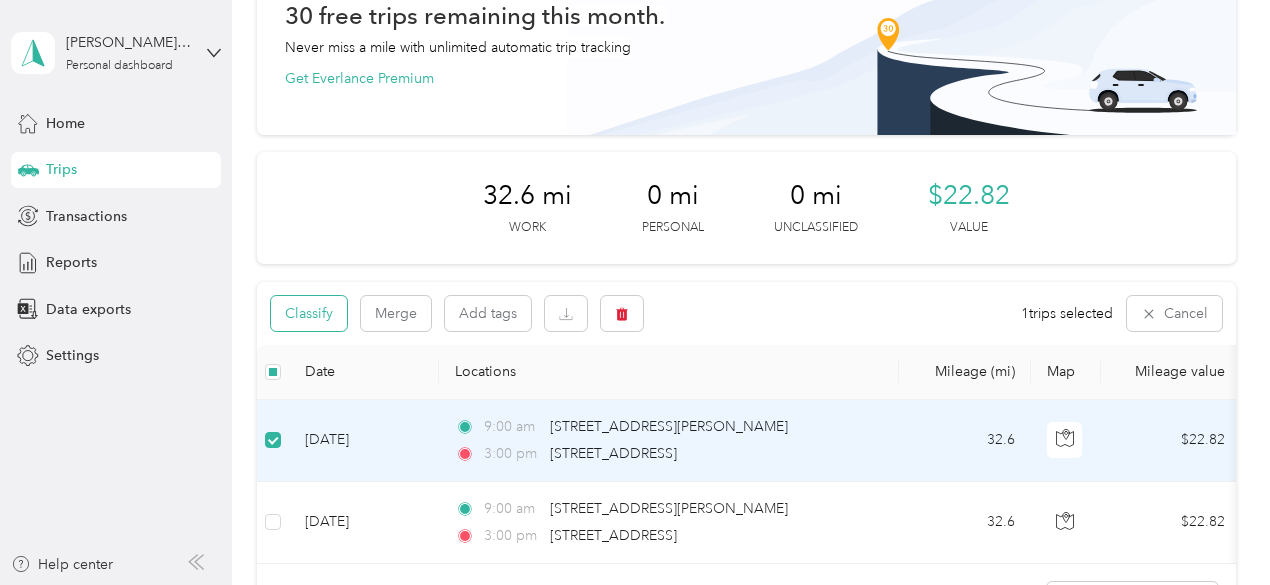 click on "Classify" at bounding box center [309, 313] 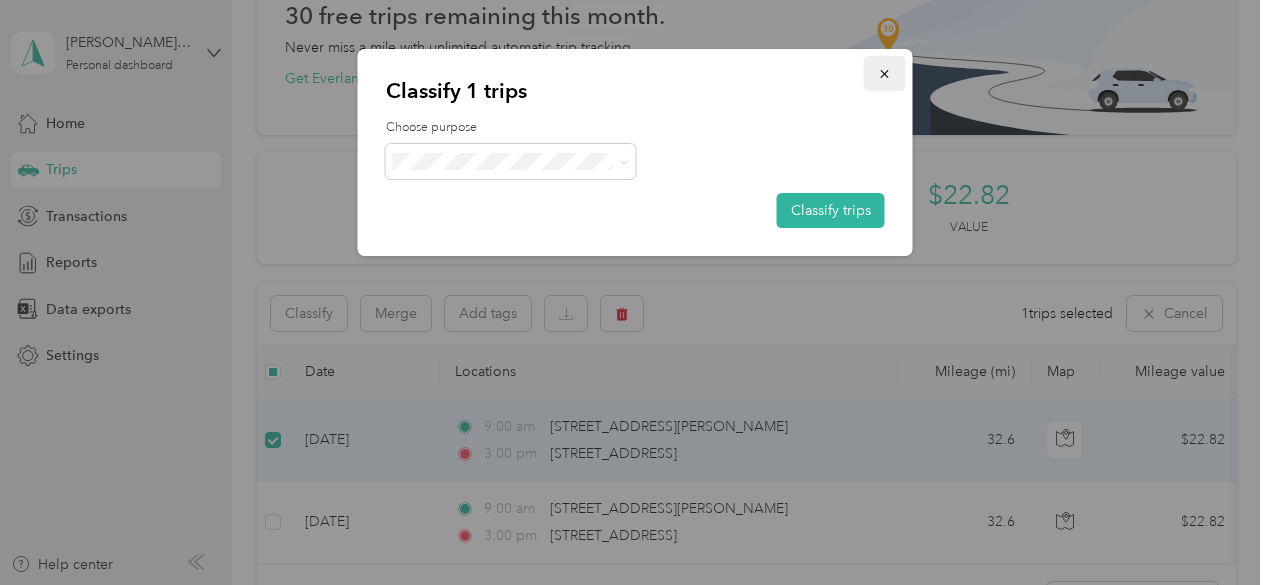 click 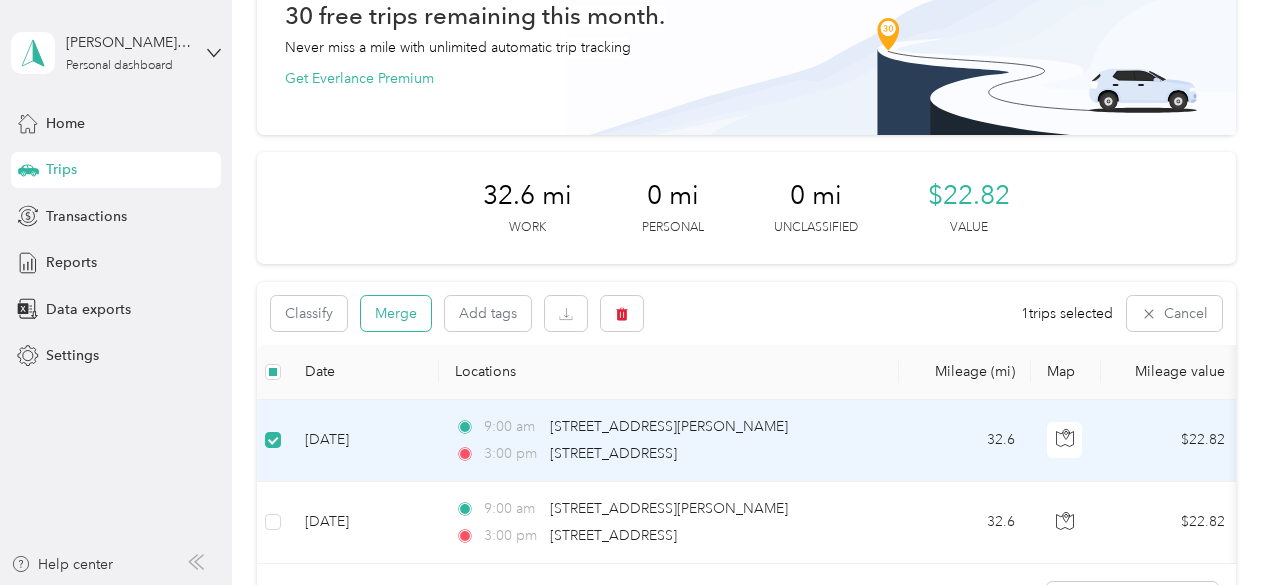click on "Merge" at bounding box center [396, 313] 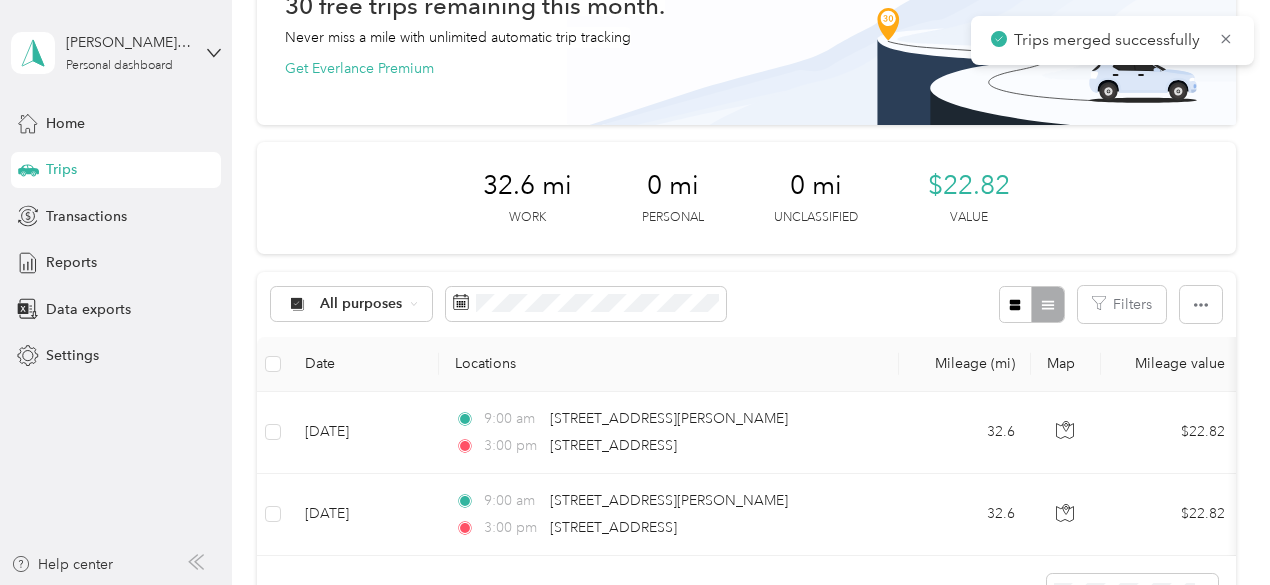 scroll, scrollTop: 133, scrollLeft: 0, axis: vertical 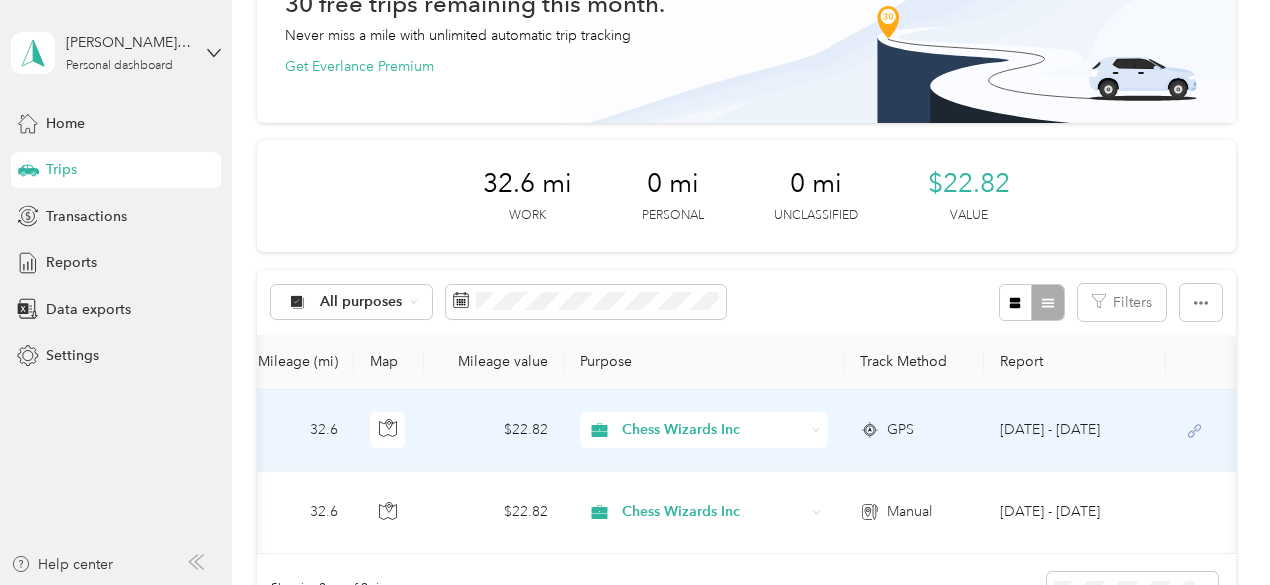 click on "GPS" at bounding box center (900, 430) 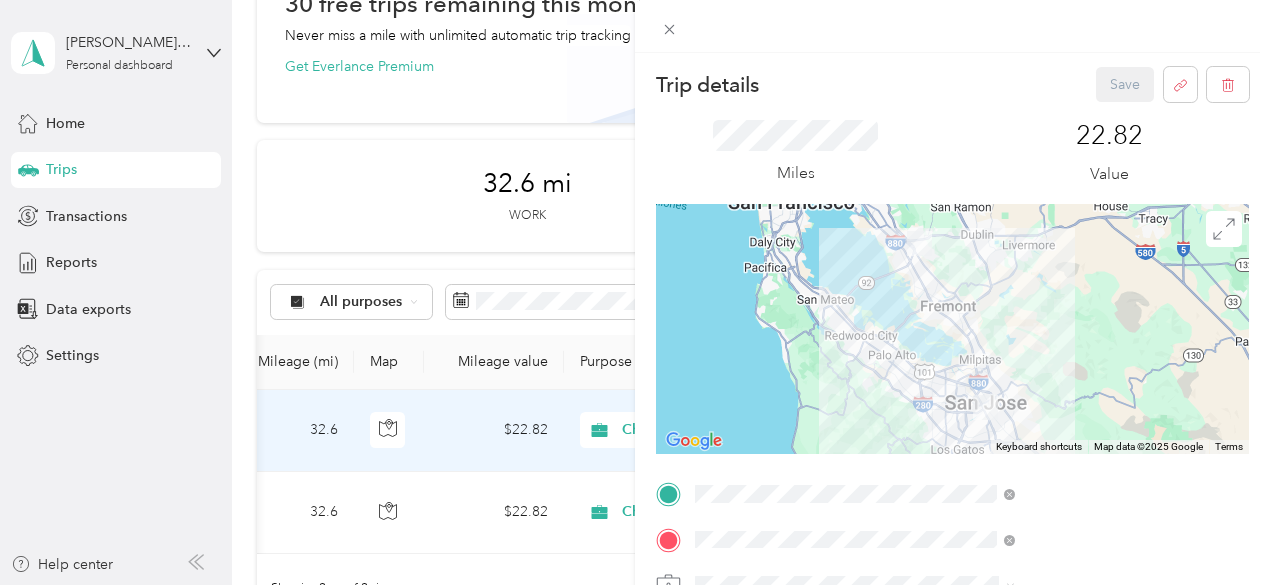 click on "Trip details Save This trip cannot be edited because it is either under review, approved, or paid. Contact your Team Manager to edit it. Miles 22.82 Value  To navigate the map with touch gestures double-tap and hold your finger on the map, then drag the map. ← Move left → Move right ↑ Move up ↓ Move down + Zoom in - Zoom out Home Jump left by 75% End Jump right by 75% Page Up Jump up by 75% Page Down Jump down by 75% Keyboard shortcuts Map Data Map data ©2025 Google Map data ©2025 Google 10 km  Click to toggle between metric and imperial units Terms Report a map error TO Add photo" at bounding box center (635, 292) 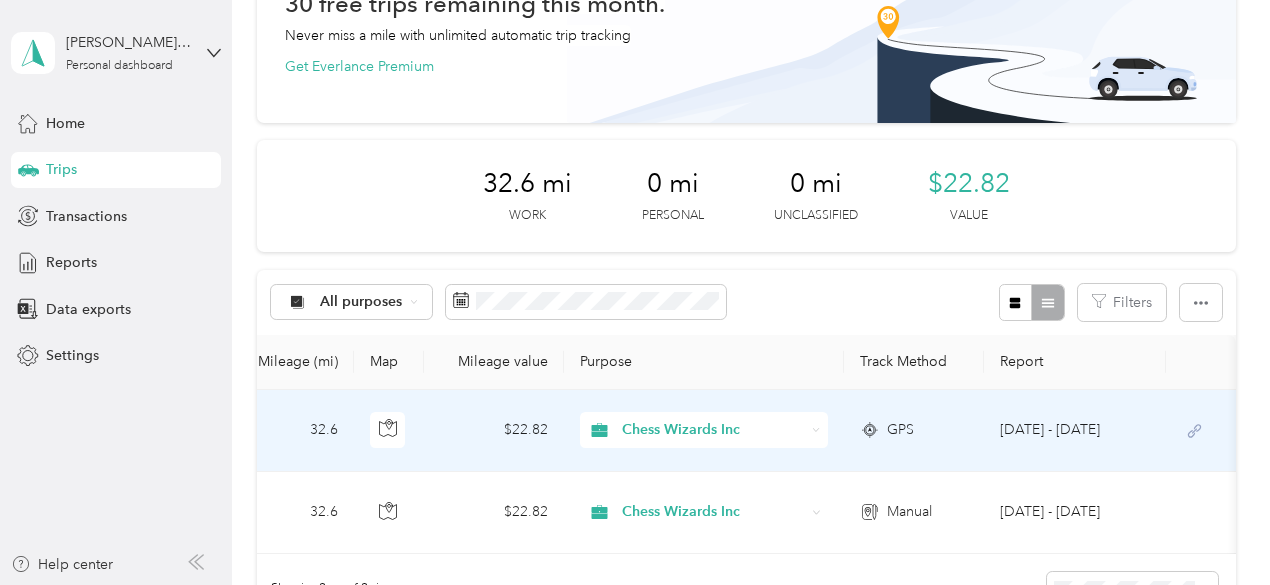 scroll, scrollTop: 0, scrollLeft: 0, axis: both 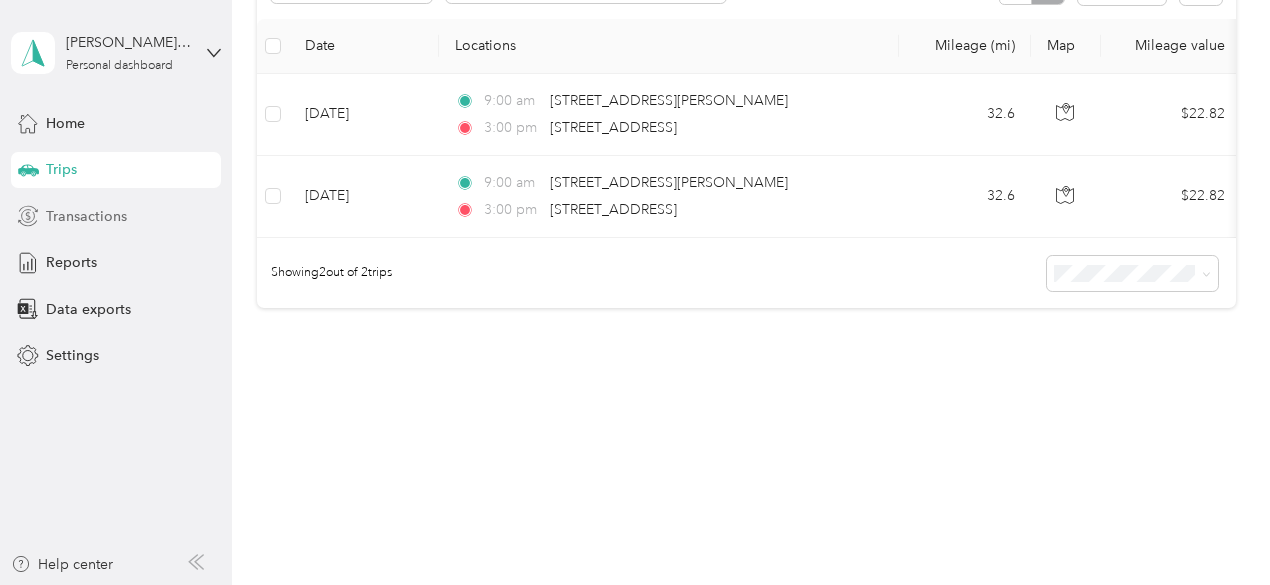 click on "Transactions" at bounding box center (86, 216) 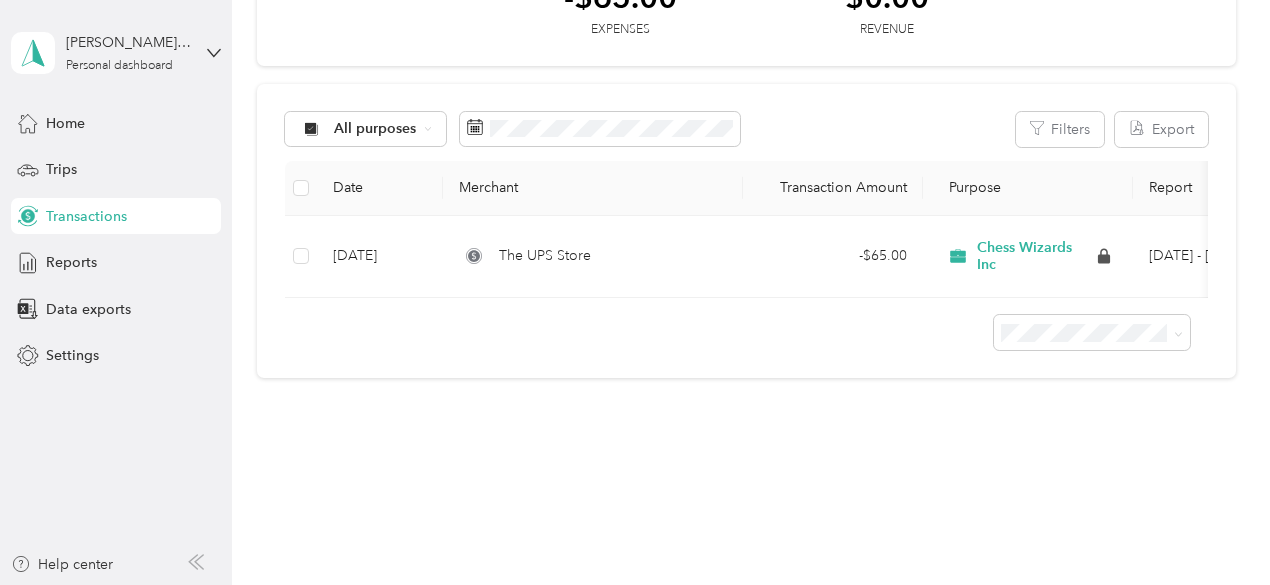 scroll, scrollTop: 152, scrollLeft: 0, axis: vertical 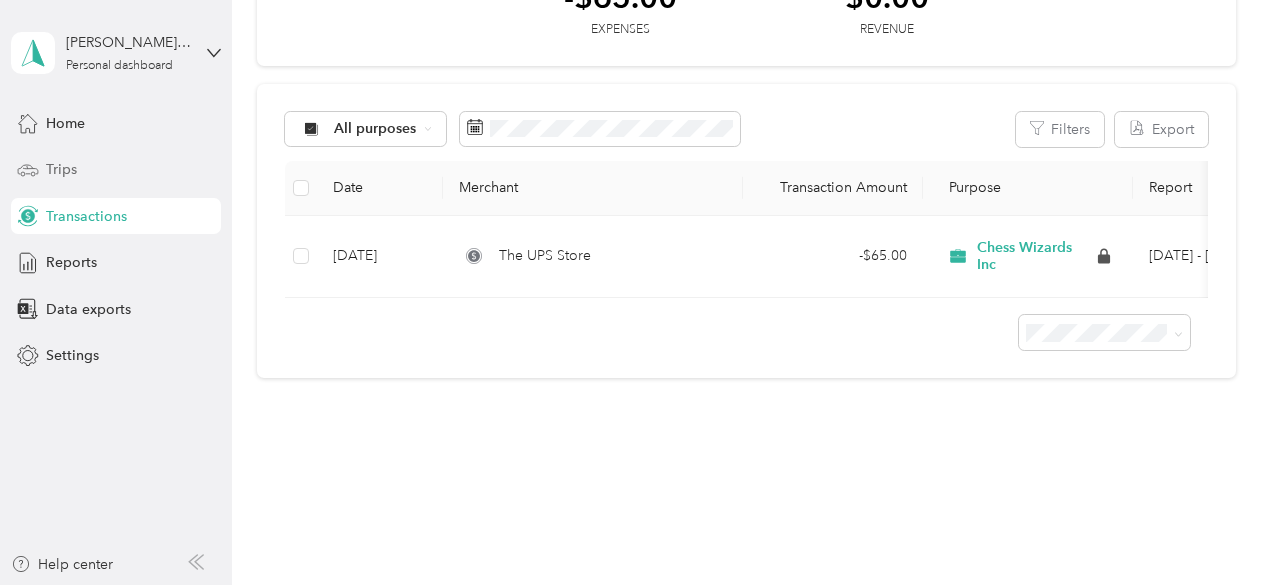 click on "Trips" at bounding box center (116, 170) 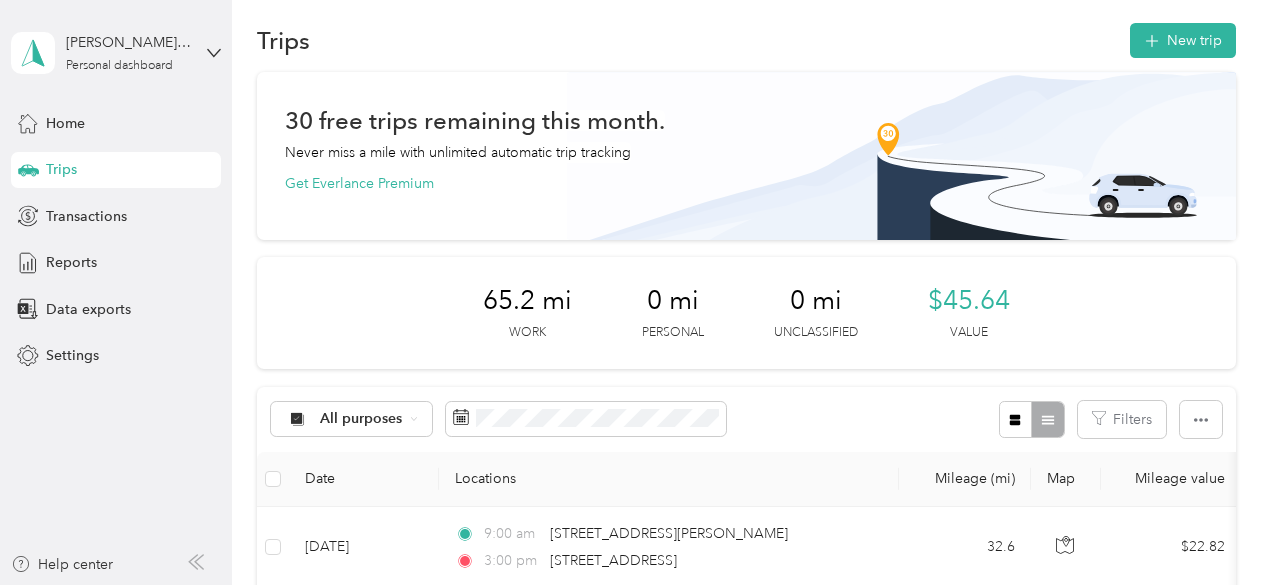 scroll, scrollTop: 17, scrollLeft: 0, axis: vertical 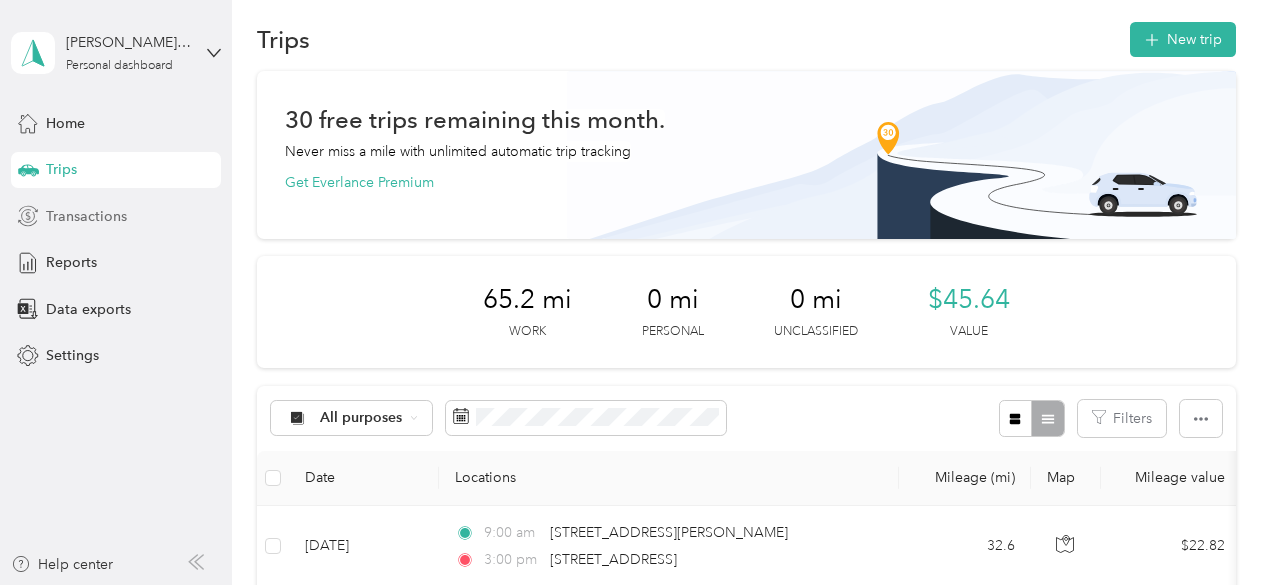 click on "Transactions" at bounding box center [86, 216] 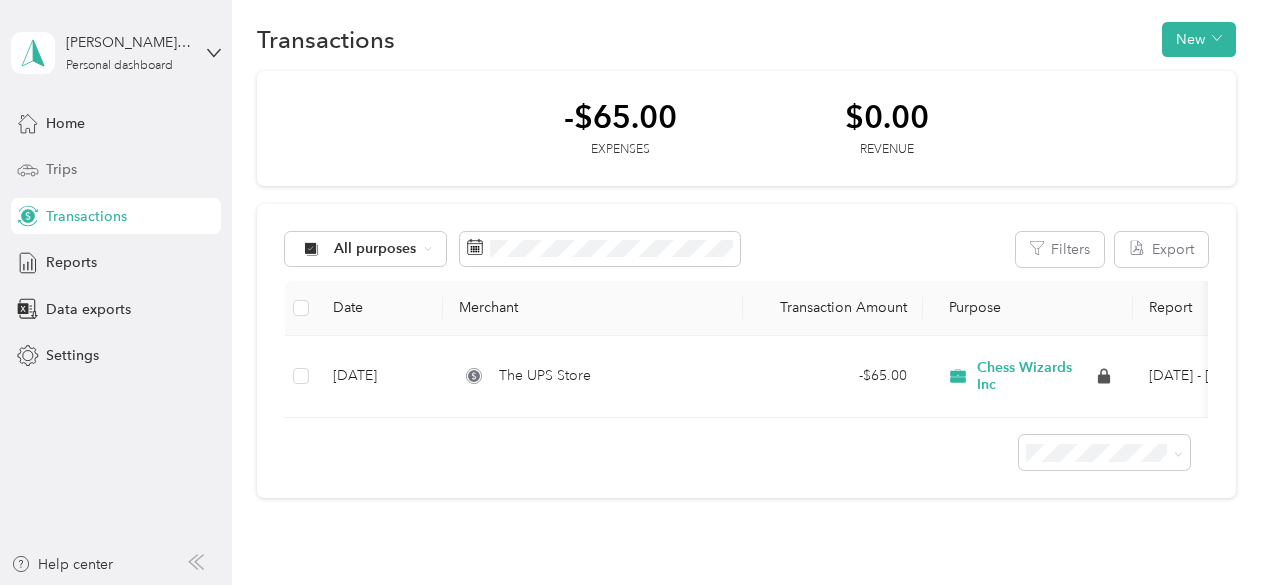 click on "Trips" at bounding box center [116, 170] 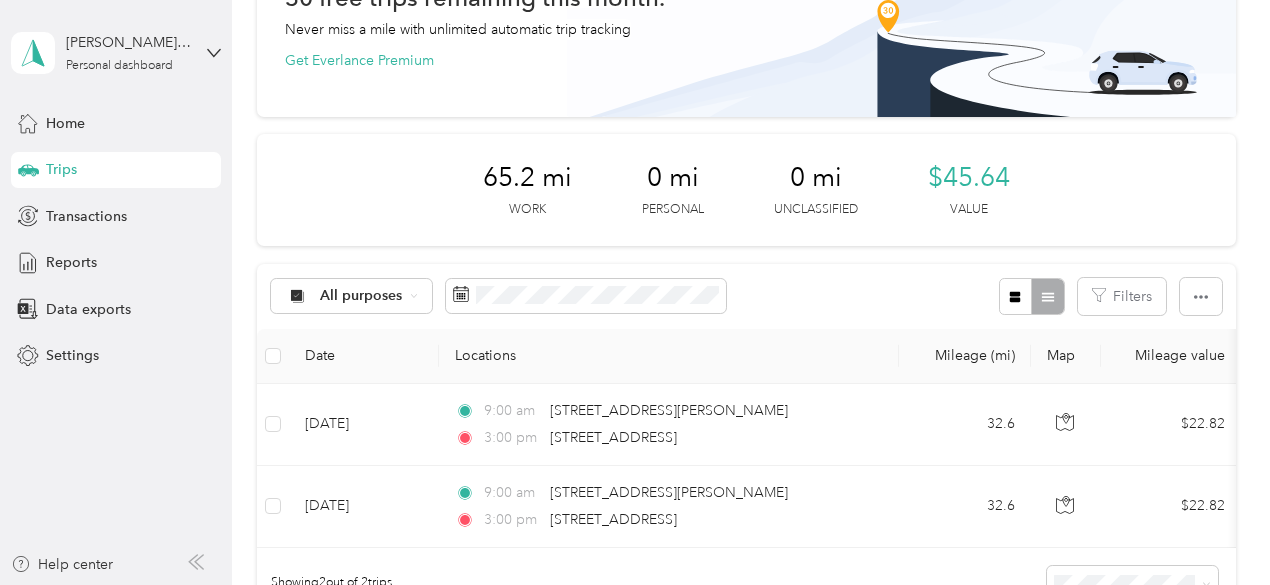 scroll, scrollTop: 0, scrollLeft: 0, axis: both 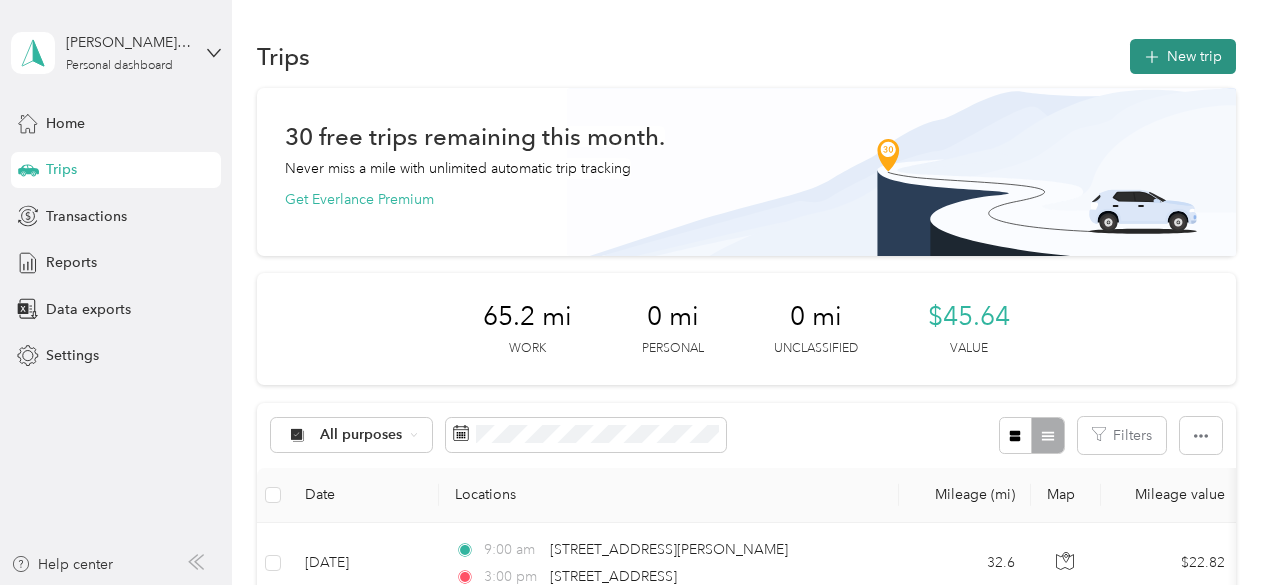 click on "New trip" at bounding box center (1183, 56) 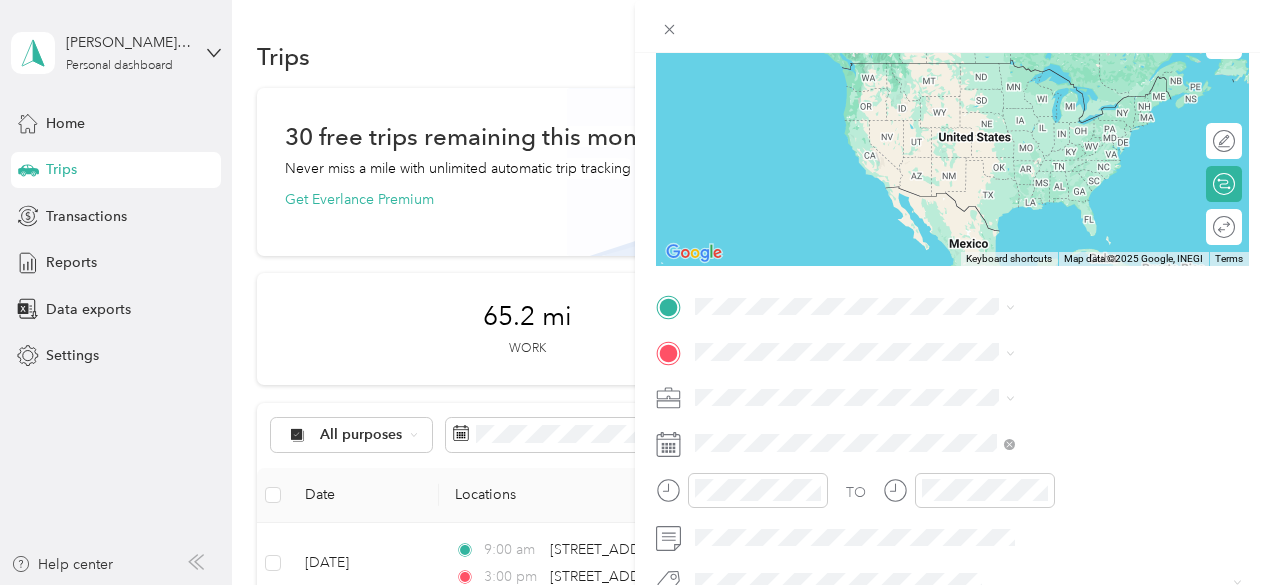 scroll, scrollTop: 333, scrollLeft: 0, axis: vertical 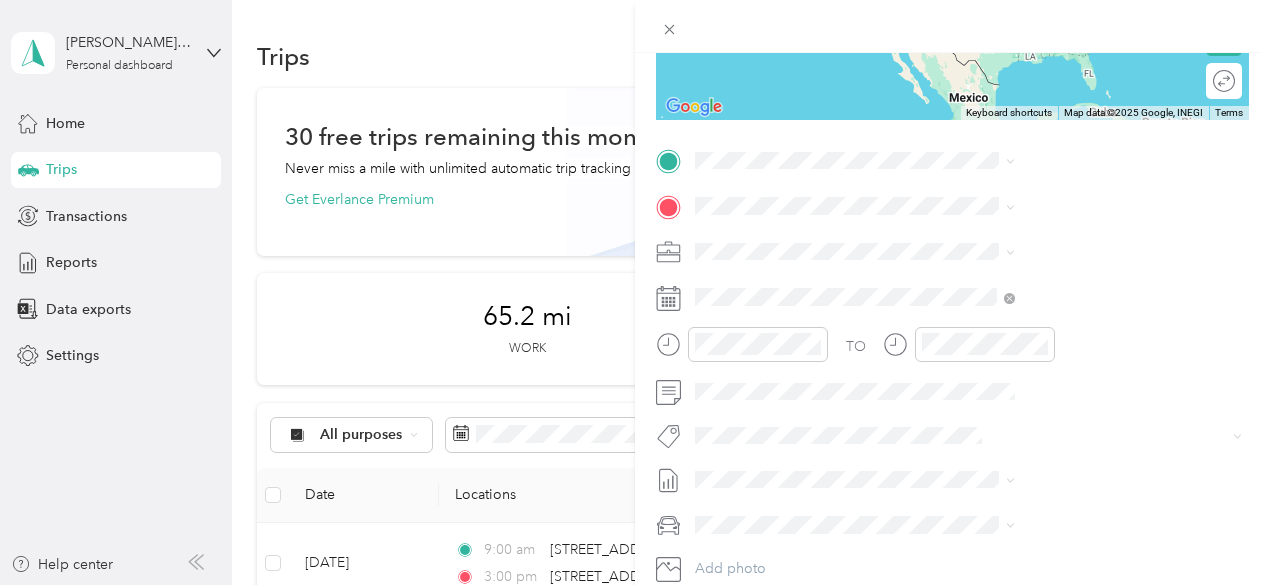 click on "Chess Wizards Inc" at bounding box center (971, 311) 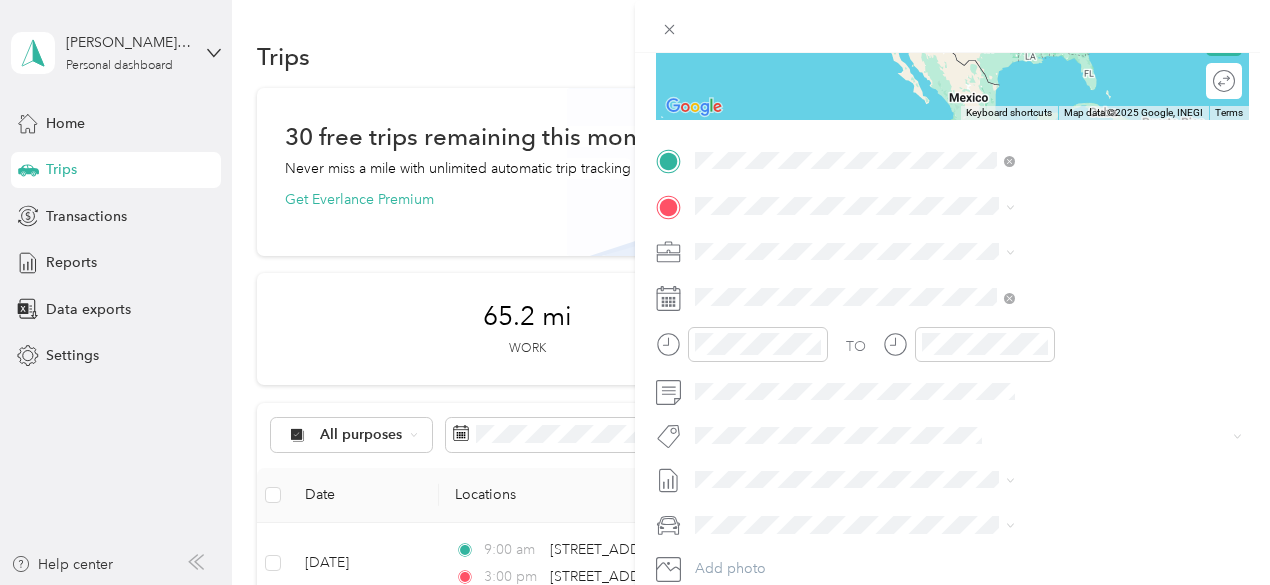 click on "944 South 2nd Street
San Jose, California 95112, United States" at bounding box center [1067, 233] 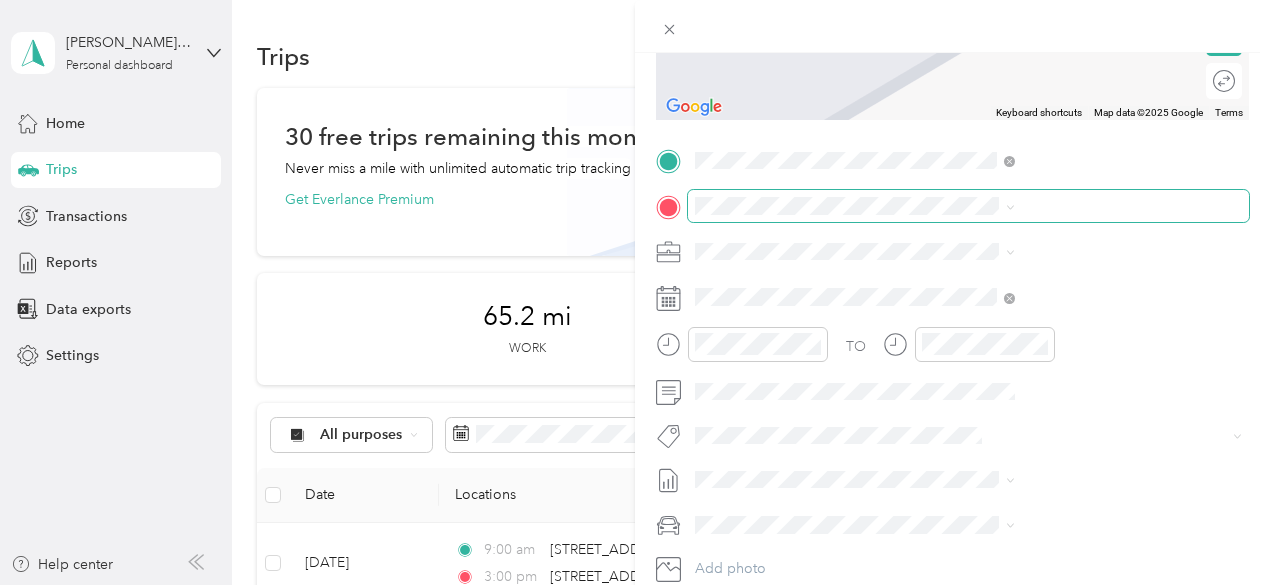 click at bounding box center (968, 206) 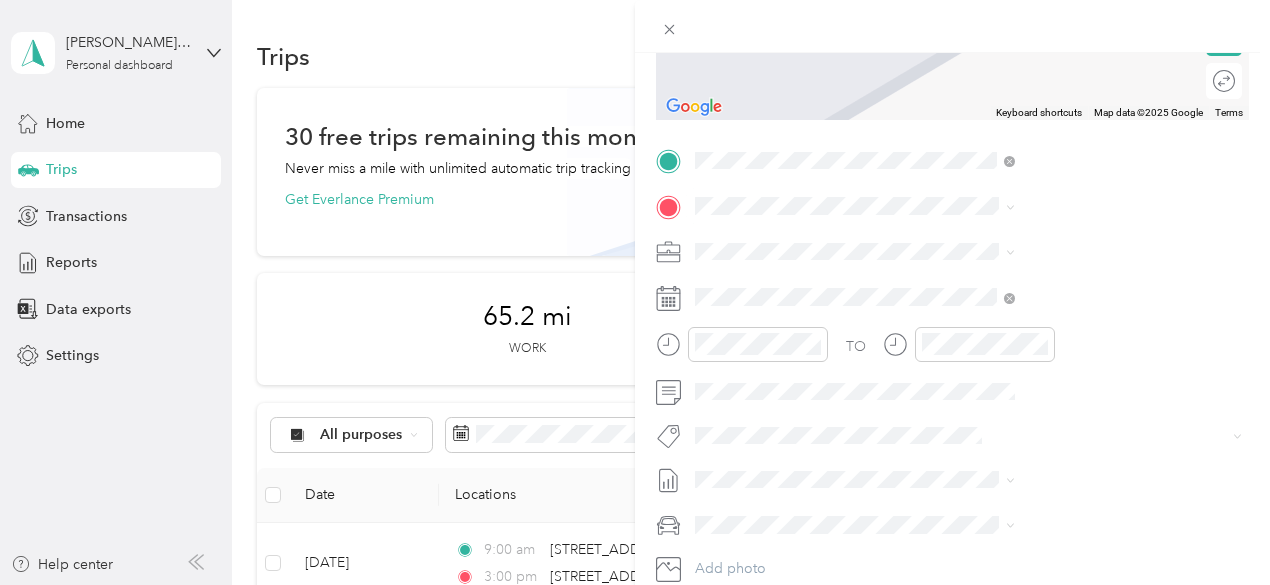 click on "2058 D Street
Hayward, California 94541, United States" at bounding box center (1067, 277) 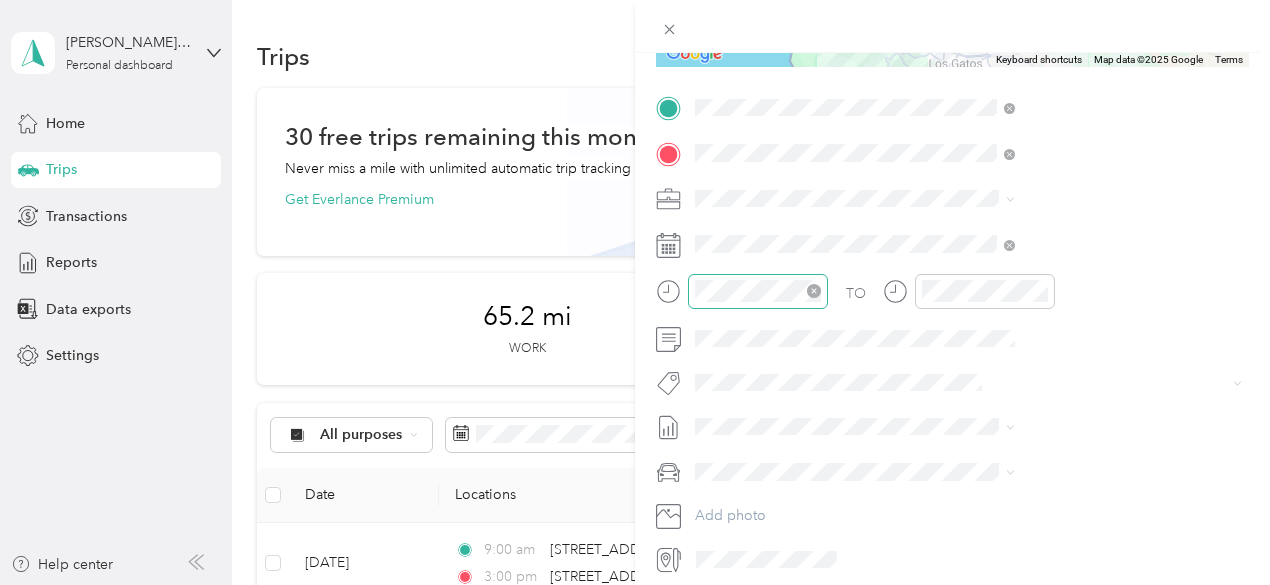 scroll, scrollTop: 447, scrollLeft: 0, axis: vertical 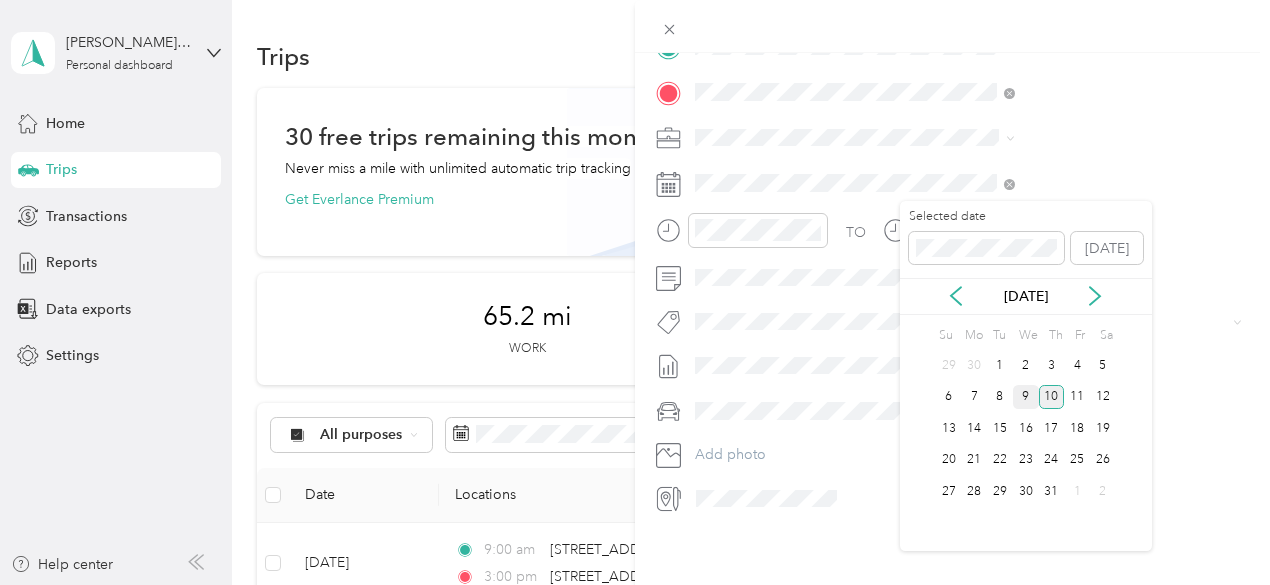 click on "9" at bounding box center [1026, 397] 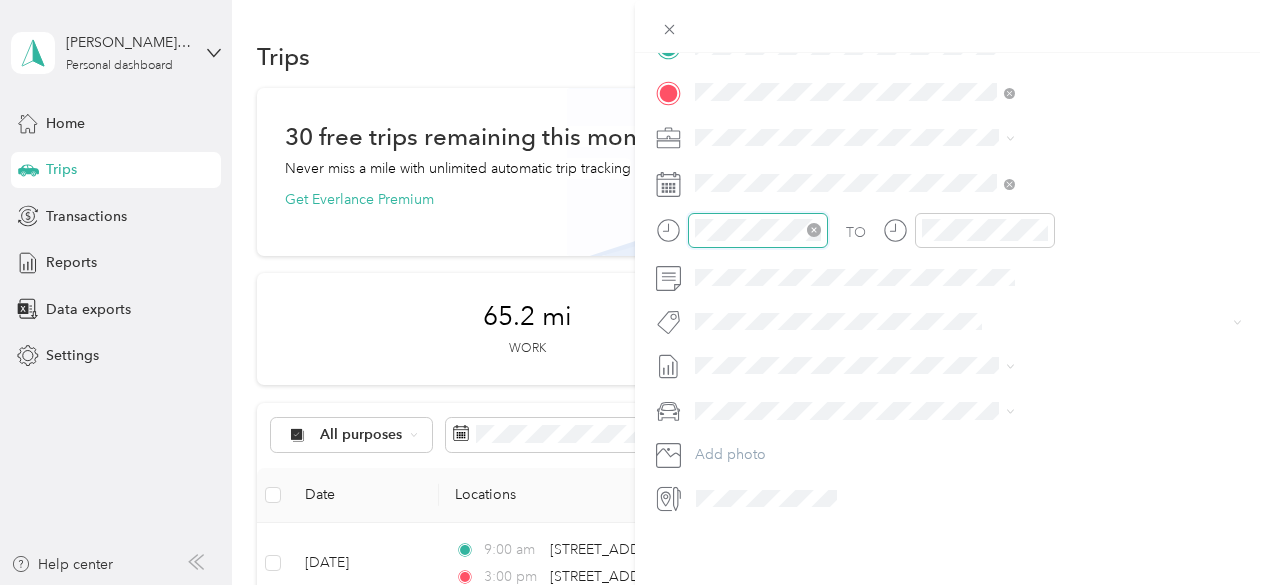 scroll, scrollTop: 120, scrollLeft: 0, axis: vertical 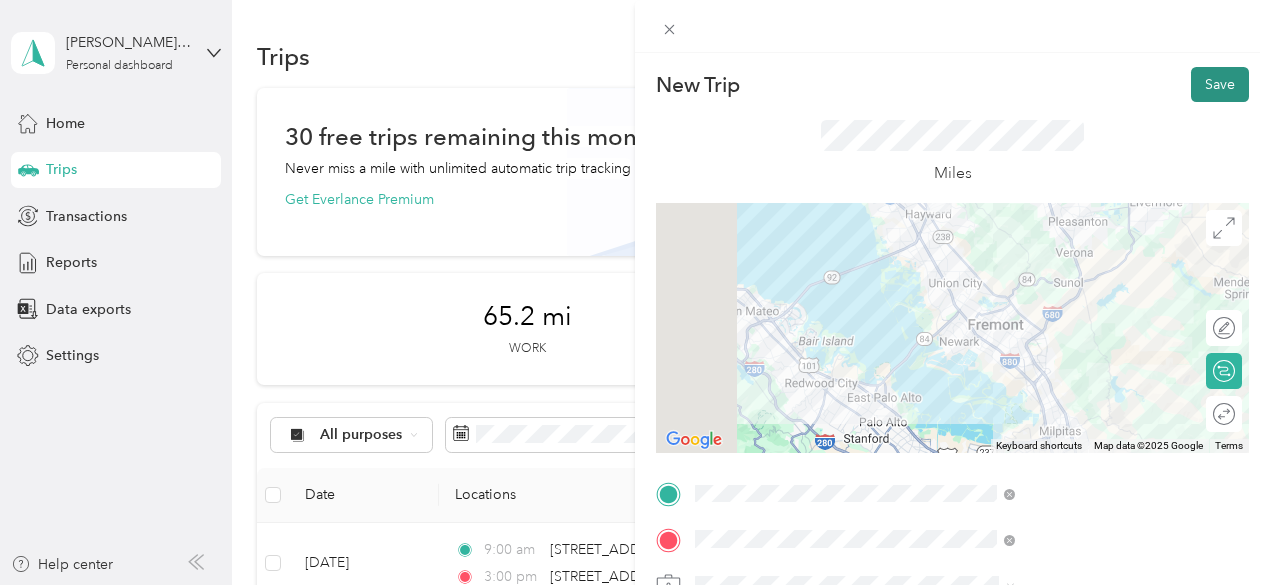 click on "Save" at bounding box center (1220, 84) 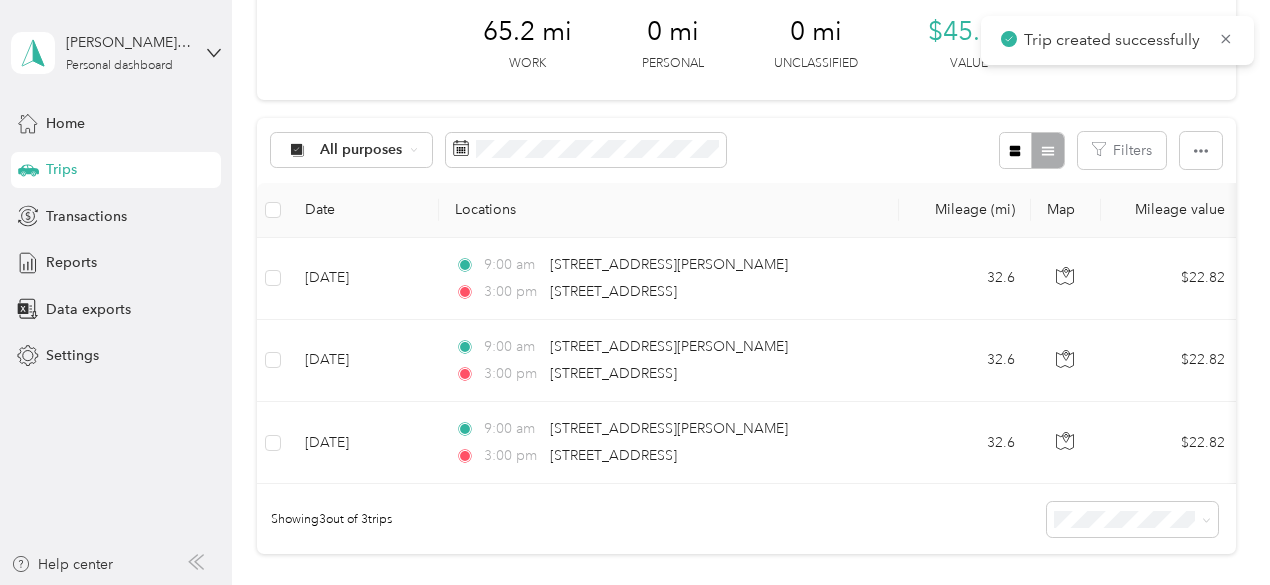 scroll, scrollTop: 317, scrollLeft: 0, axis: vertical 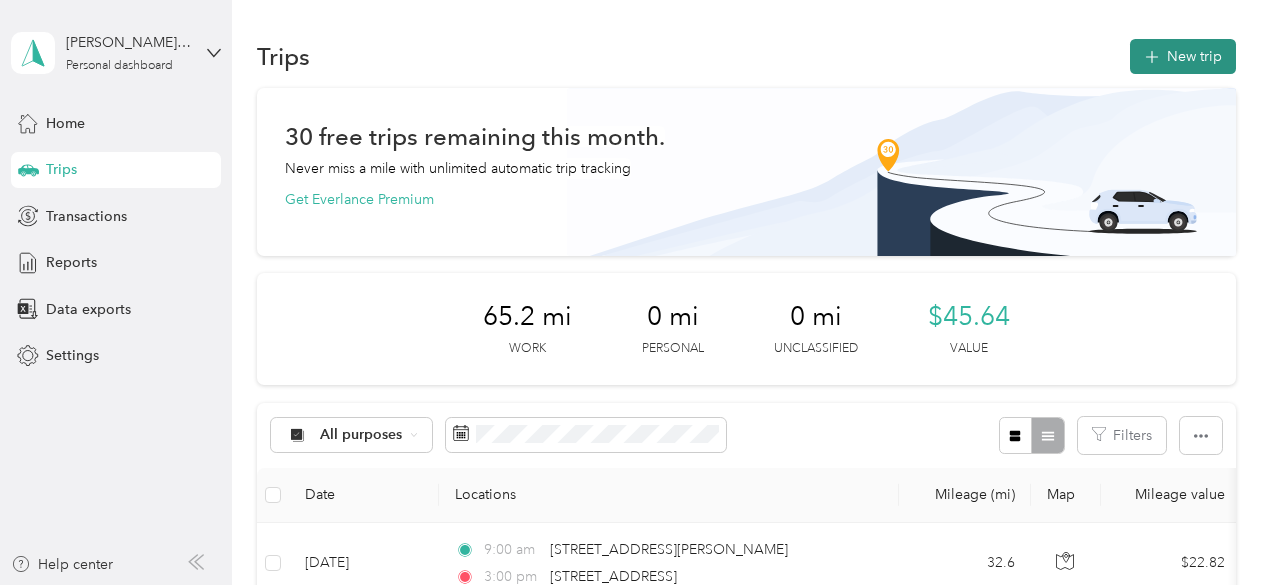 click on "New trip" at bounding box center (1183, 56) 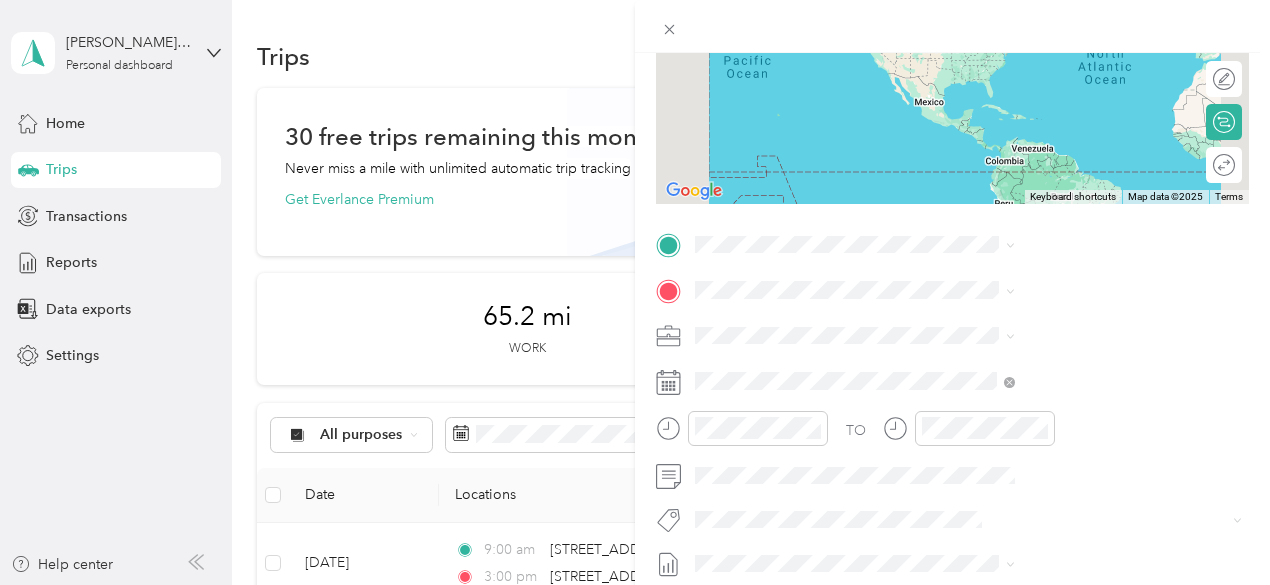 click on "TO Add photo" at bounding box center [952, 470] 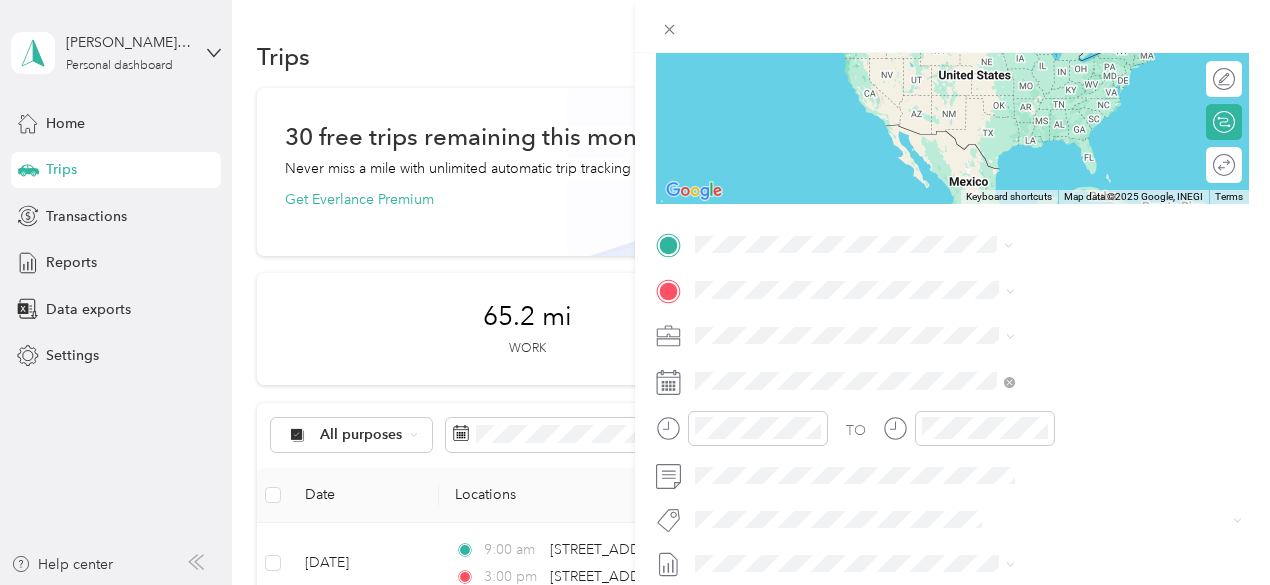 click on "944 South 2nd Street
San Jose, California 95112, United States" at bounding box center (1044, 317) 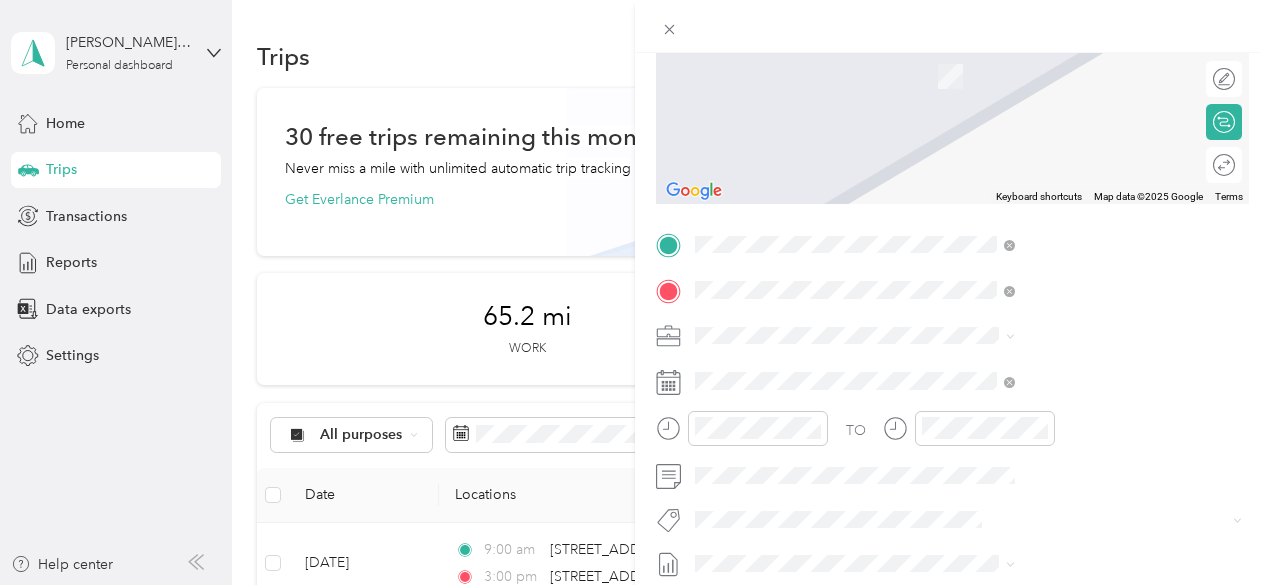 click on "2058 D Street
Hayward, California 94541, United States" at bounding box center (1067, 363) 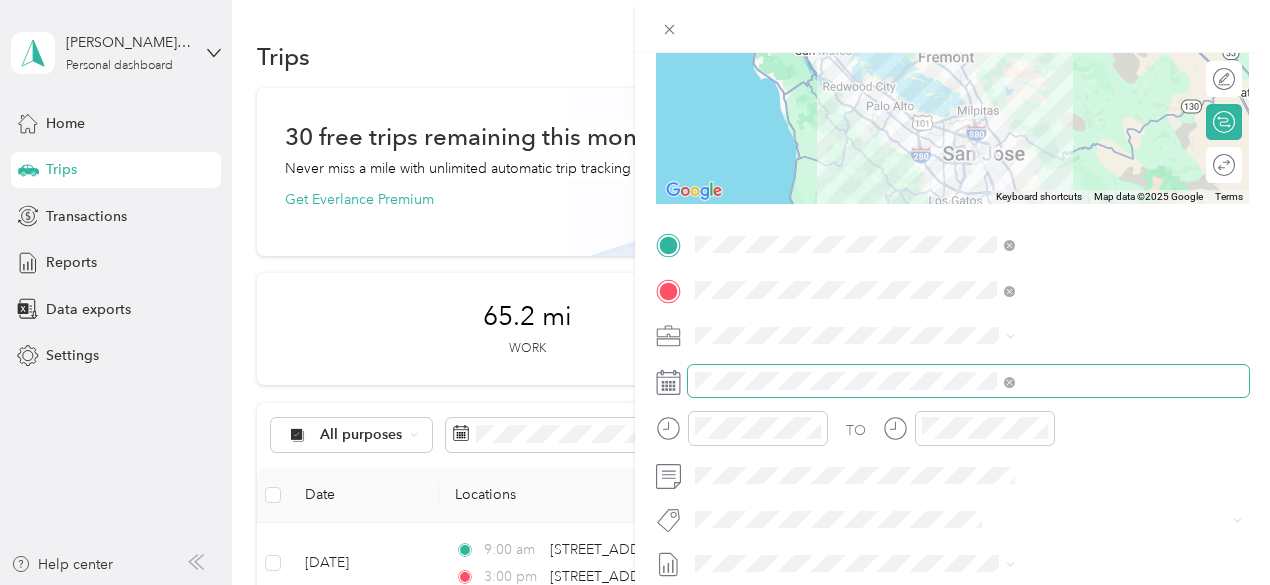 click on "TO Add photo" at bounding box center [952, 470] 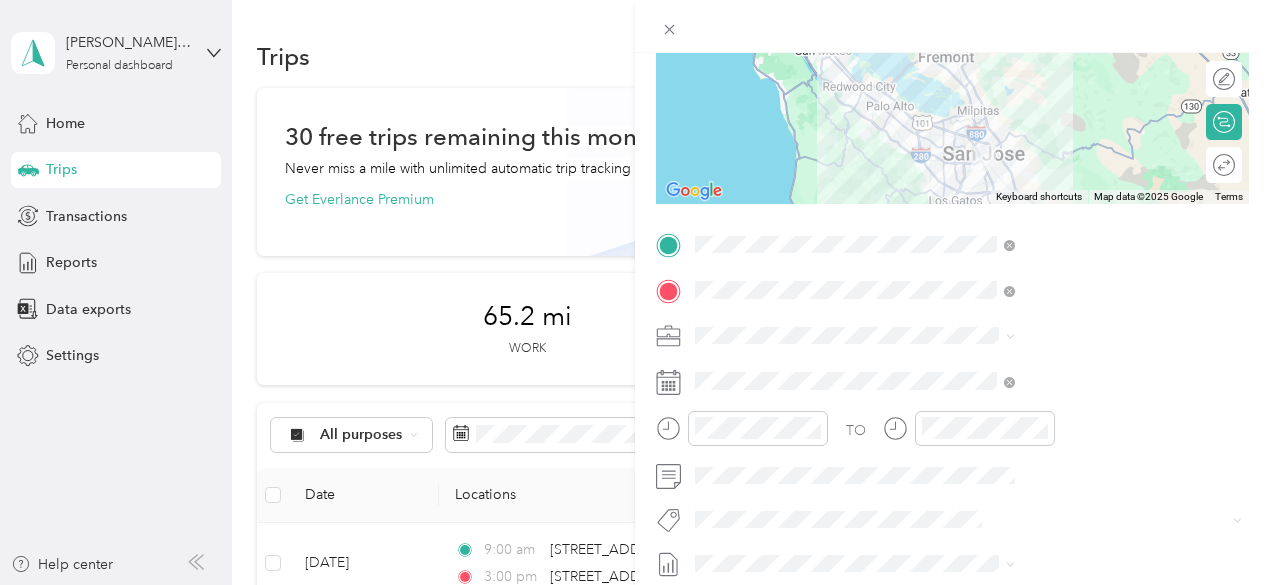 click at bounding box center (968, 336) 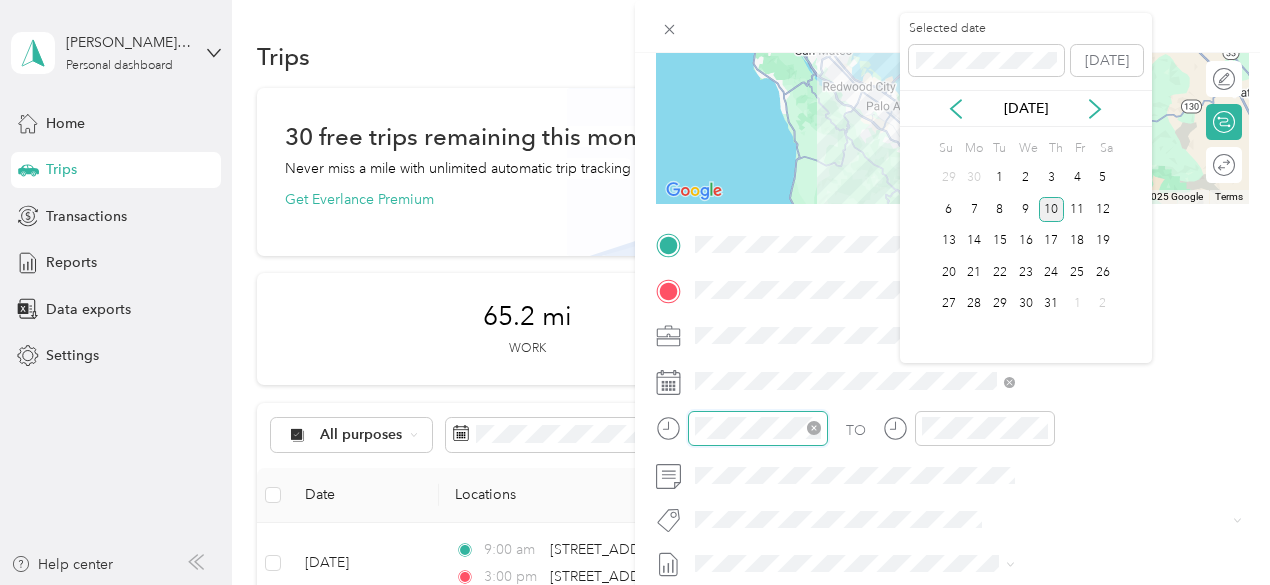 scroll, scrollTop: 120, scrollLeft: 0, axis: vertical 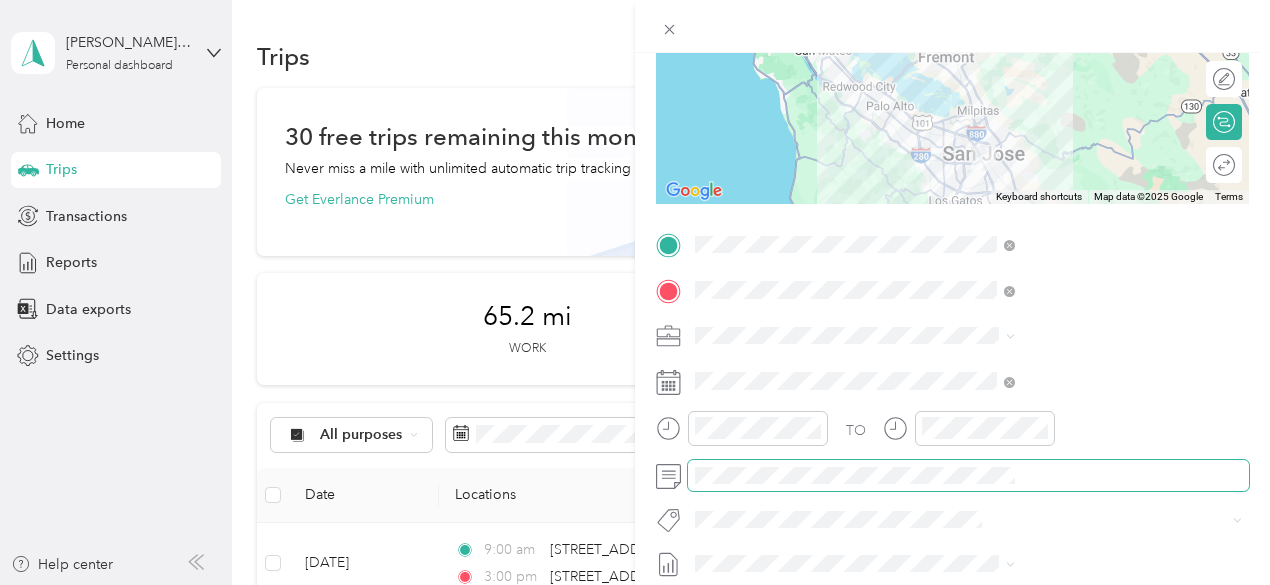 click at bounding box center [968, 476] 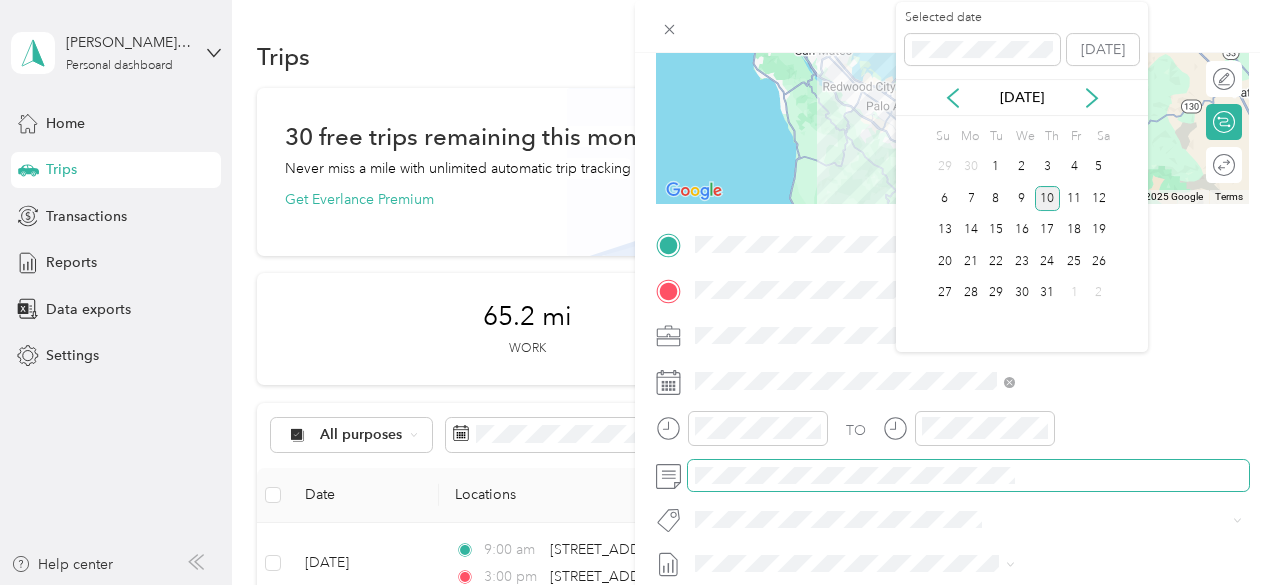 click at bounding box center [968, 476] 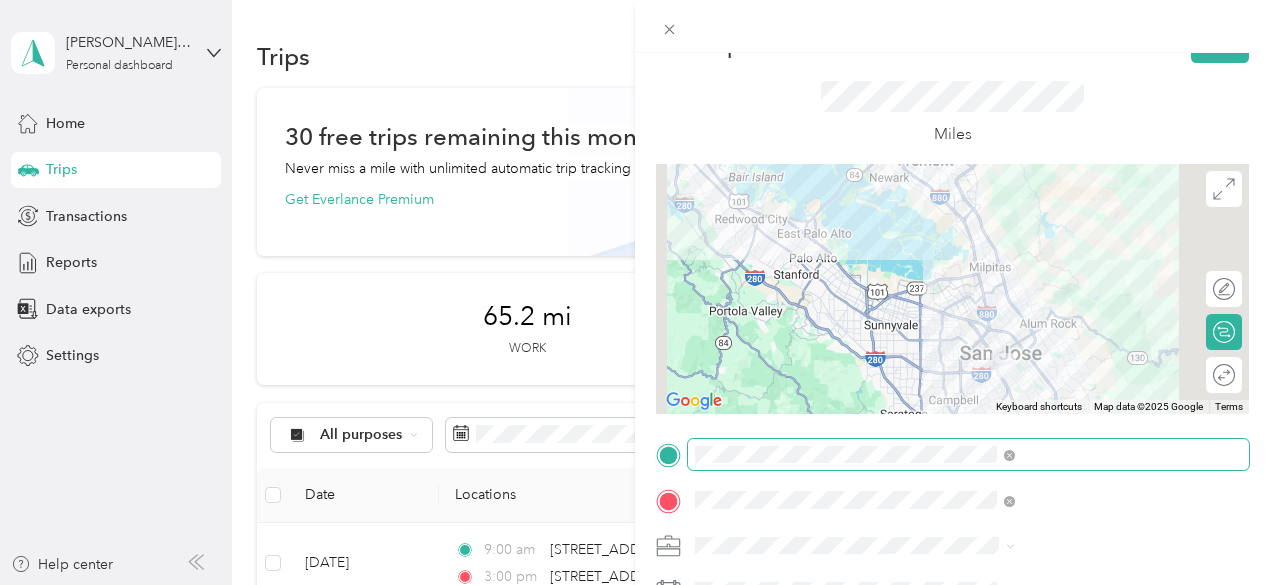 scroll, scrollTop: 0, scrollLeft: 4, axis: horizontal 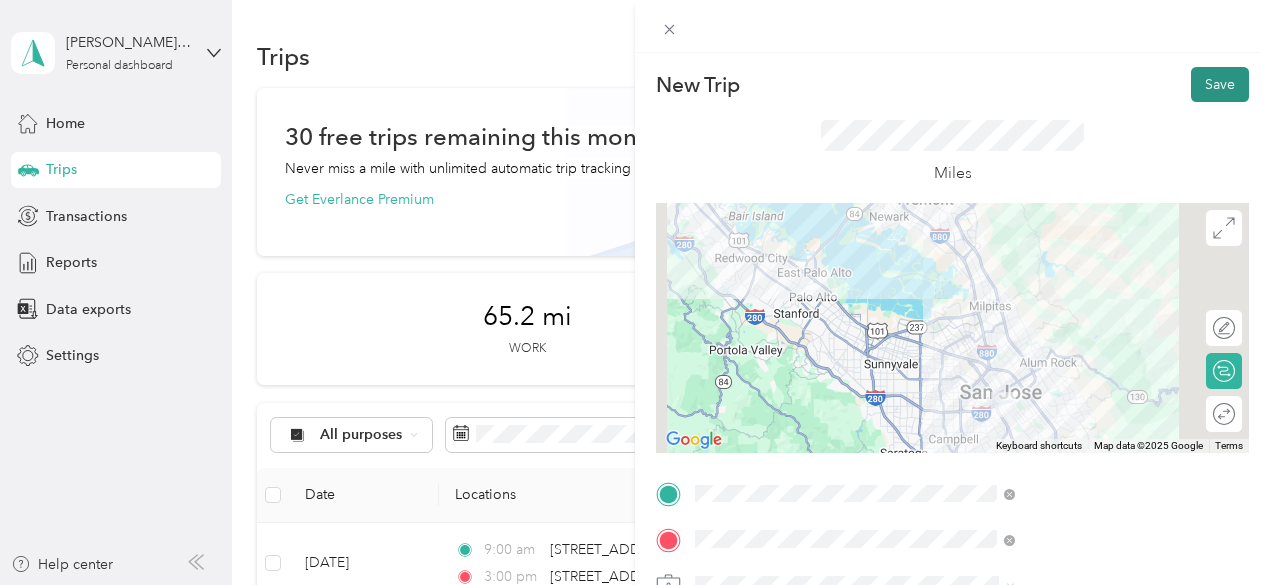 click on "Save" at bounding box center (1220, 84) 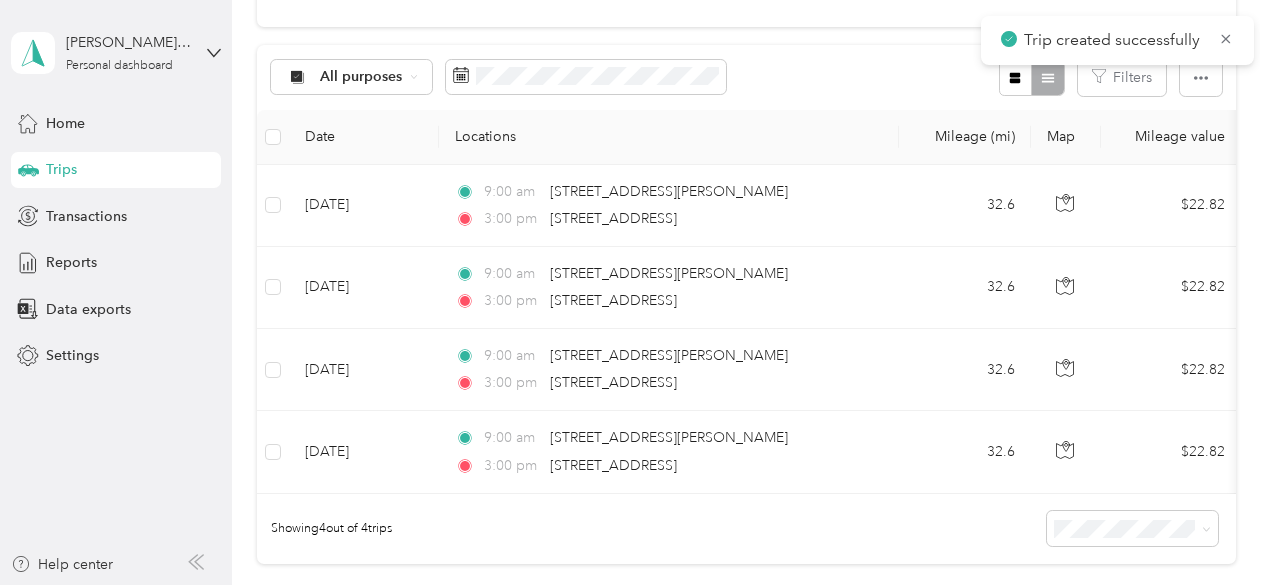 scroll, scrollTop: 361, scrollLeft: 0, axis: vertical 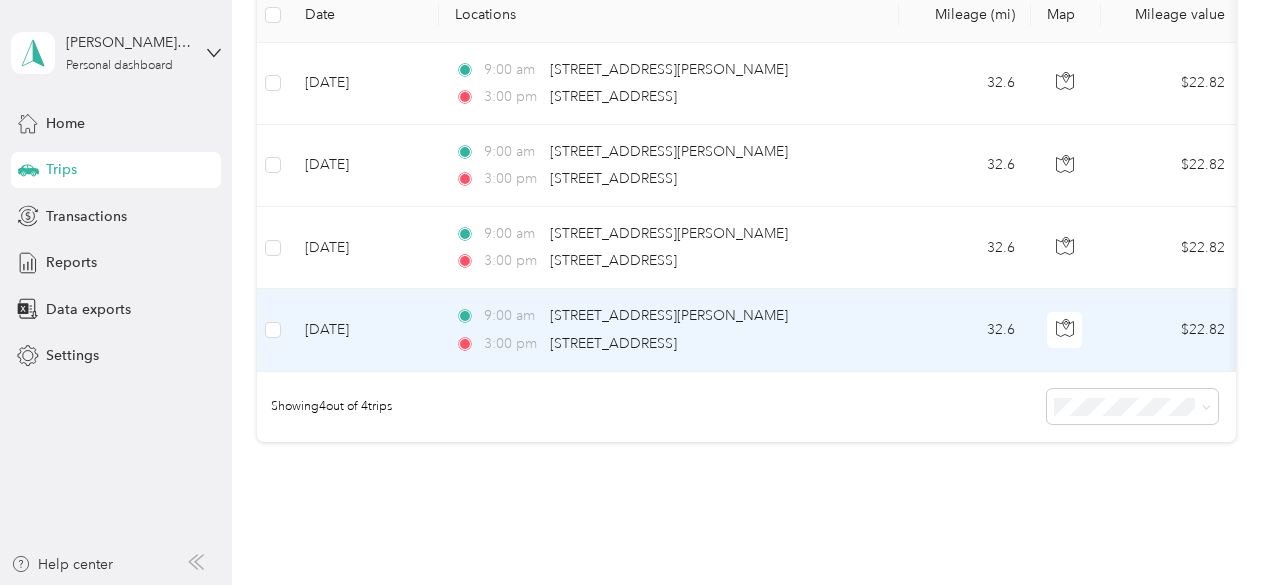 click on "3:00 pm" at bounding box center (512, 344) 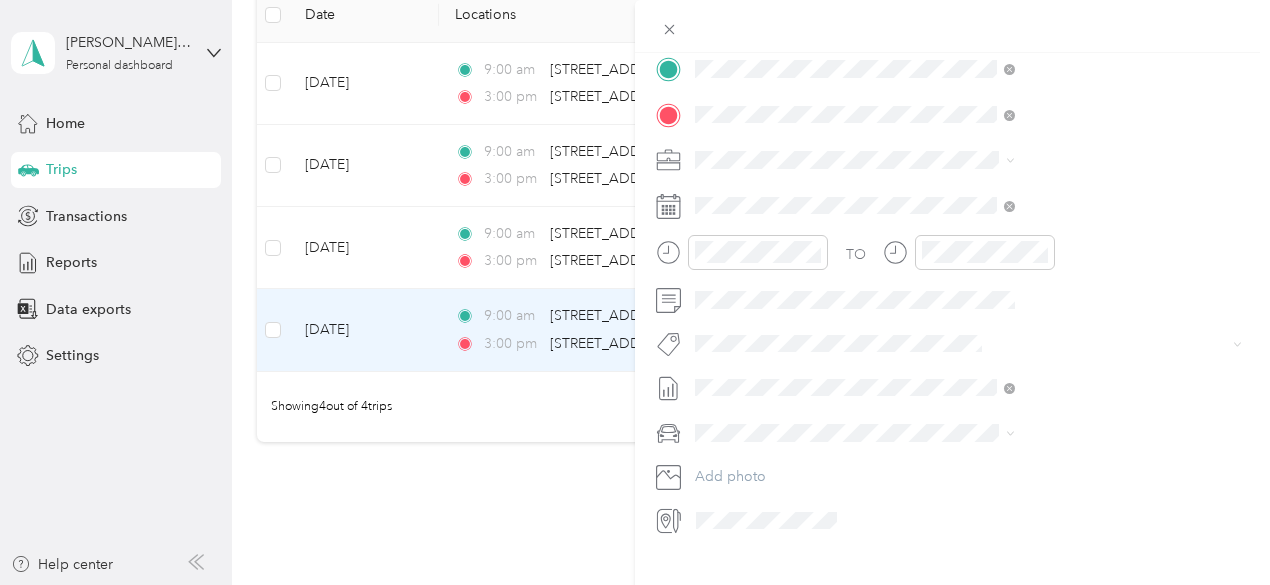 scroll, scrollTop: 464, scrollLeft: 0, axis: vertical 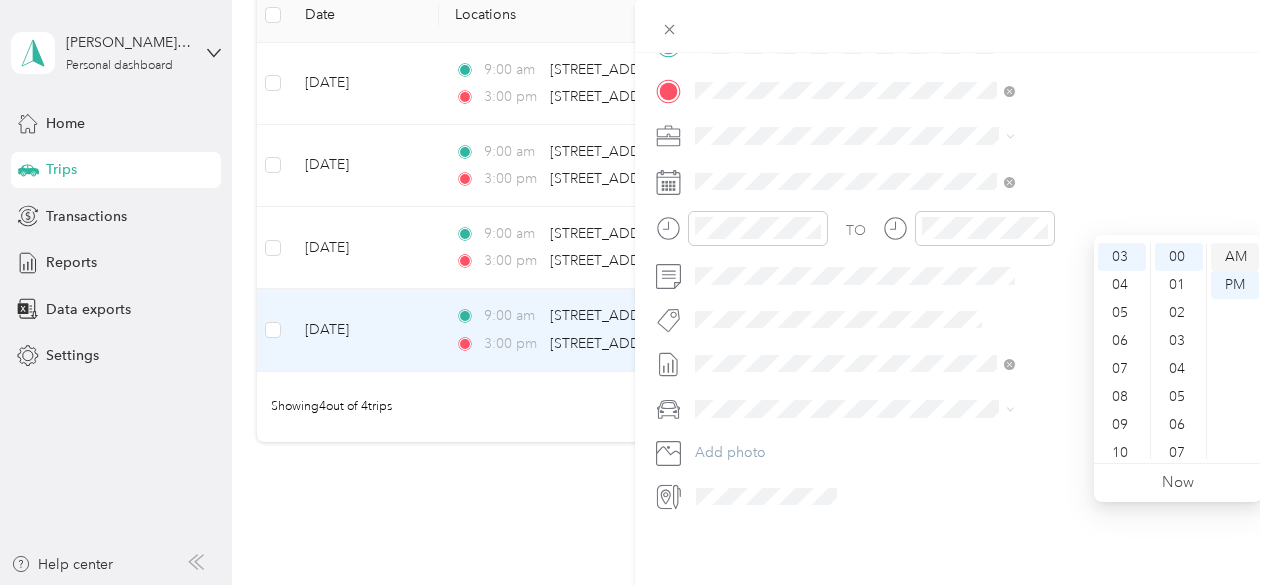 click on "AM" at bounding box center (1235, 257) 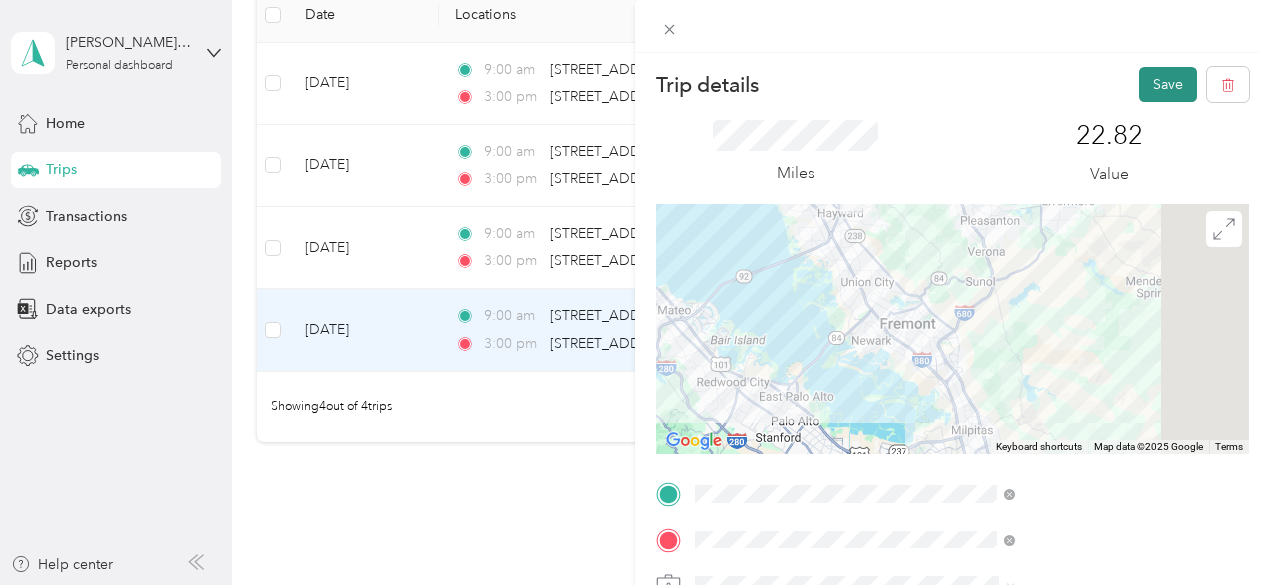 click on "Save" at bounding box center (1168, 84) 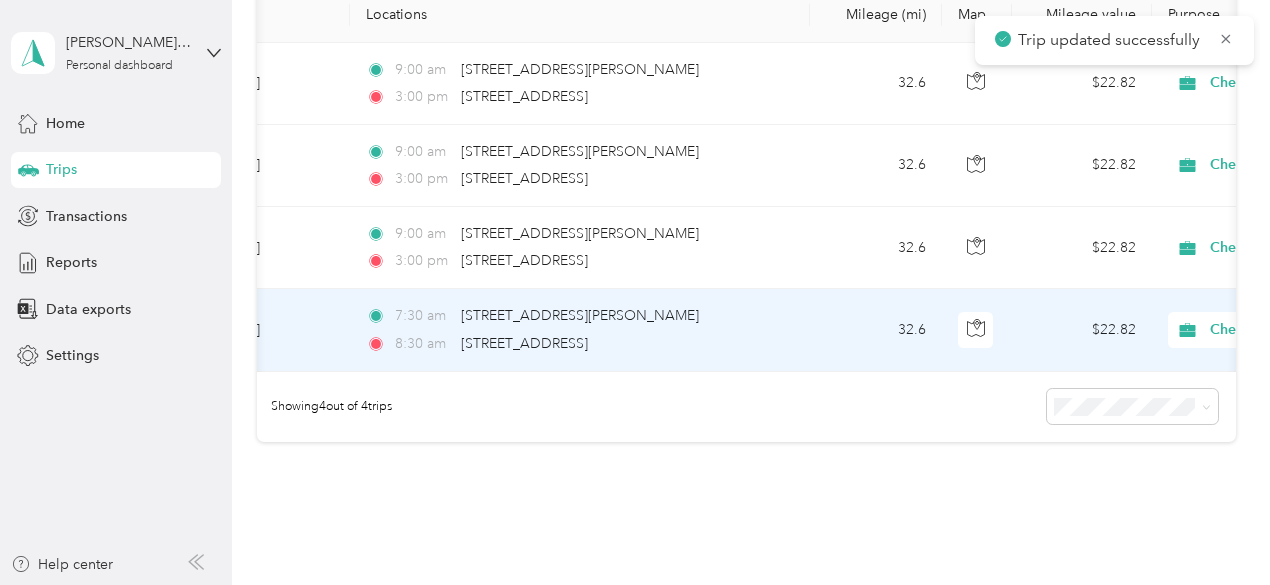 scroll, scrollTop: 0, scrollLeft: 0, axis: both 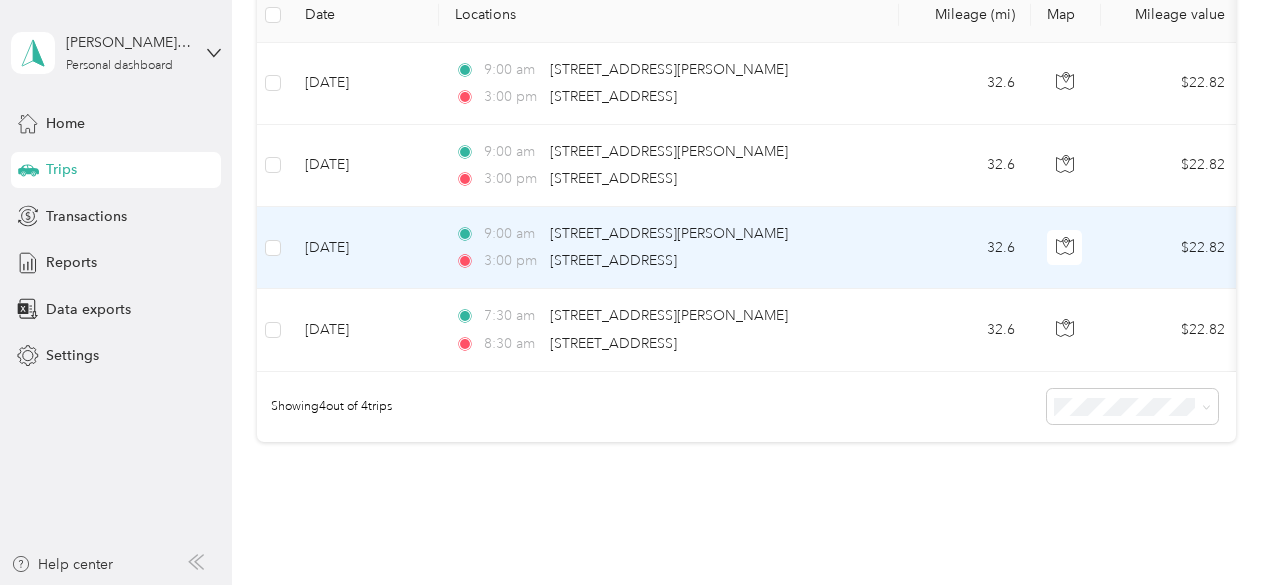 click on "[DATE]" at bounding box center (364, 248) 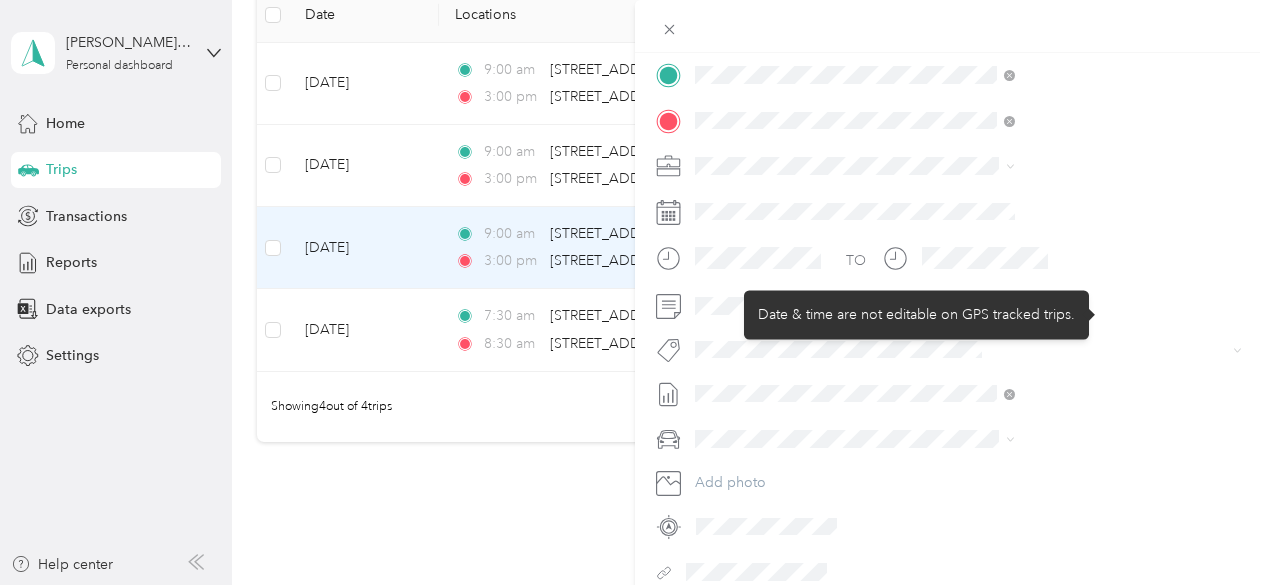 scroll, scrollTop: 422, scrollLeft: 0, axis: vertical 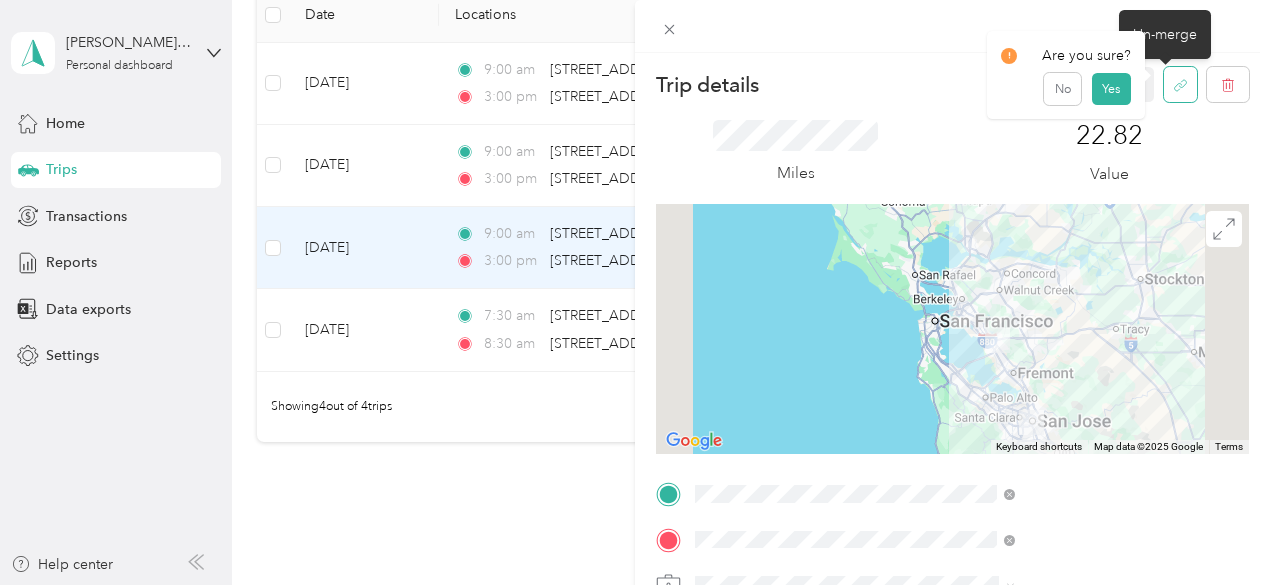 click 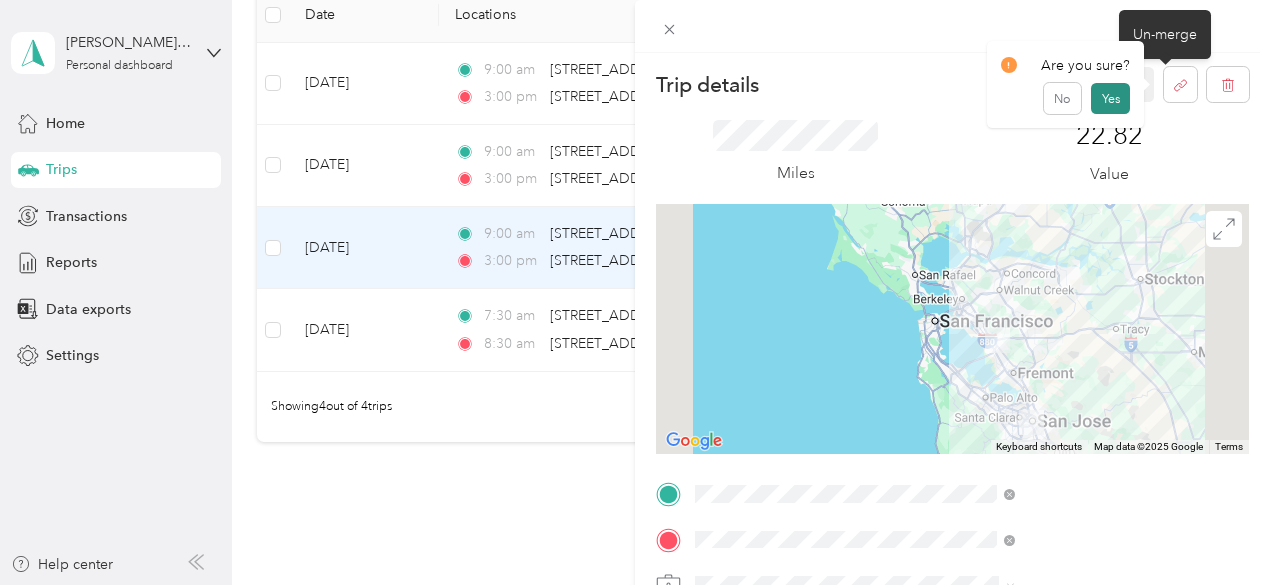 click on "Yes" at bounding box center [1110, 99] 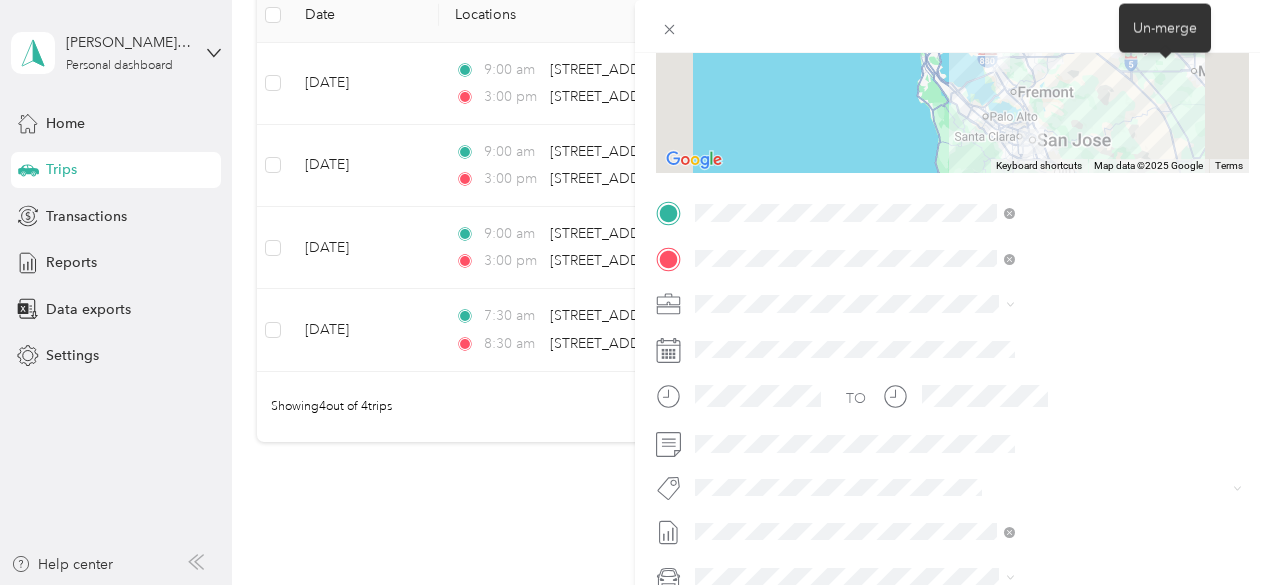 scroll, scrollTop: 0, scrollLeft: 0, axis: both 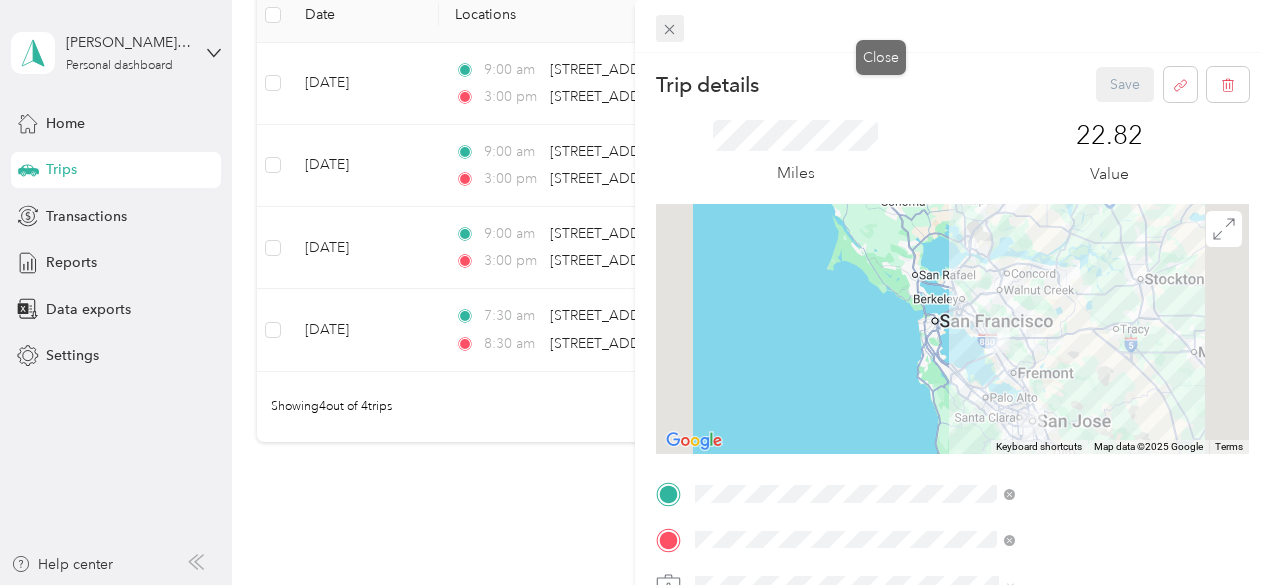 click 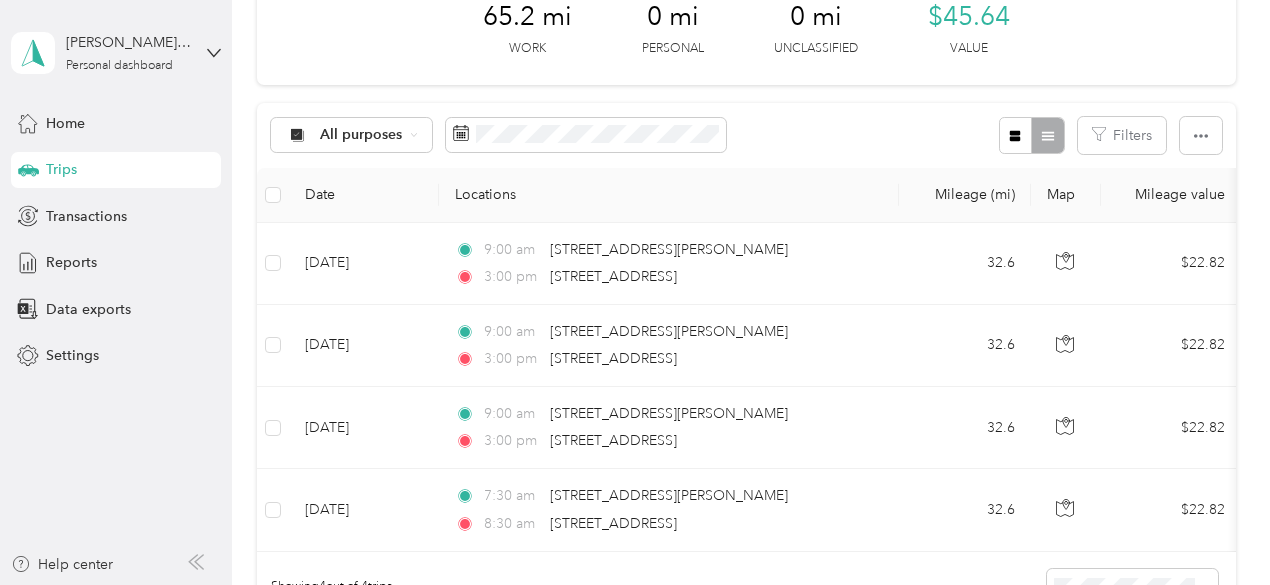 scroll, scrollTop: 306, scrollLeft: 0, axis: vertical 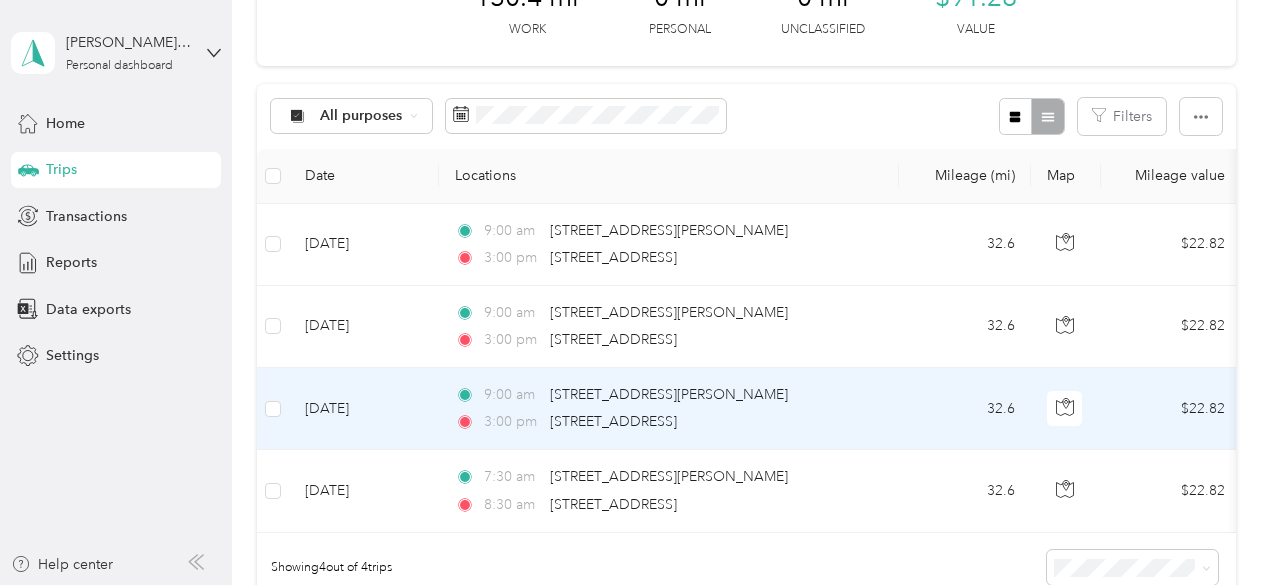 click on "9:00 am 944 South 2nd Street, San Jose" at bounding box center (665, 395) 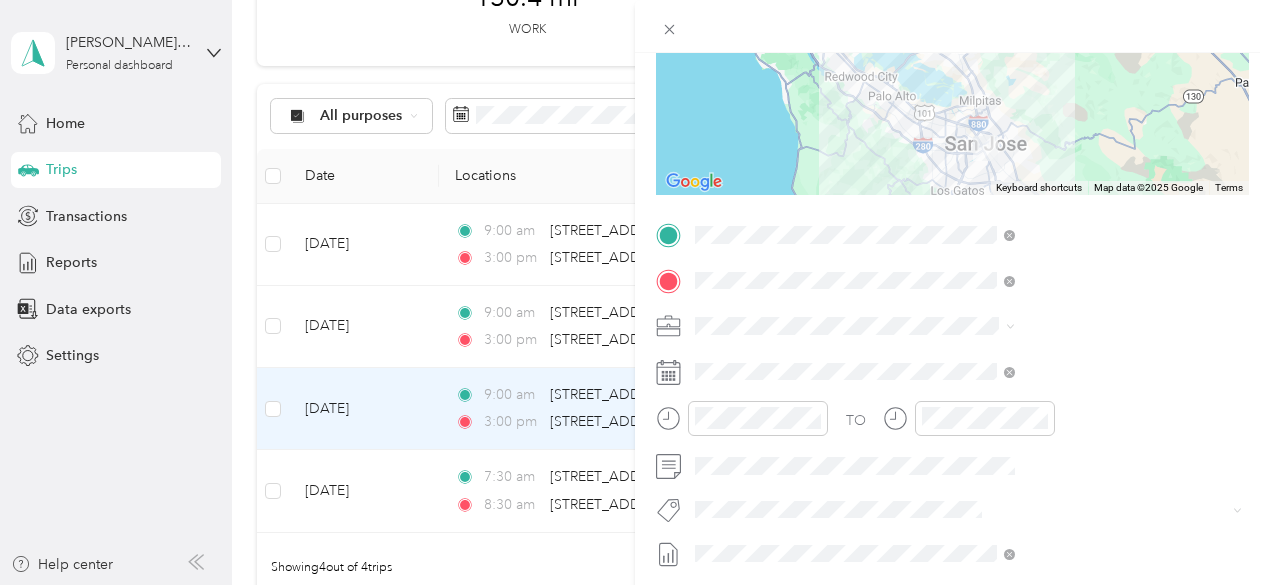 scroll, scrollTop: 332, scrollLeft: 0, axis: vertical 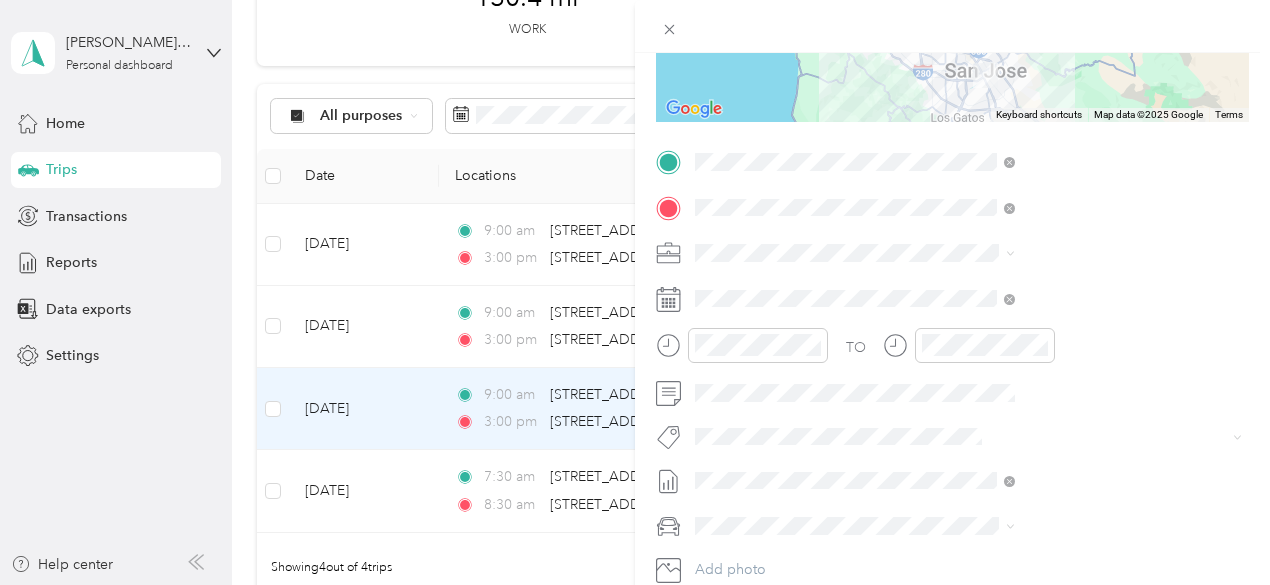 click on "TO Add photo" at bounding box center [952, 387] 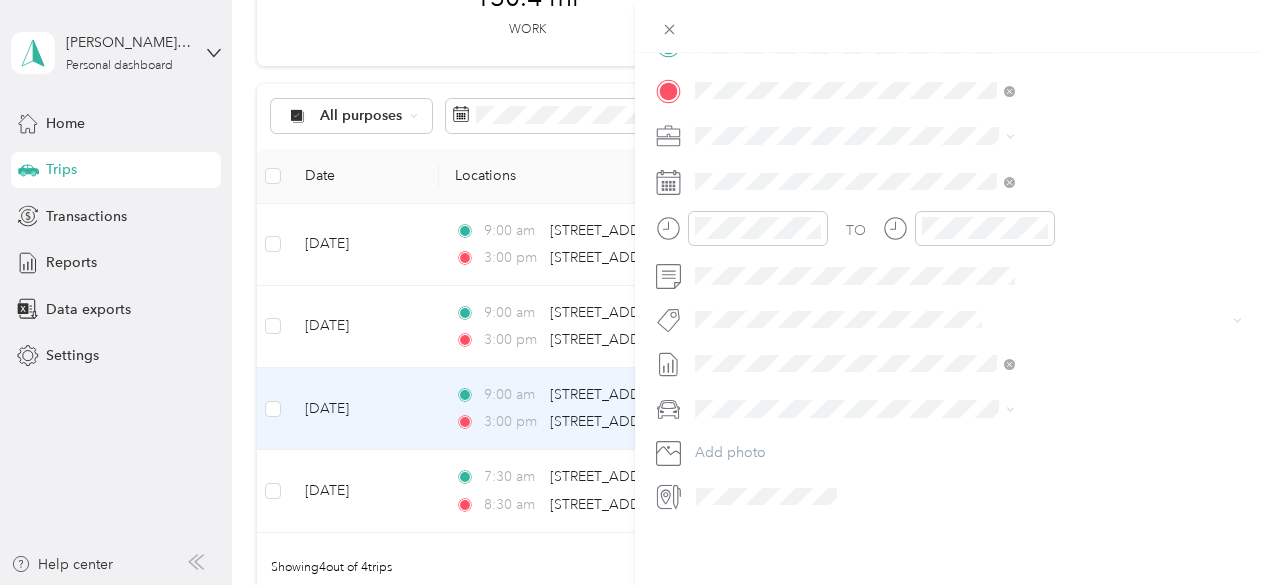 scroll, scrollTop: 0, scrollLeft: 4, axis: horizontal 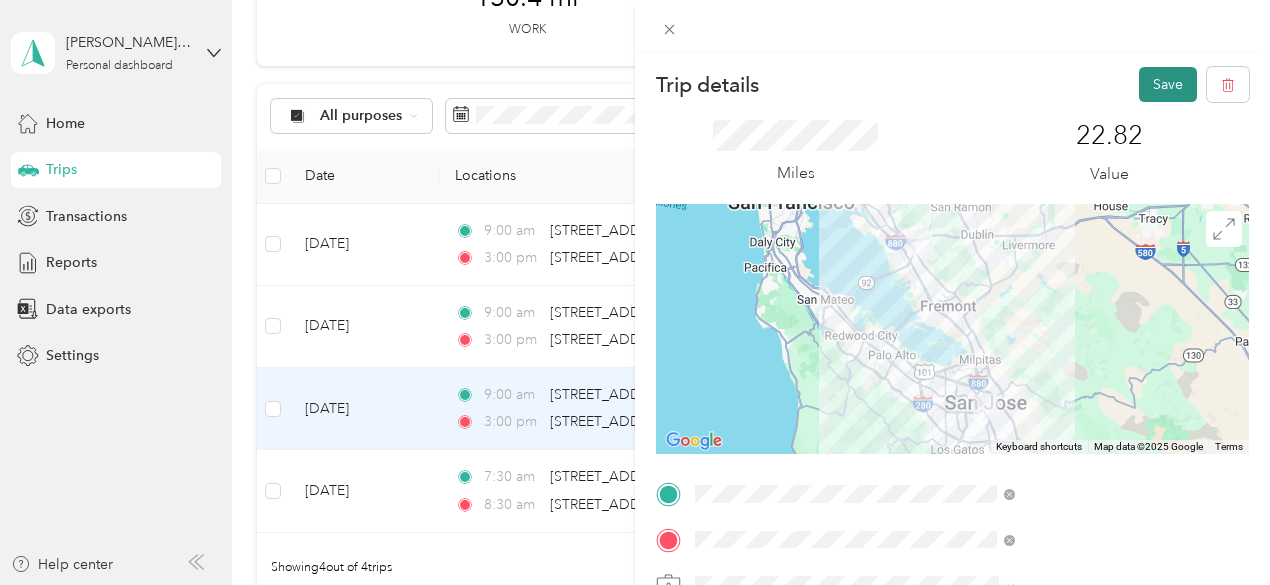 click on "Save" at bounding box center [1168, 84] 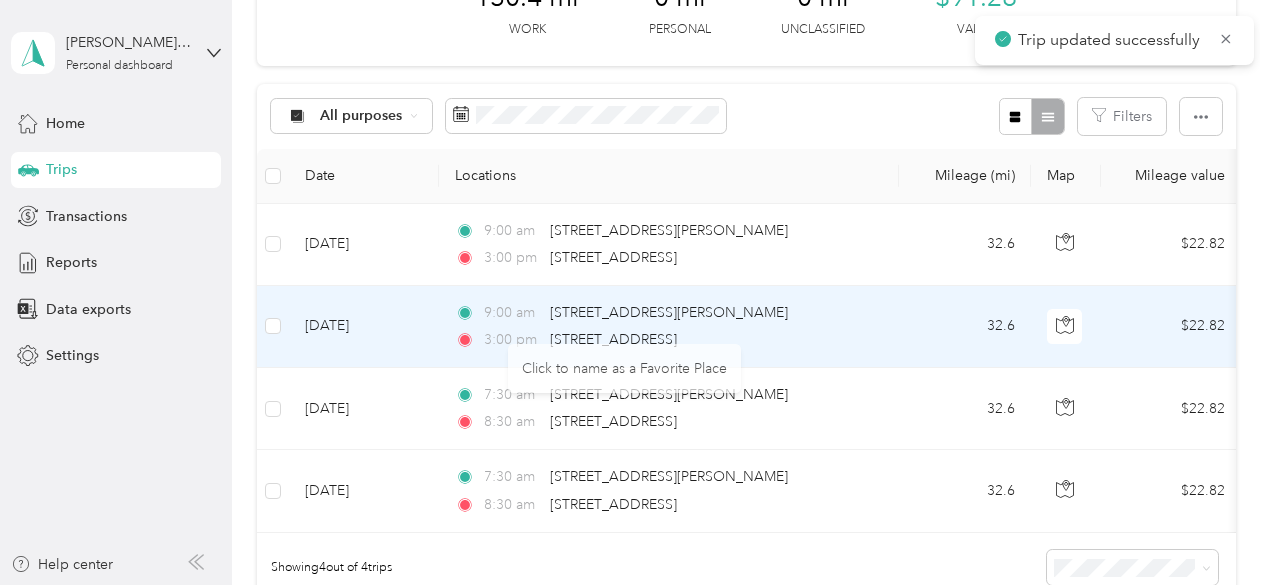 click on "9:00 am 944 South 2nd Street, San Jose 3:00 pm 2058 D Street, Hayward" at bounding box center [669, 327] 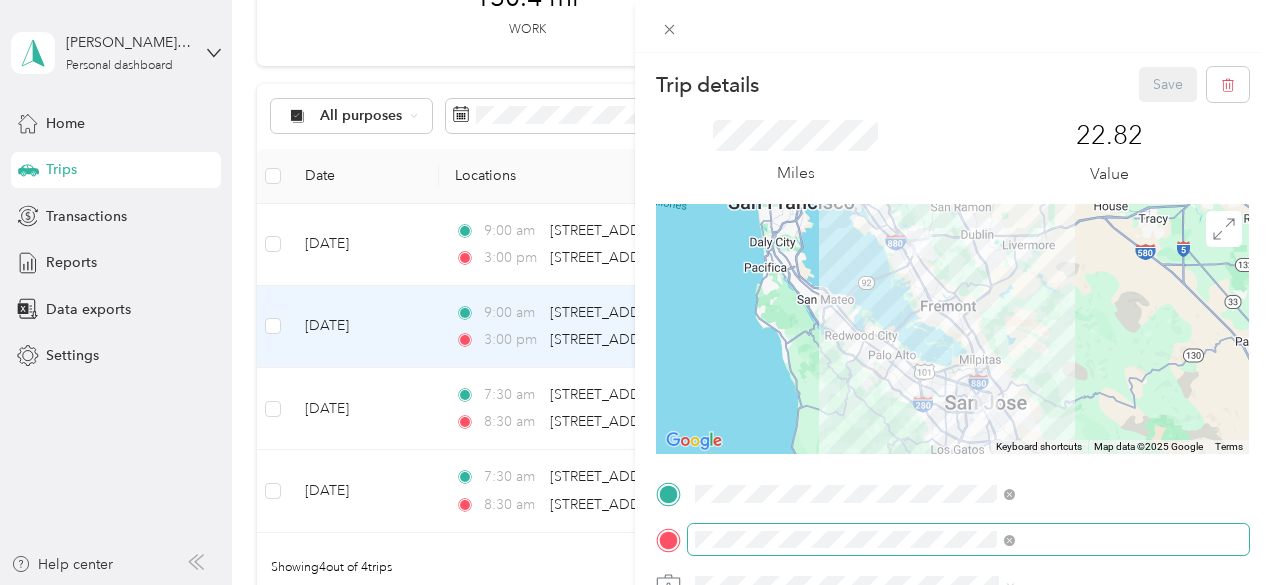 scroll, scrollTop: 464, scrollLeft: 0, axis: vertical 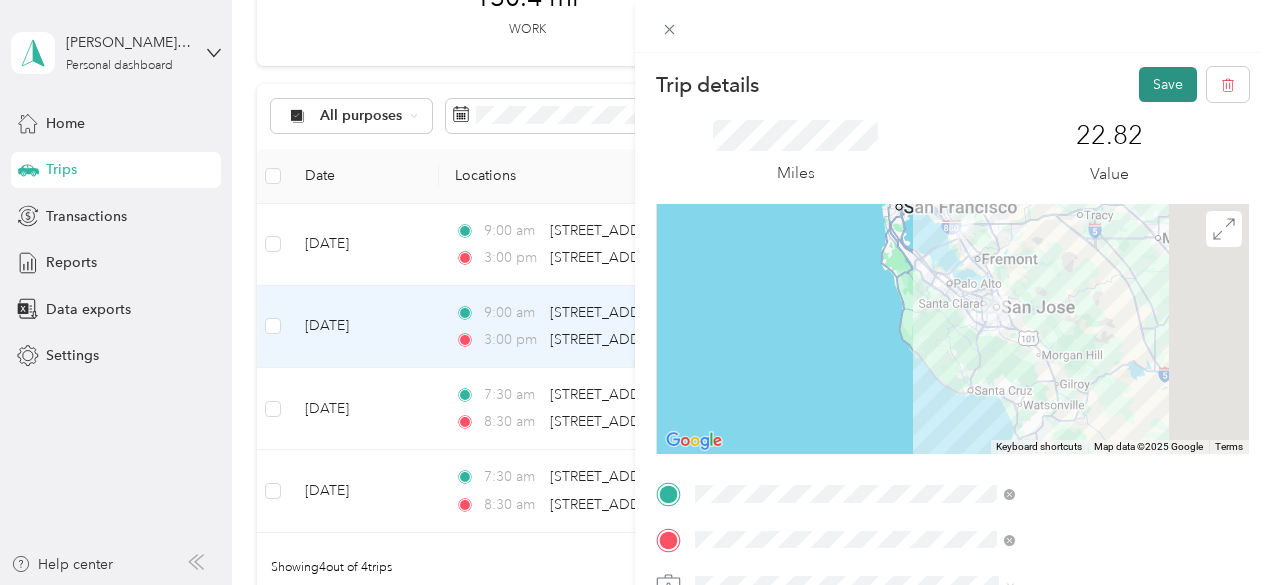 click on "Save" at bounding box center (1168, 84) 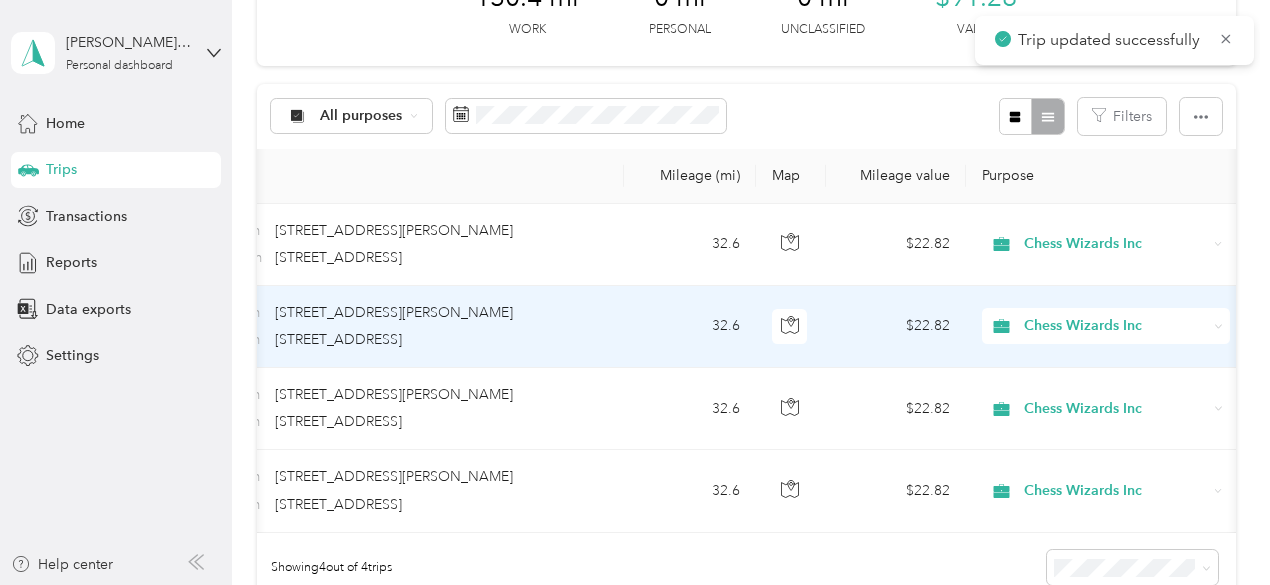 scroll, scrollTop: 0, scrollLeft: 281, axis: horizontal 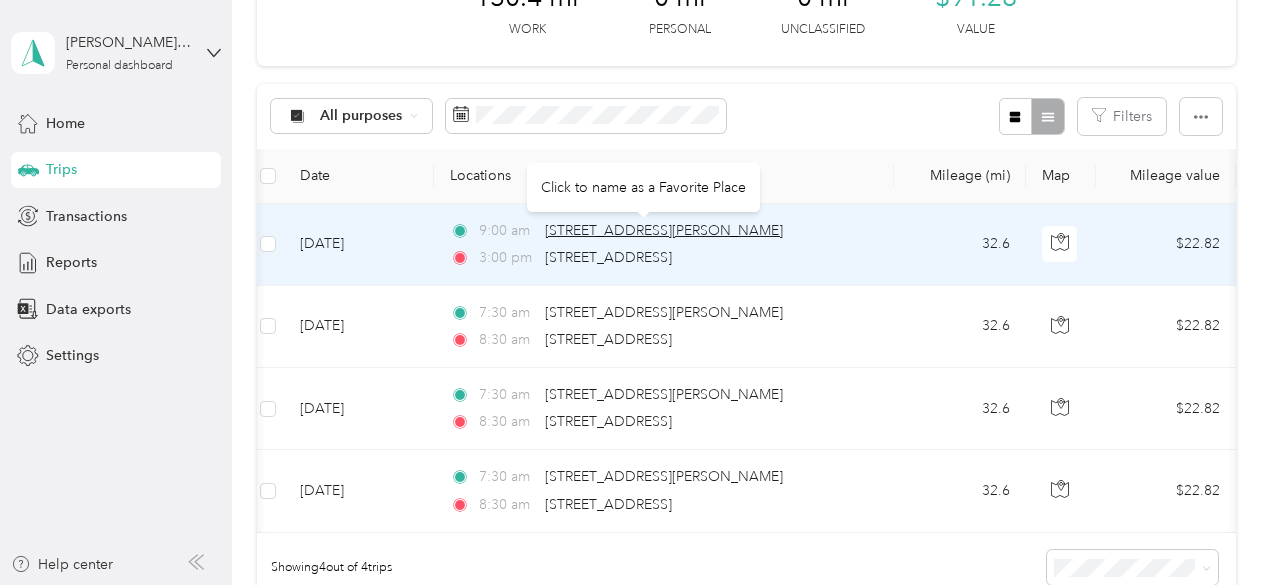click on "[STREET_ADDRESS][PERSON_NAME]" at bounding box center [664, 230] 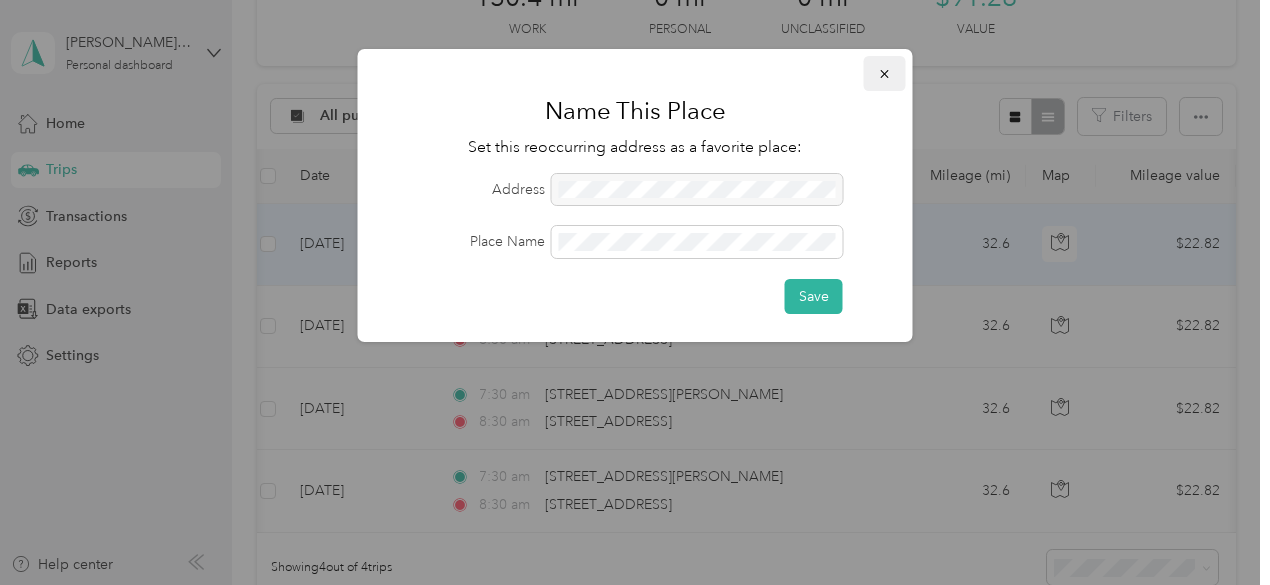 click 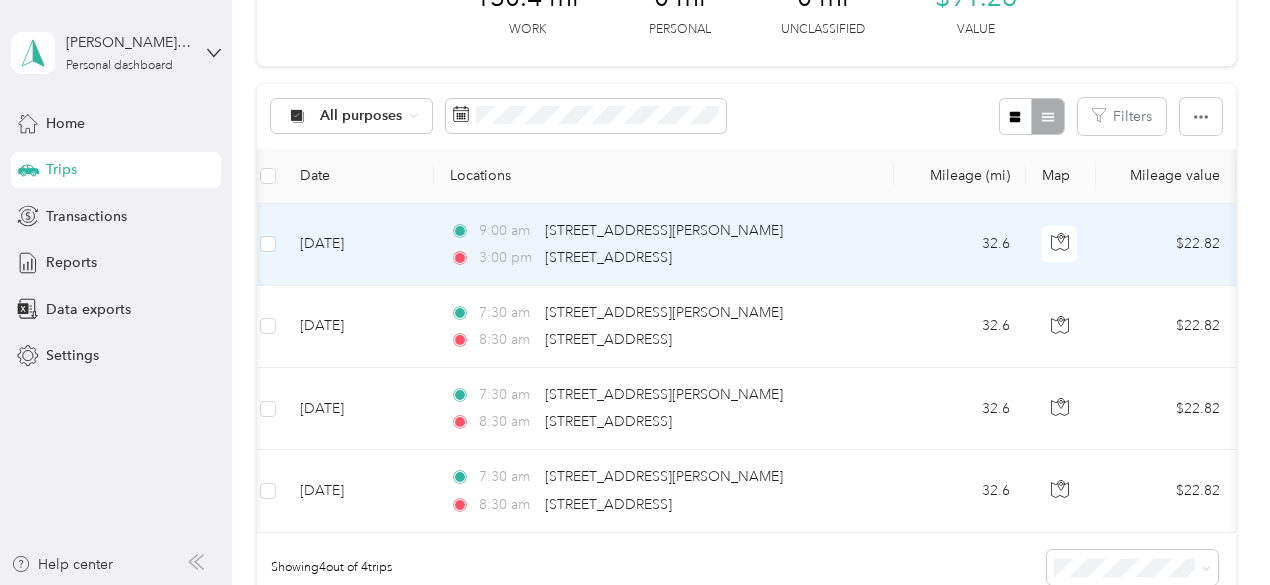 click on "3:00 pm 2058 D Street, Hayward" at bounding box center [660, 258] 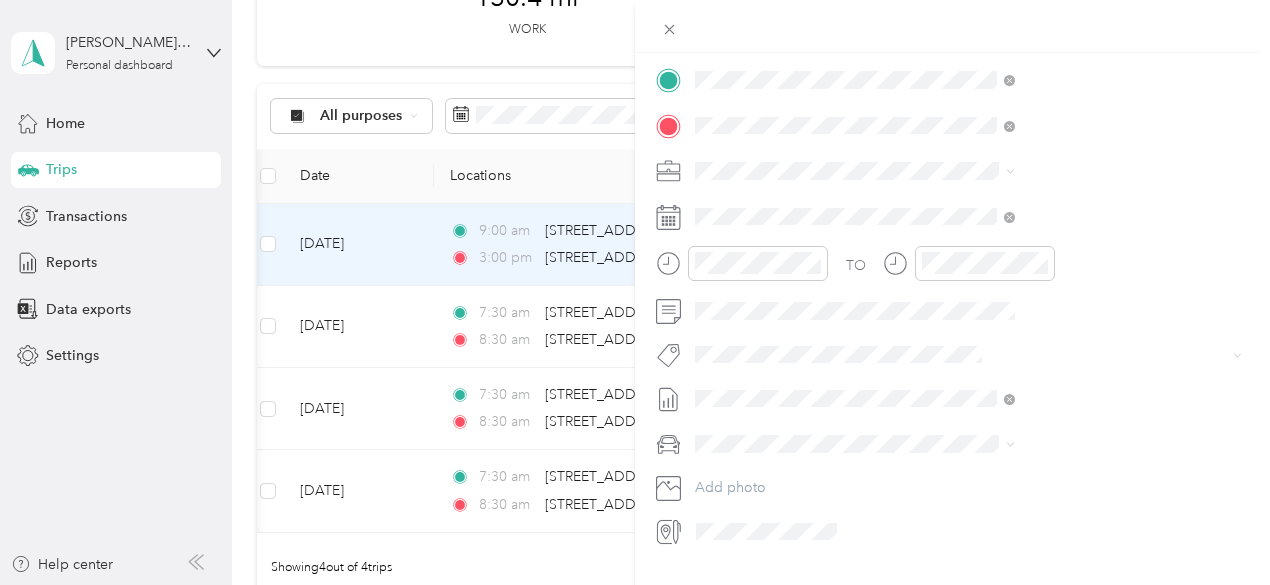 click at bounding box center [742, 270] 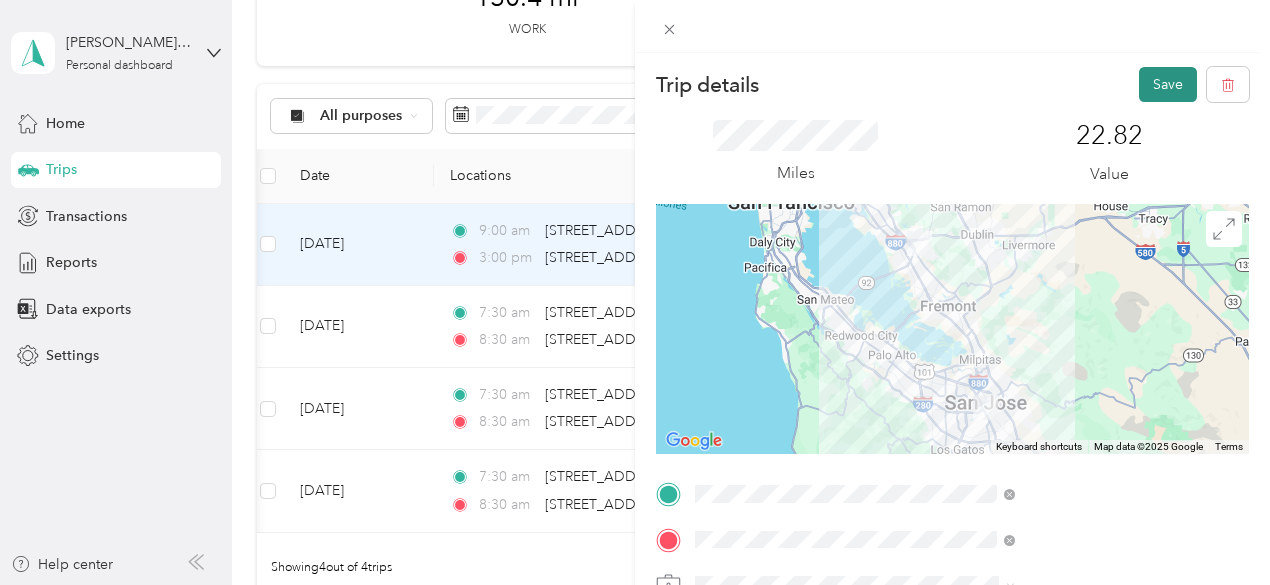 click on "Save" at bounding box center (1168, 84) 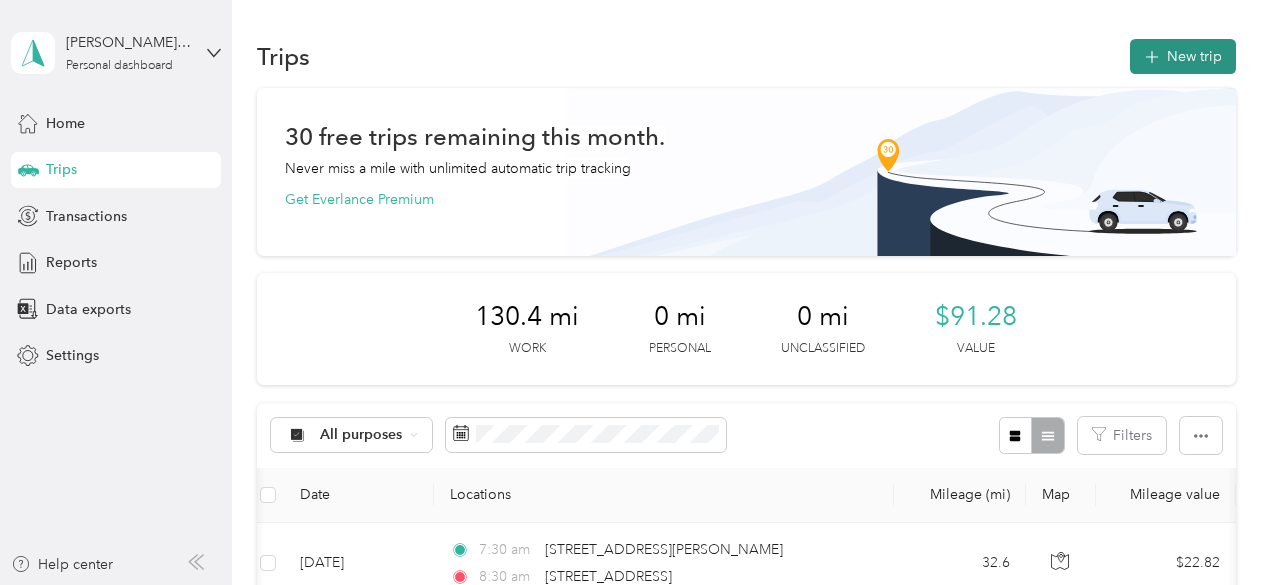 click on "New trip" at bounding box center [1183, 56] 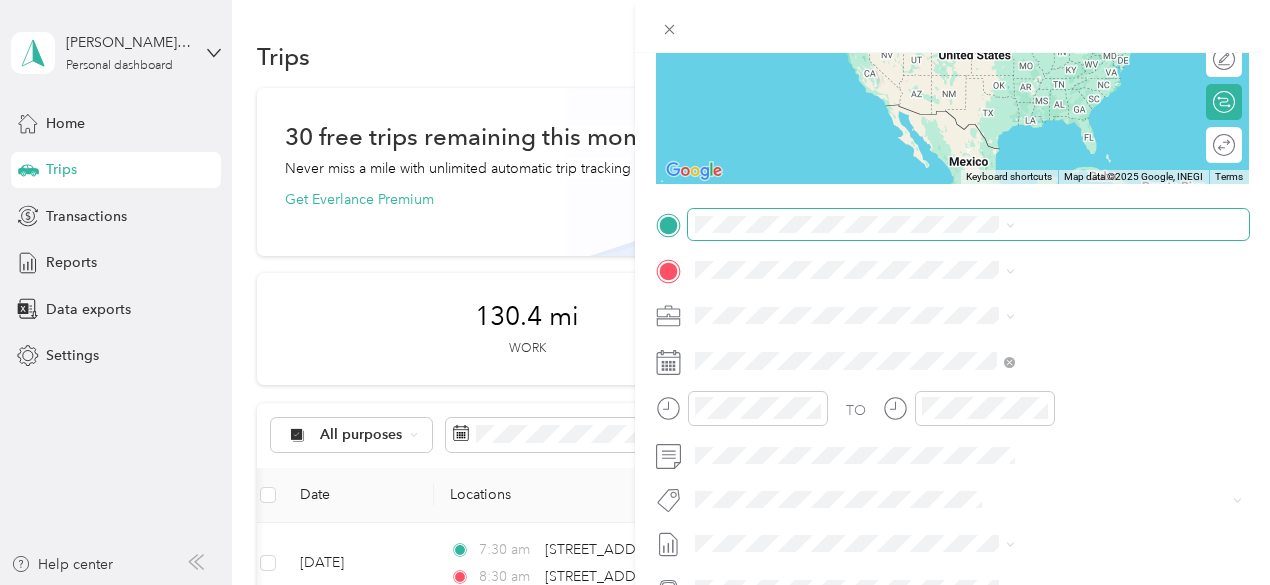 click at bounding box center (968, 225) 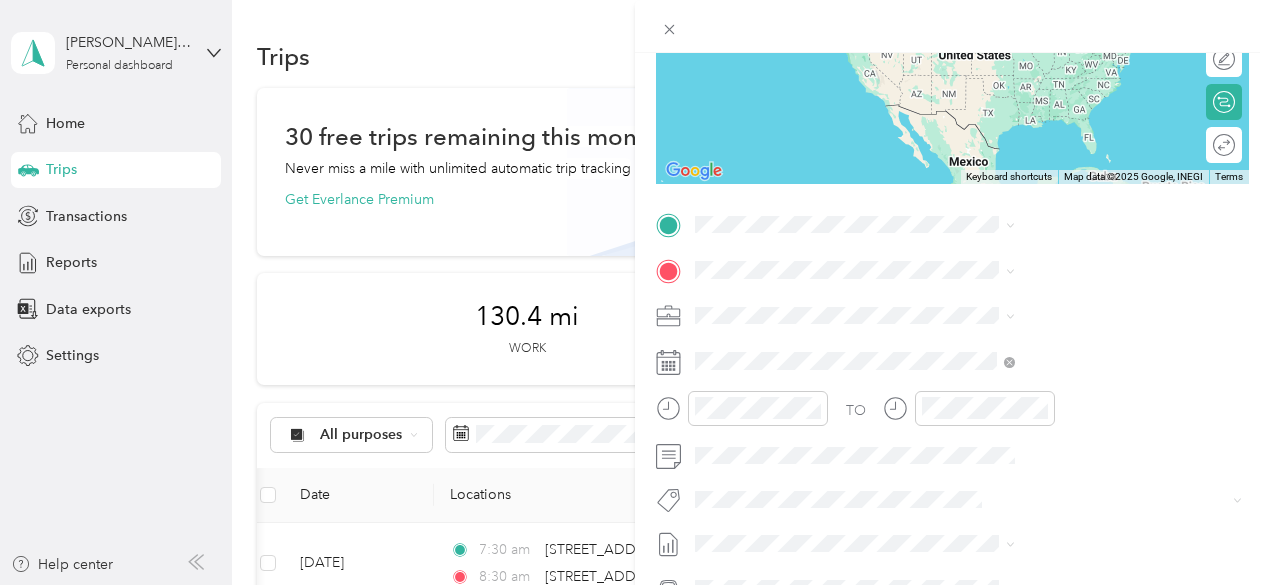 click on "944 South 2nd Street
San Jose, California 95112, United States" at bounding box center [1044, 288] 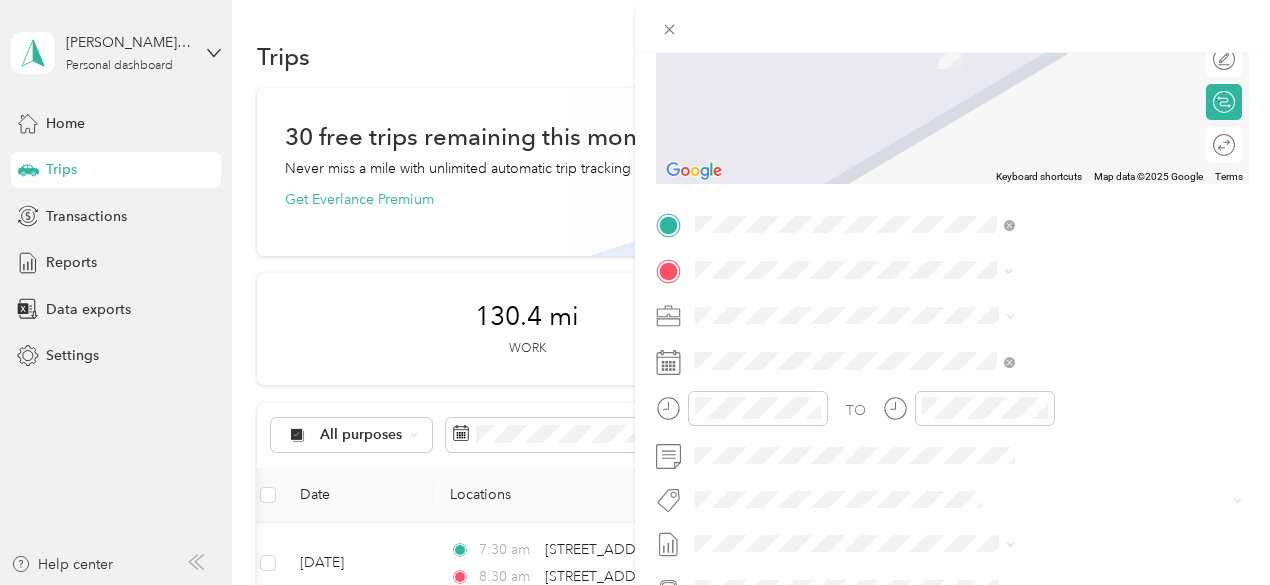 click on "2058 D Street
Hayward, California 94541, United States" at bounding box center [1067, 384] 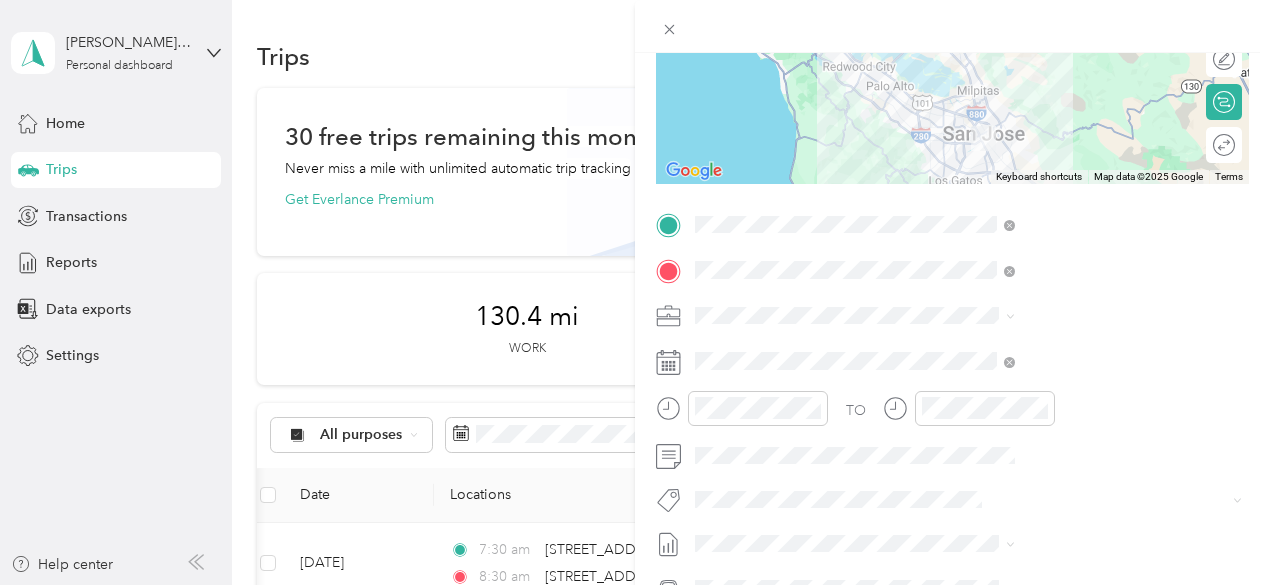 click on "Chess Wizards Inc" at bounding box center [1067, 376] 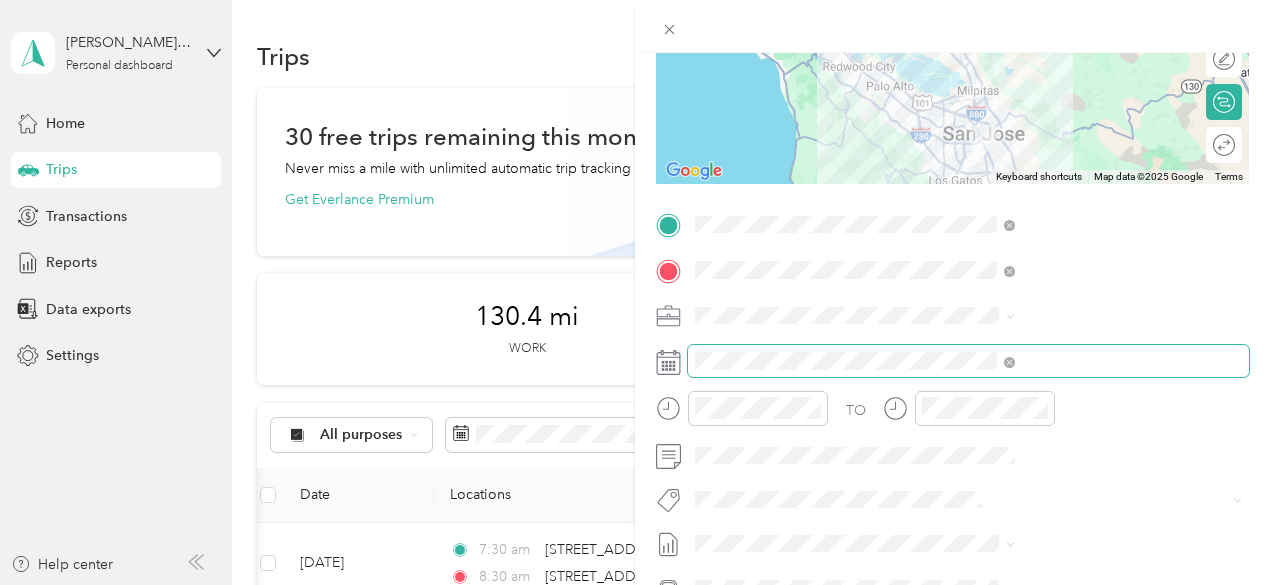 click at bounding box center [968, 361] 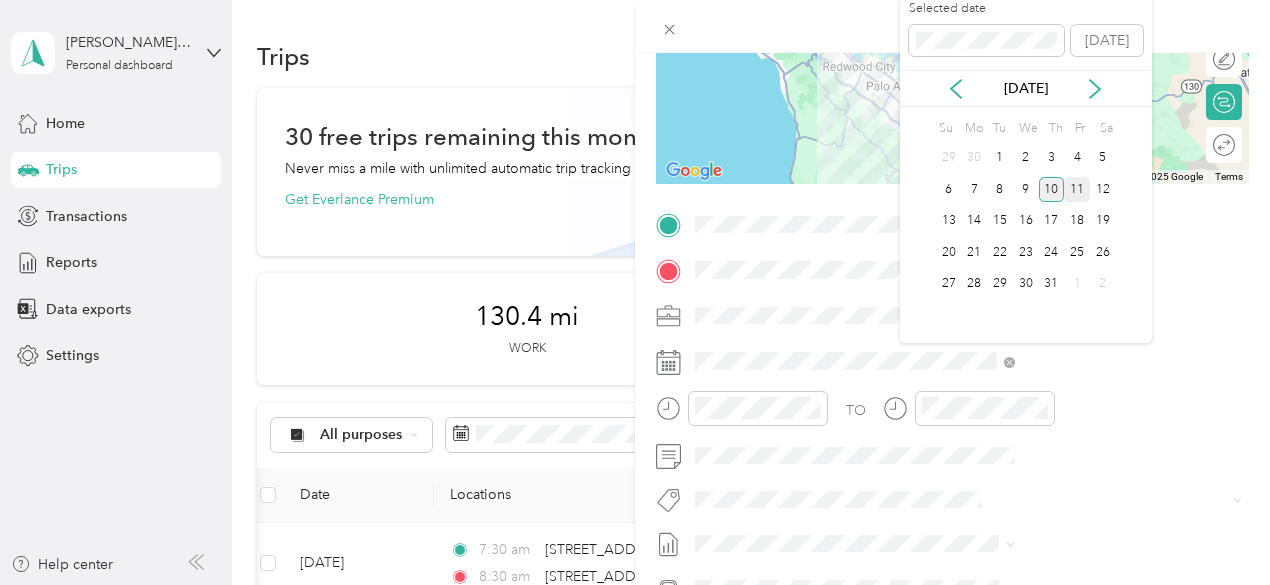 click on "11" at bounding box center (1077, 189) 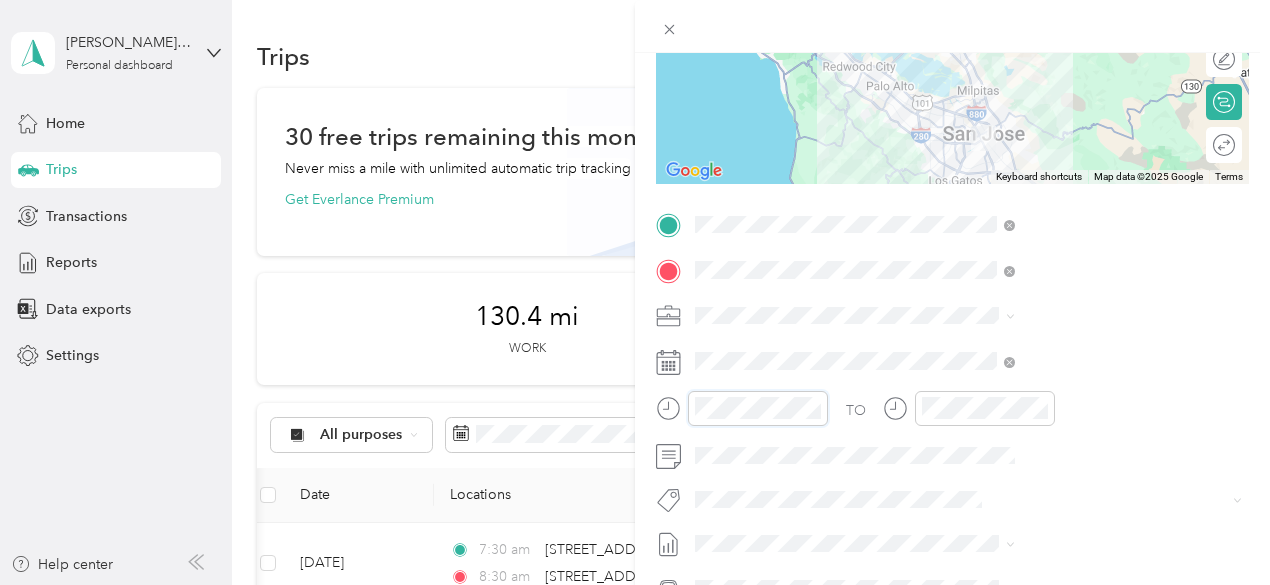 scroll, scrollTop: 709, scrollLeft: 0, axis: vertical 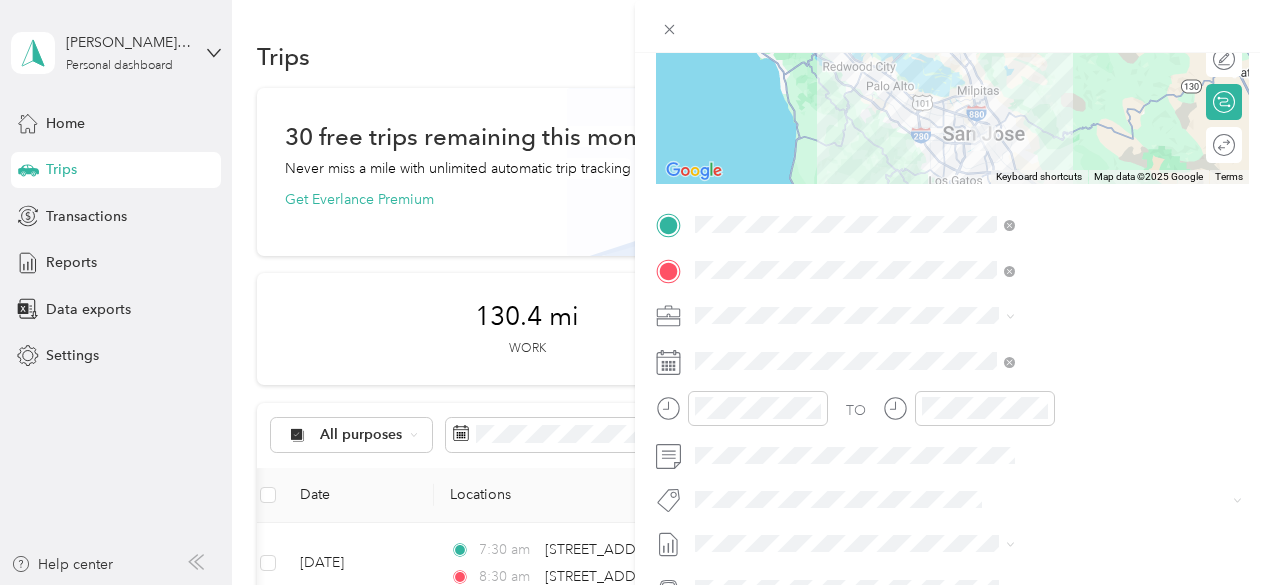 click at bounding box center [742, 415] 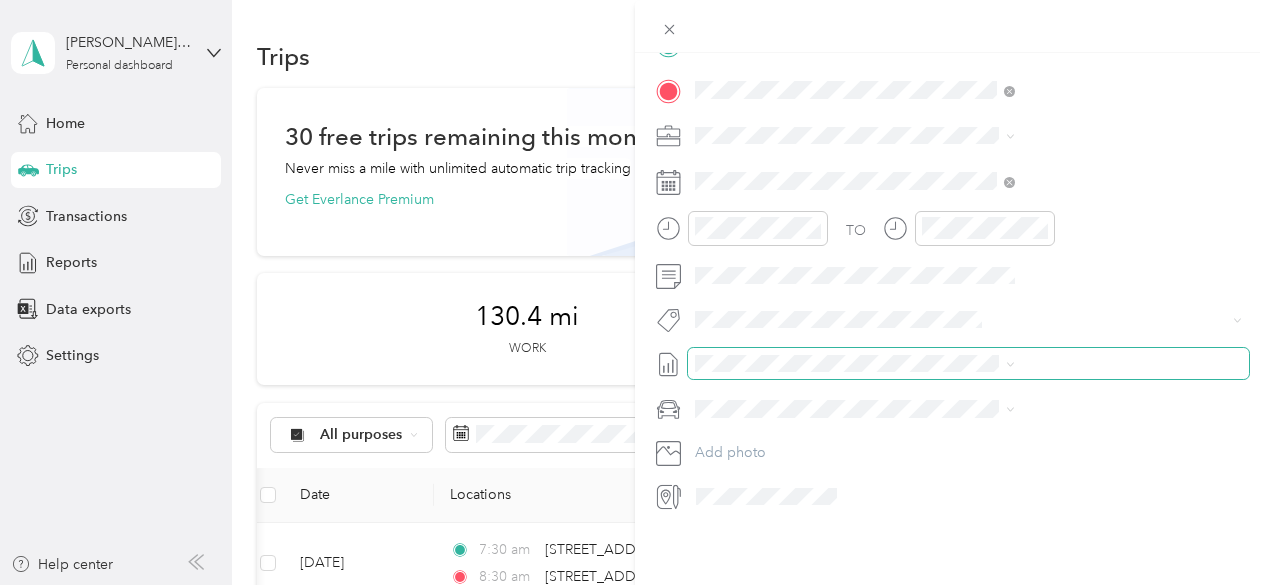scroll, scrollTop: 0, scrollLeft: 4, axis: horizontal 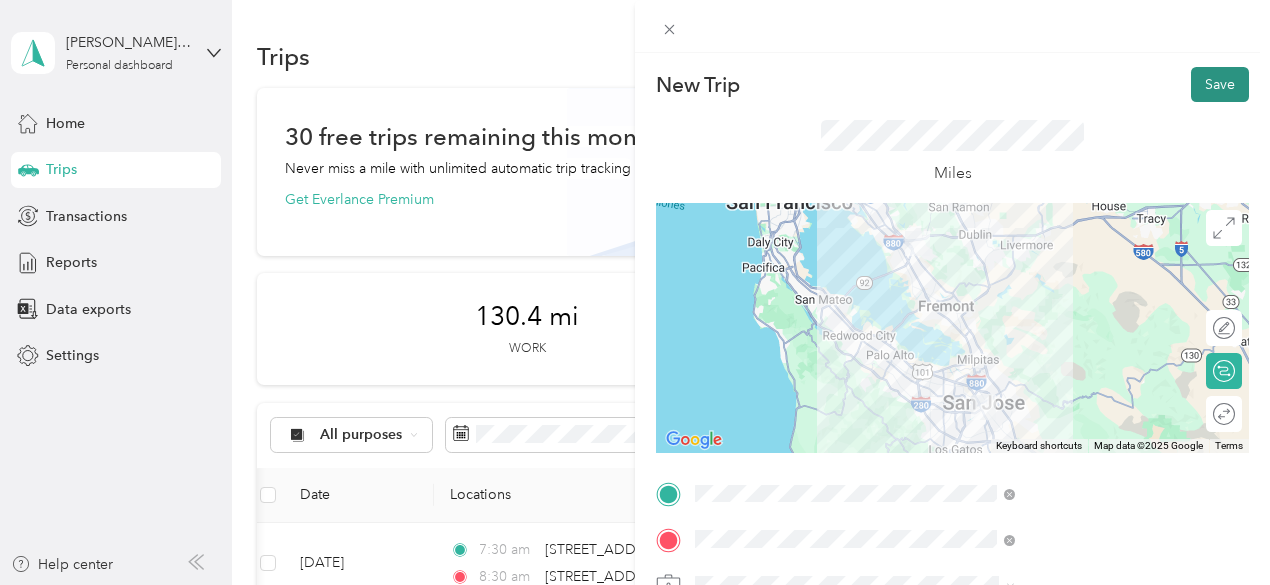 click on "Save" at bounding box center (1220, 84) 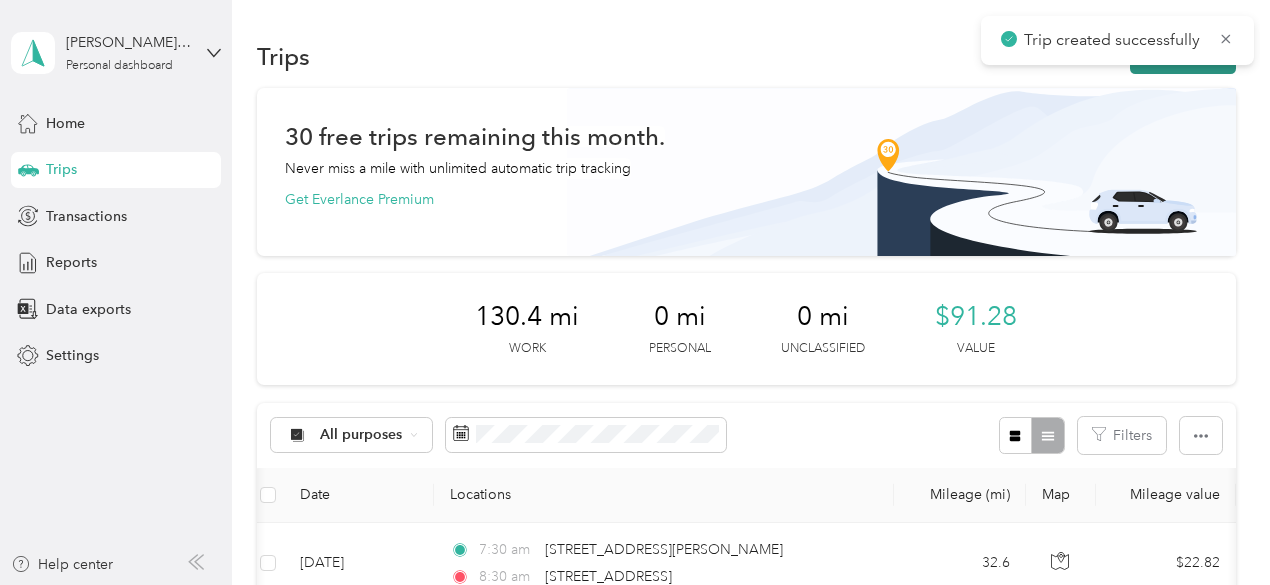 click on "New trip" at bounding box center [1183, 56] 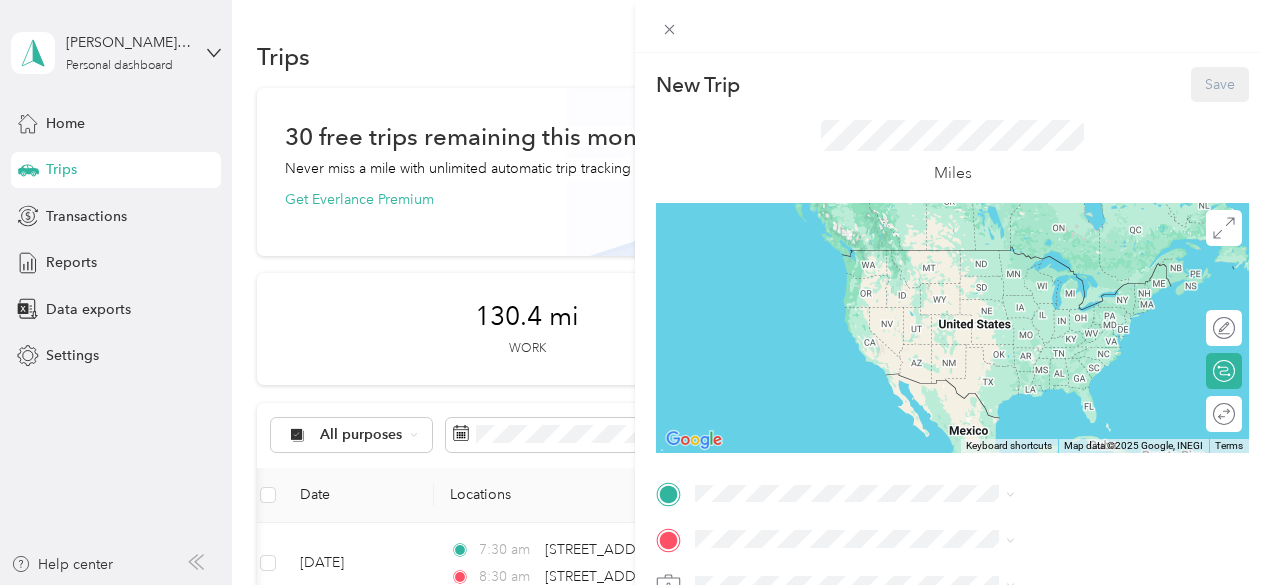 scroll, scrollTop: 152, scrollLeft: 0, axis: vertical 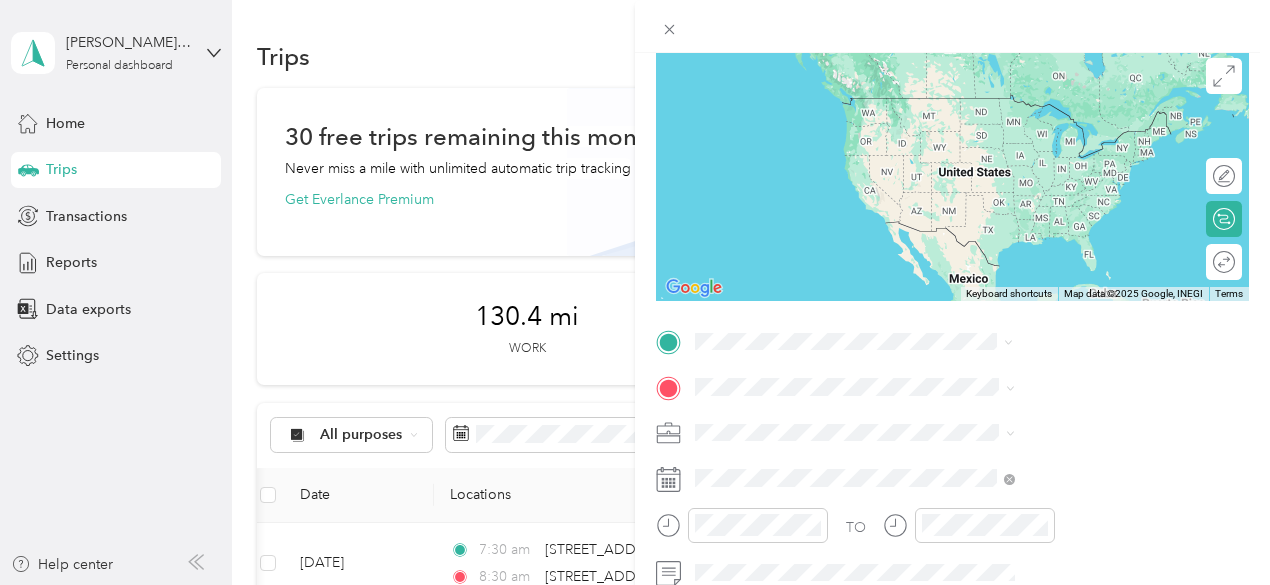 click on "2058 D Street
Hayward, California 94541, United States" at bounding box center (1067, 140) 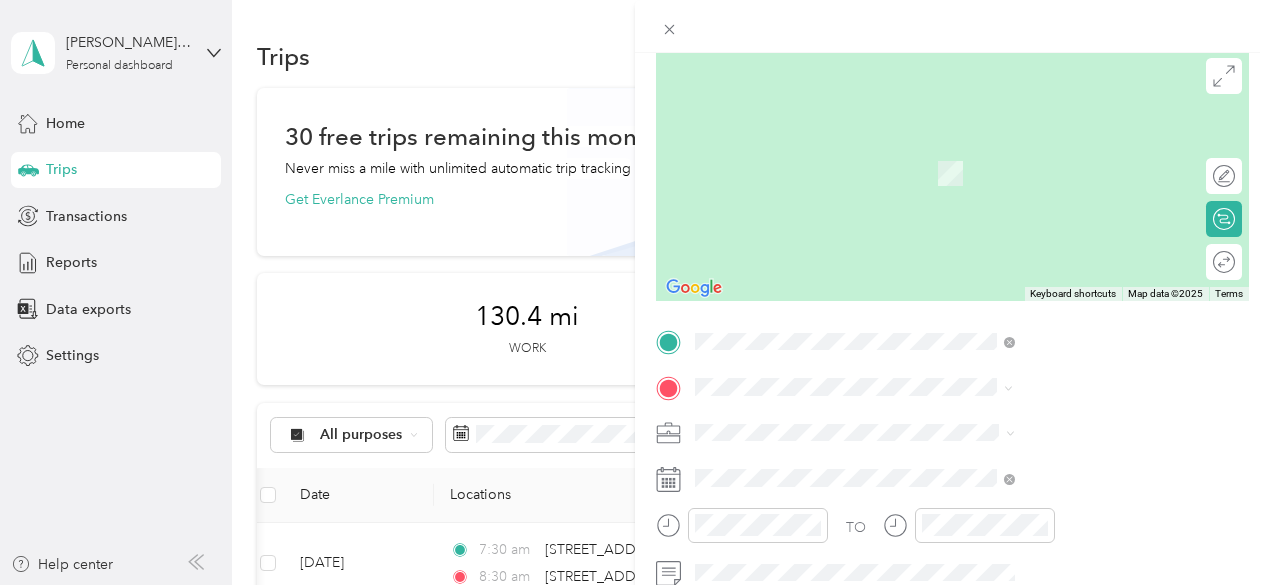click on "944 South 2nd Street
San Jose, California 95112, United States" at bounding box center [1067, 144] 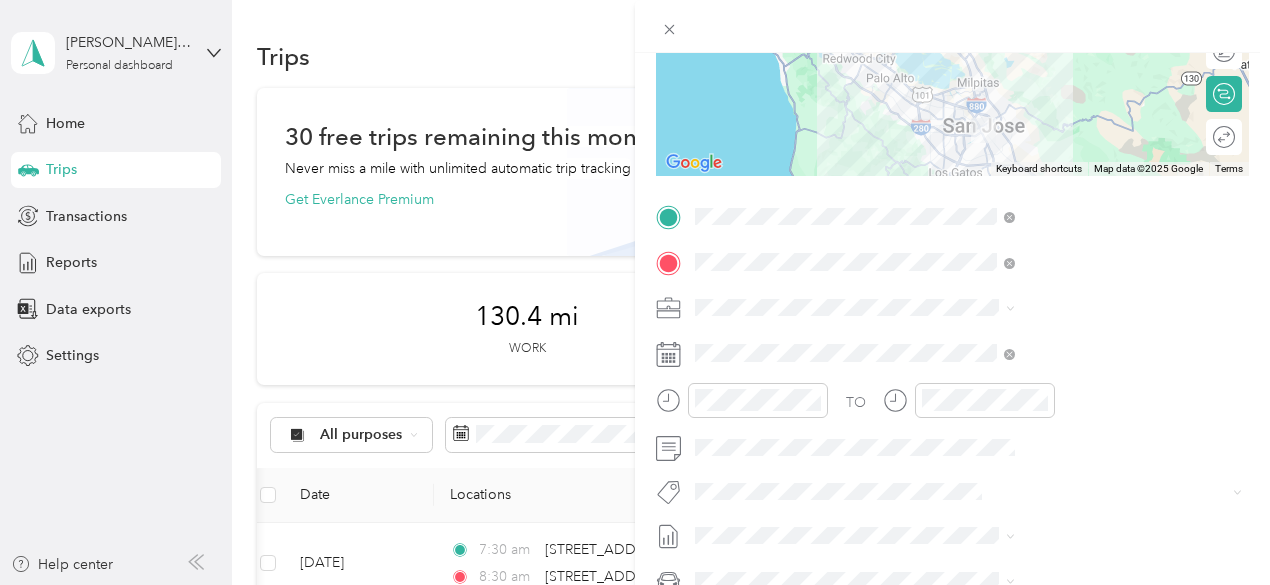 scroll, scrollTop: 279, scrollLeft: 0, axis: vertical 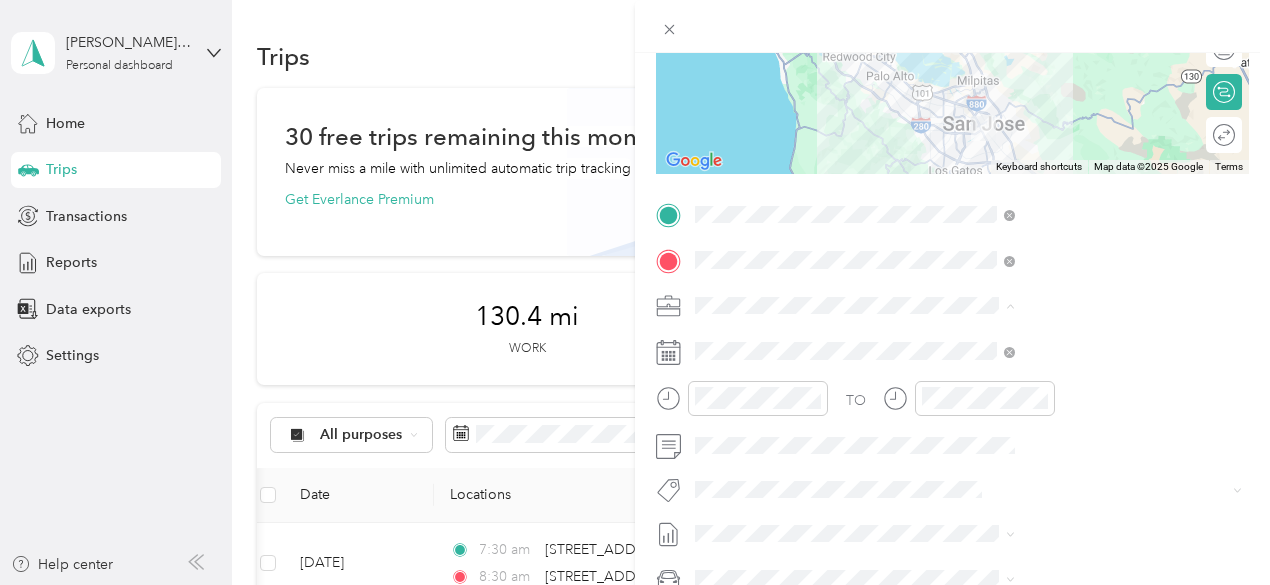 click on "Chess Wizards Inc" at bounding box center (1067, 375) 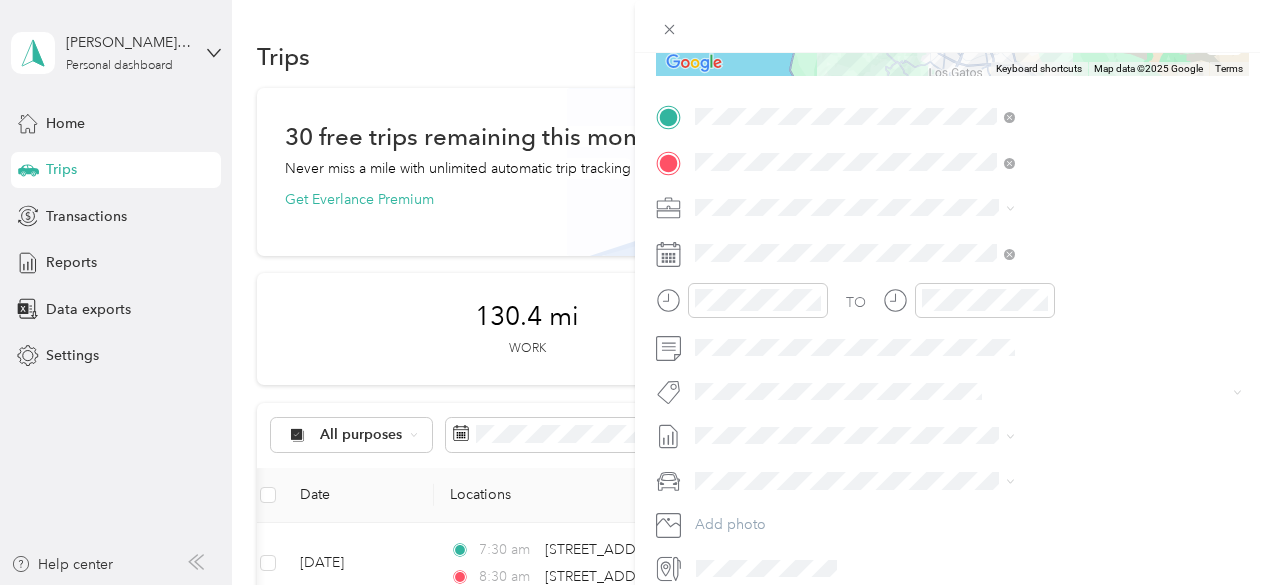 scroll, scrollTop: 378, scrollLeft: 0, axis: vertical 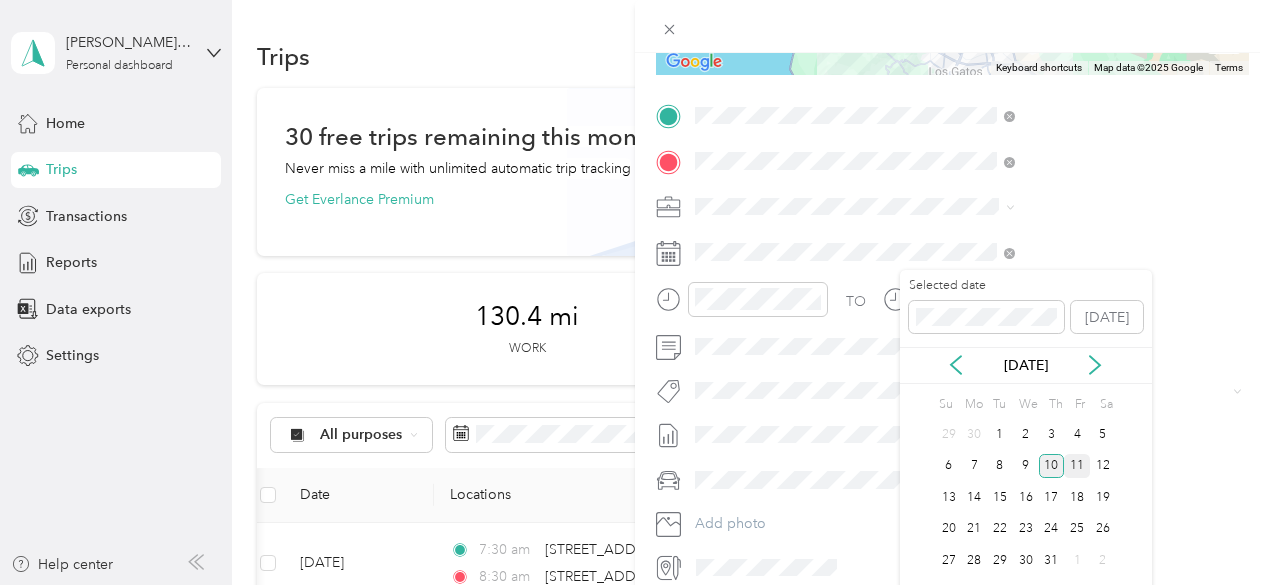click on "11" at bounding box center [1077, 466] 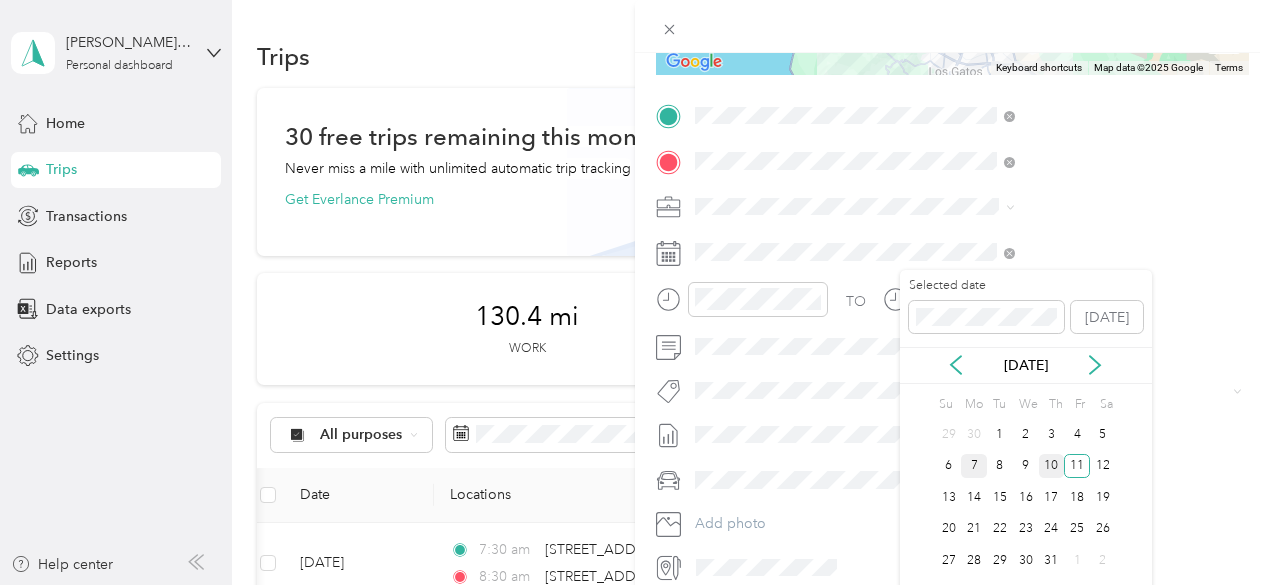 click on "7" at bounding box center [974, 466] 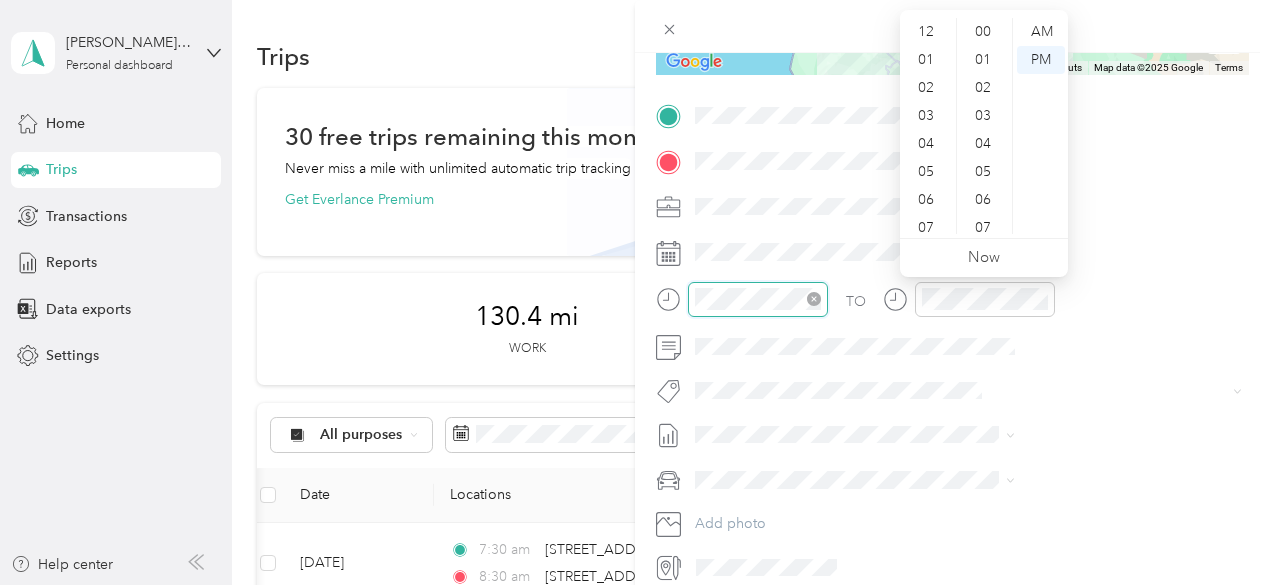 scroll, scrollTop: 780, scrollLeft: 0, axis: vertical 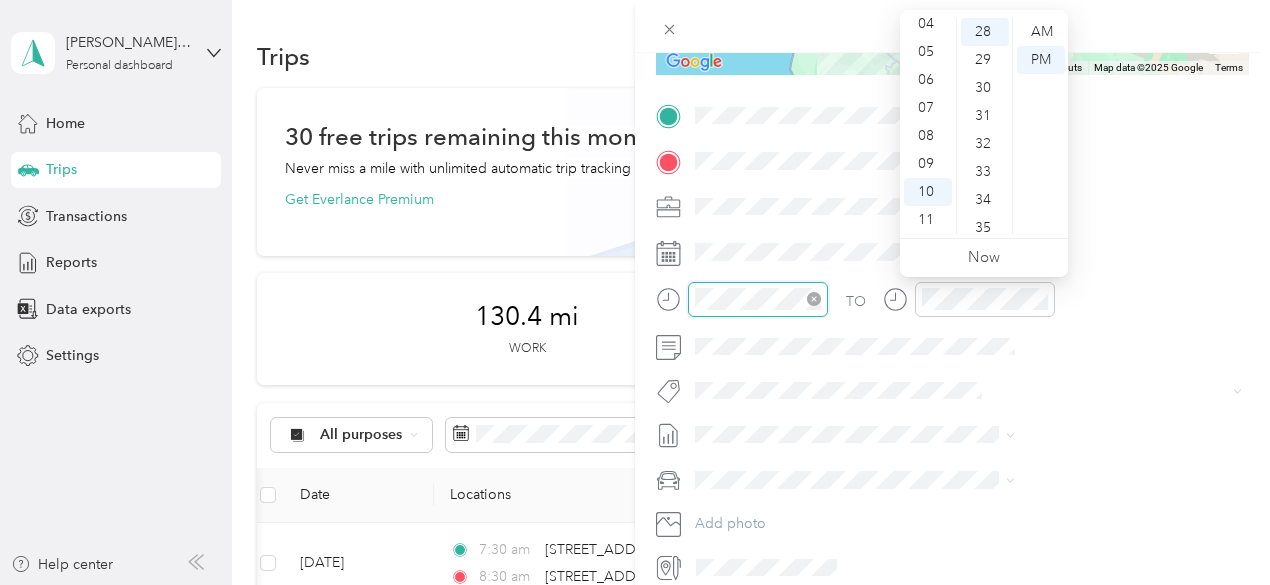 click at bounding box center [758, 299] 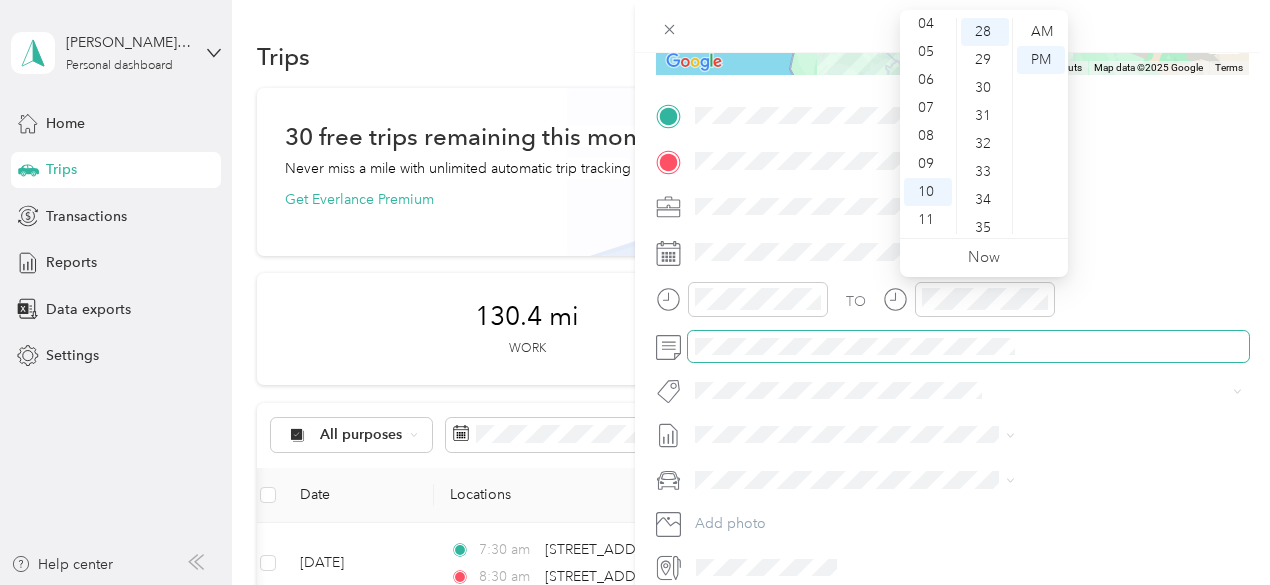 click at bounding box center [968, 347] 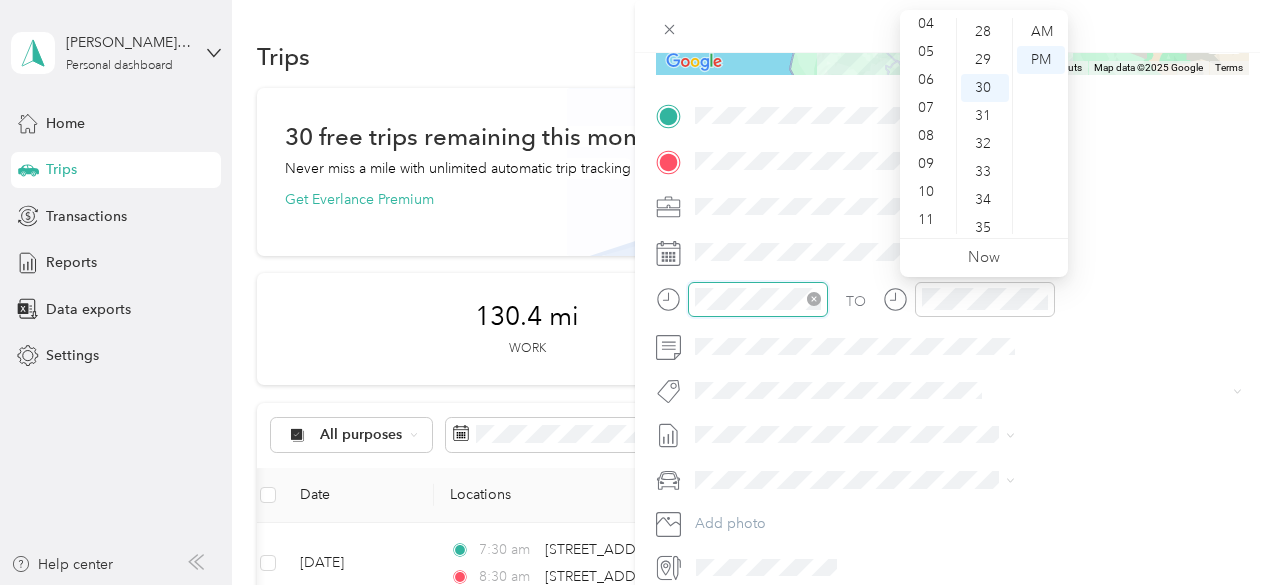 scroll, scrollTop: 86, scrollLeft: 0, axis: vertical 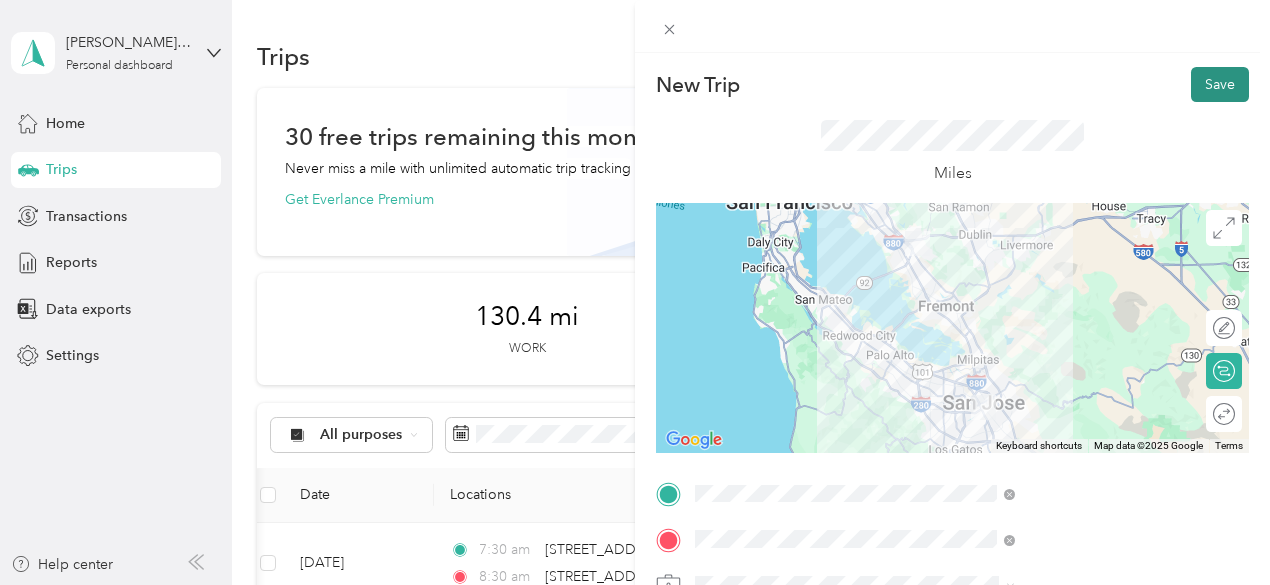click on "Save" at bounding box center [1220, 84] 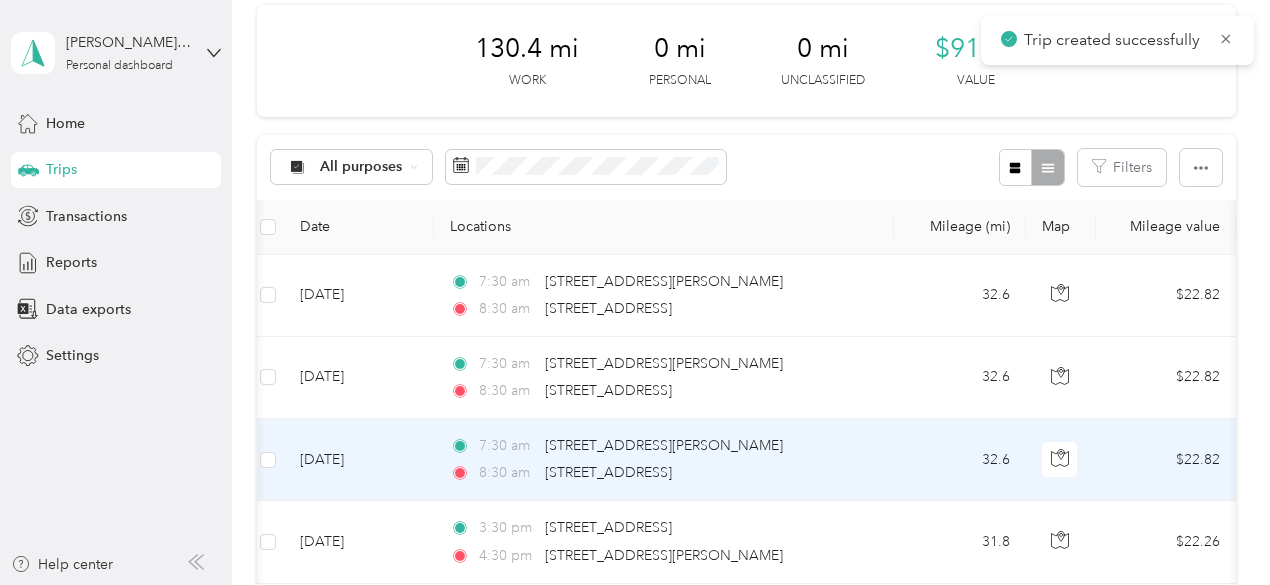scroll, scrollTop: 0, scrollLeft: 0, axis: both 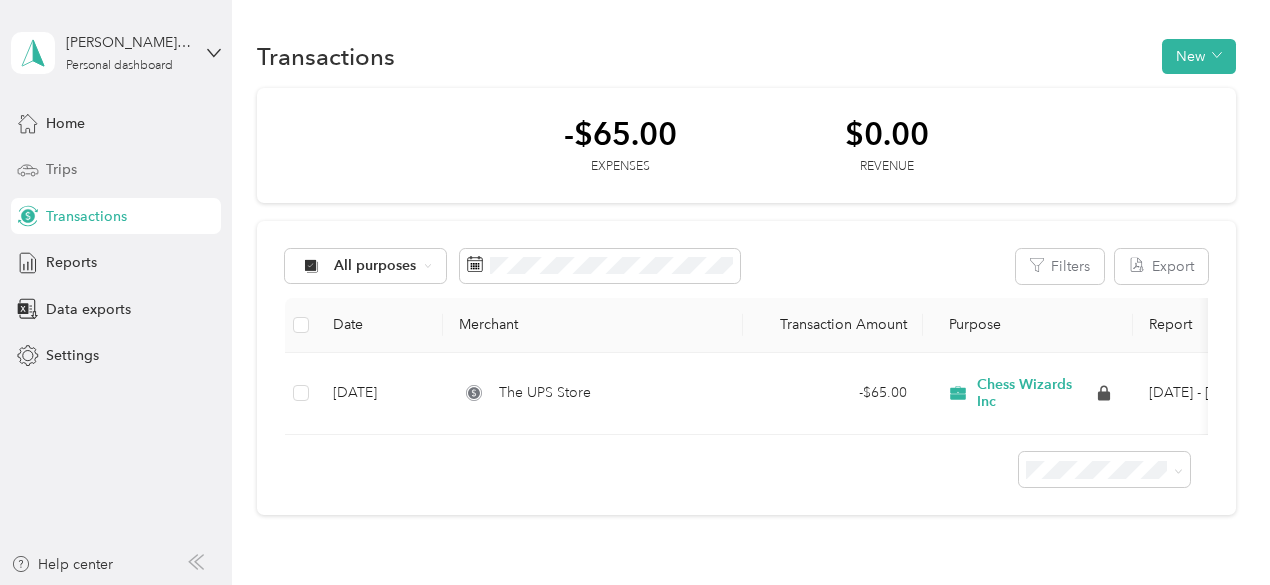 click on "Trips" at bounding box center (116, 170) 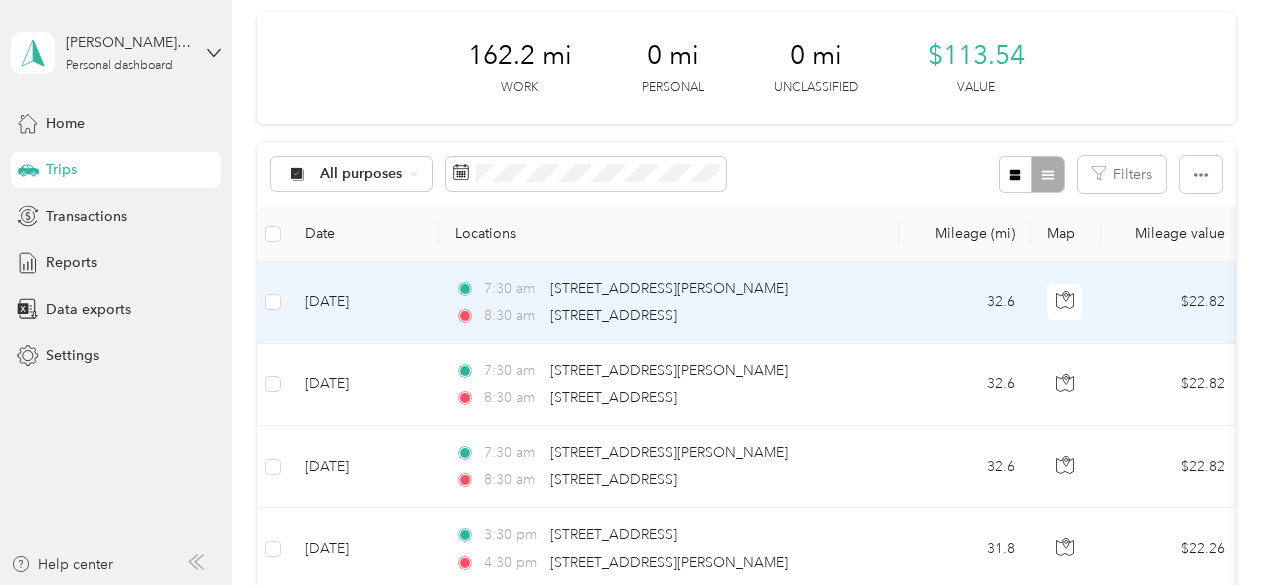 scroll, scrollTop: 262, scrollLeft: 0, axis: vertical 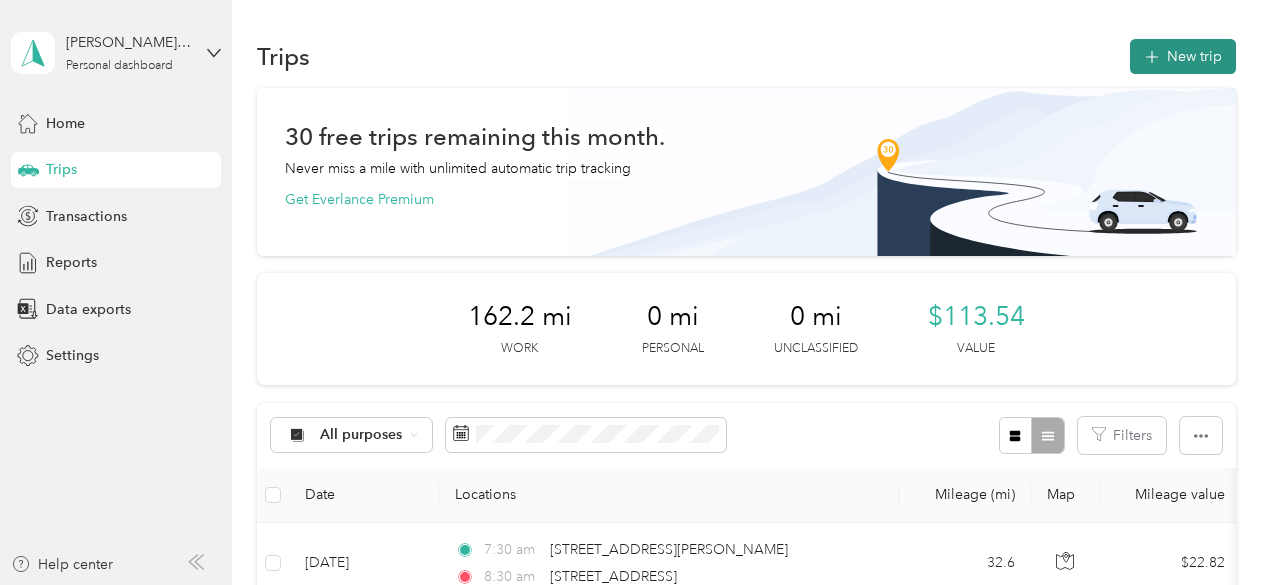 click on "New trip" at bounding box center [1183, 56] 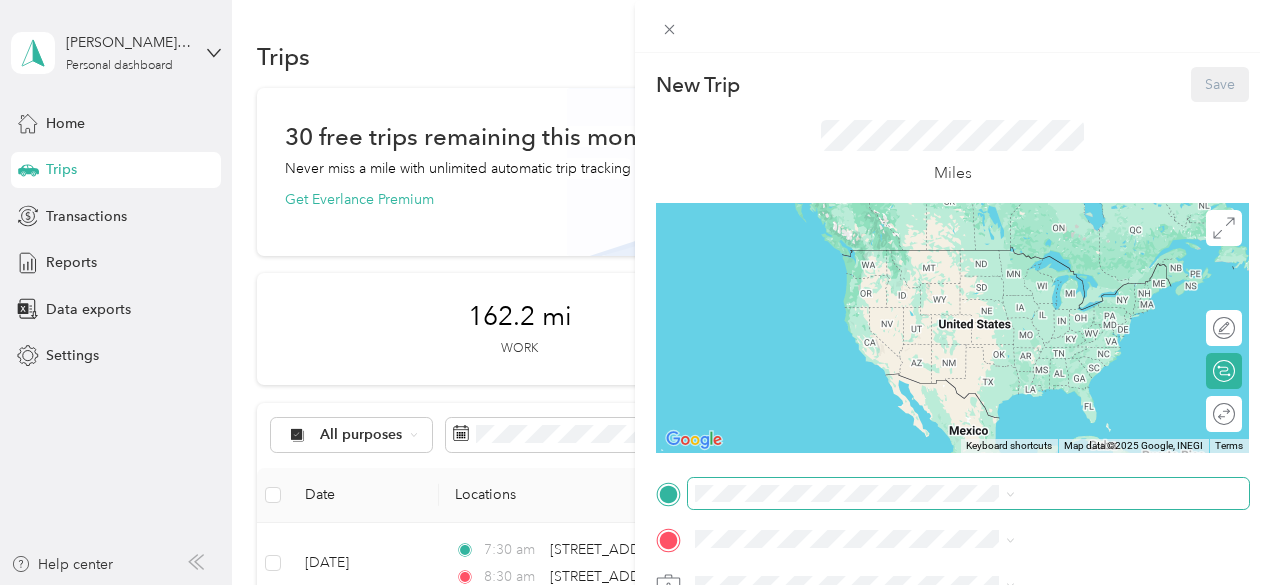 click at bounding box center (968, 494) 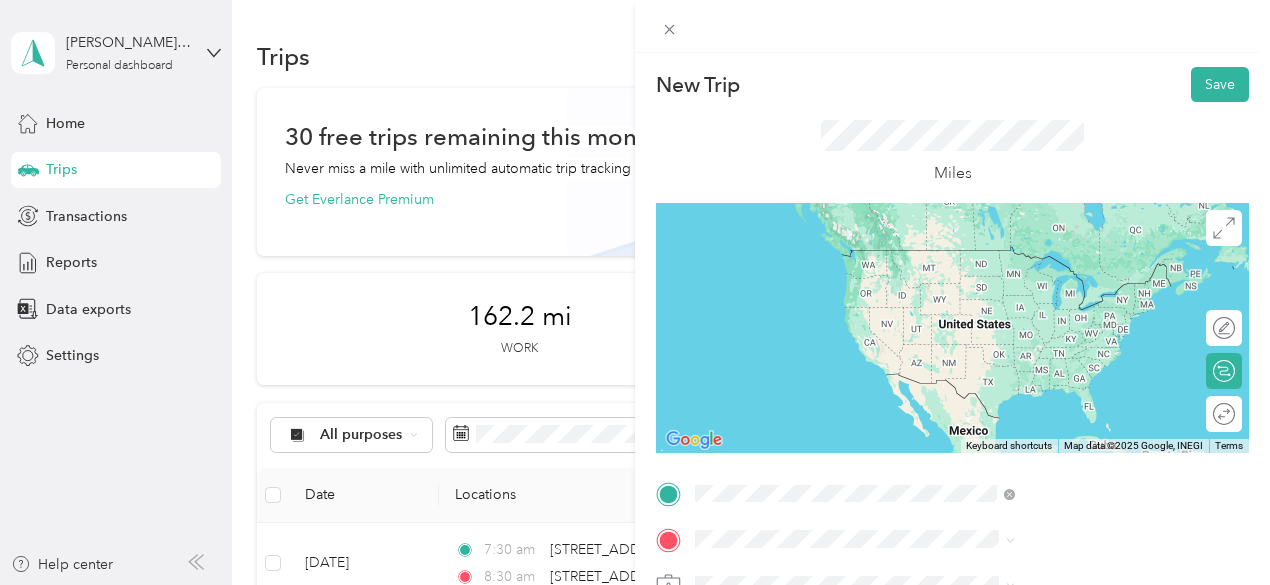 click on "2058 D Street
Hayward, California 94541, United States" at bounding box center [1044, 250] 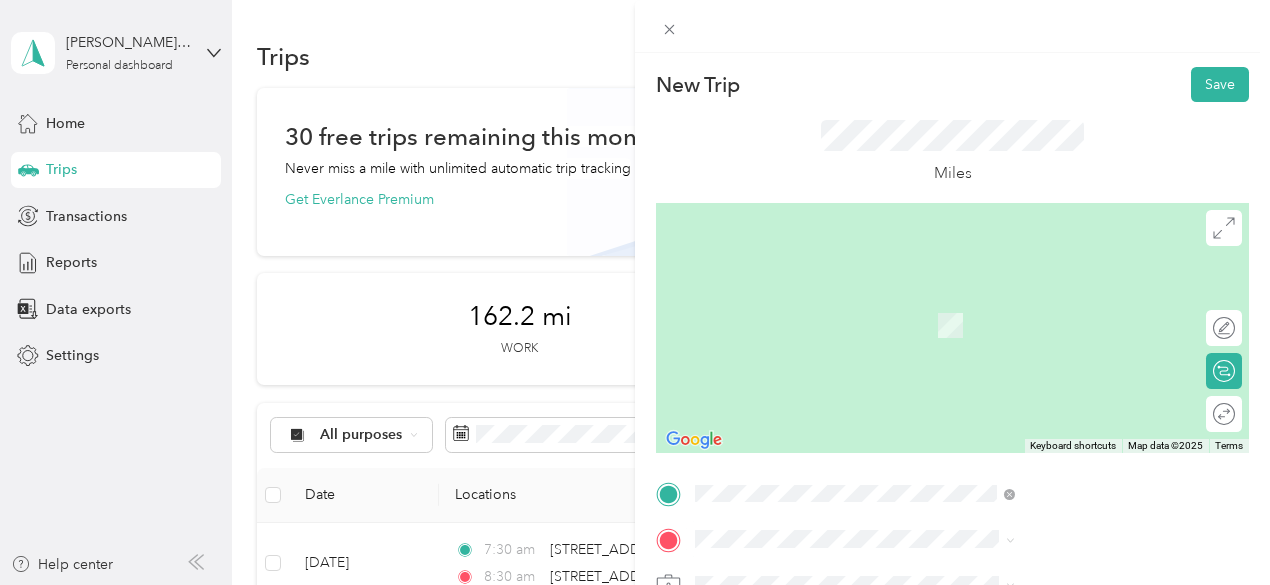 click on "944 South 2nd Street
San Jose, California 95112, United States" at bounding box center [1044, 294] 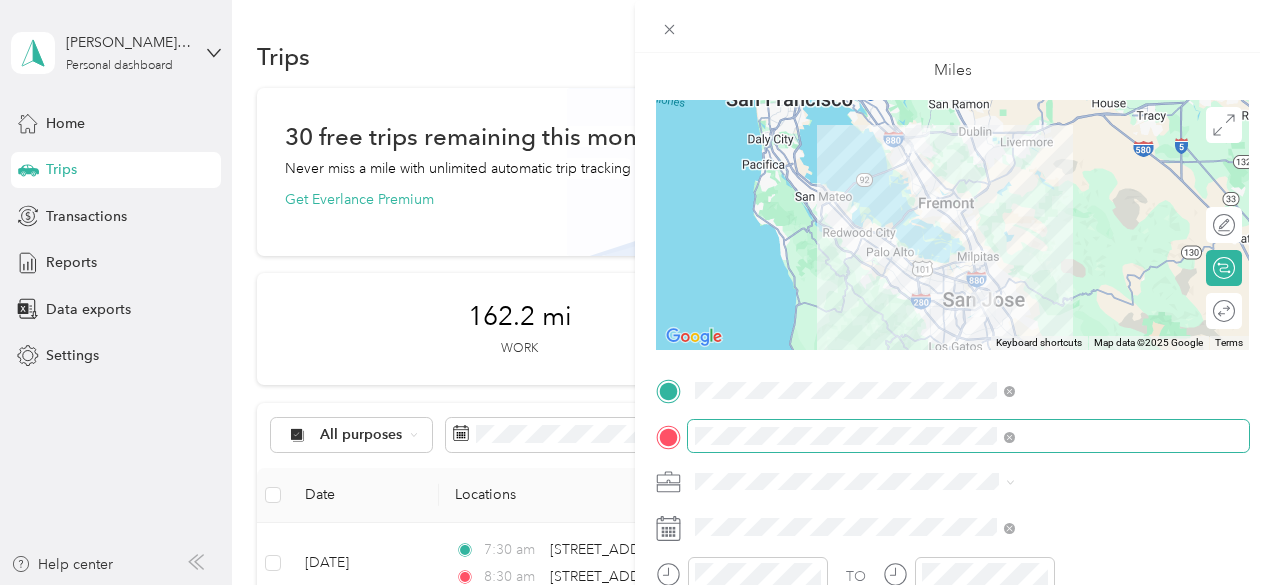 scroll, scrollTop: 121, scrollLeft: 0, axis: vertical 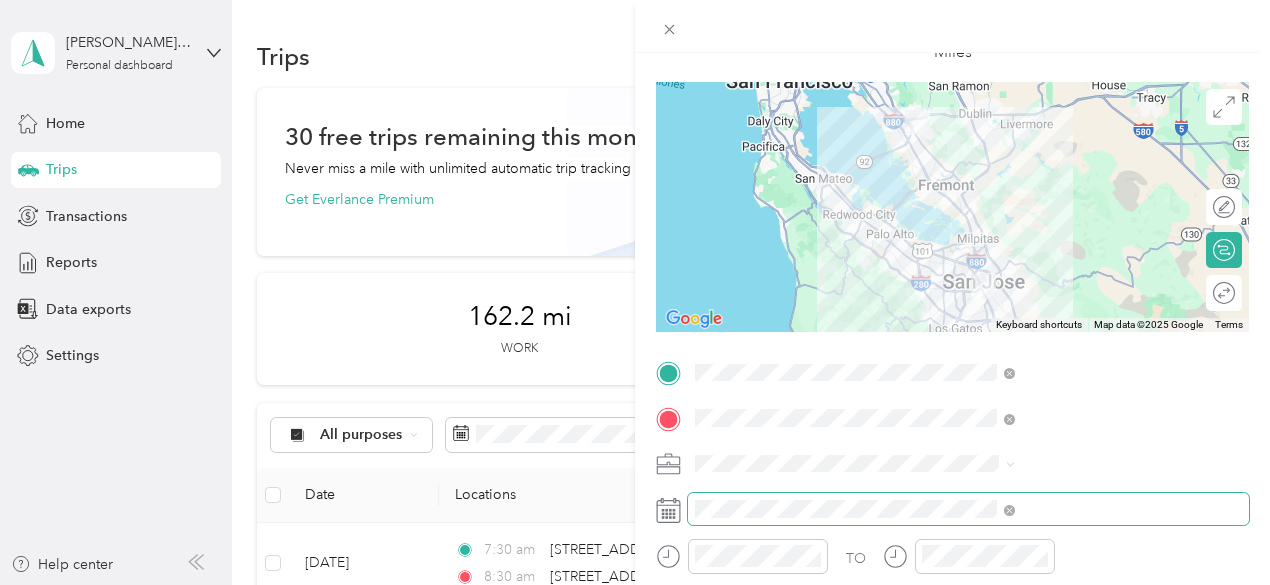 click at bounding box center [968, 509] 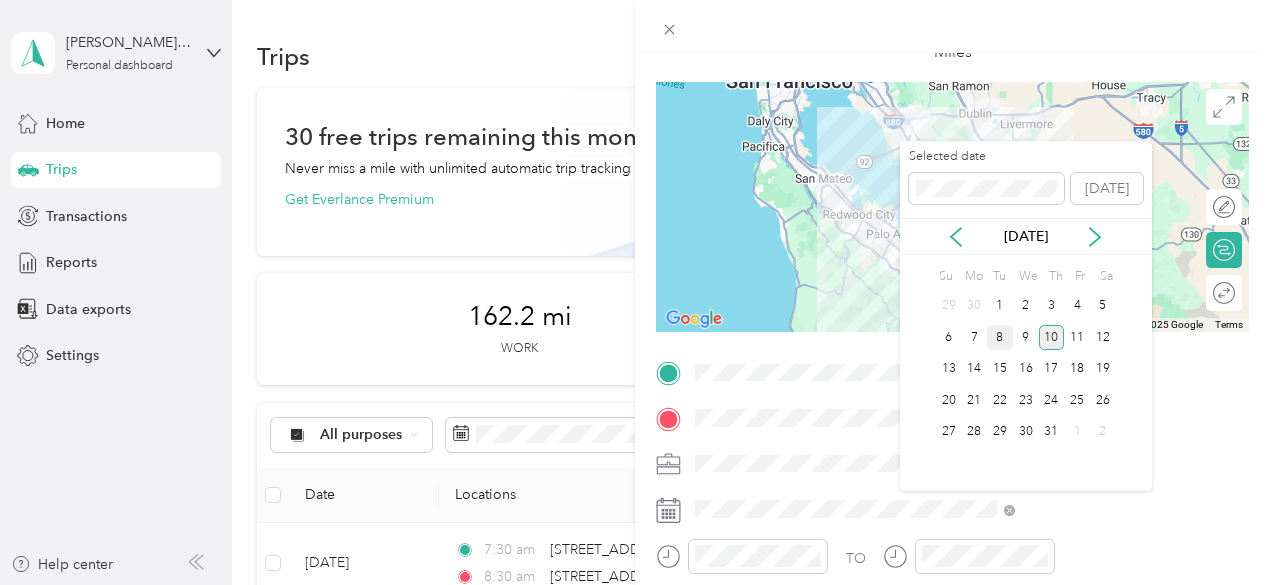 click on "8" at bounding box center [1000, 337] 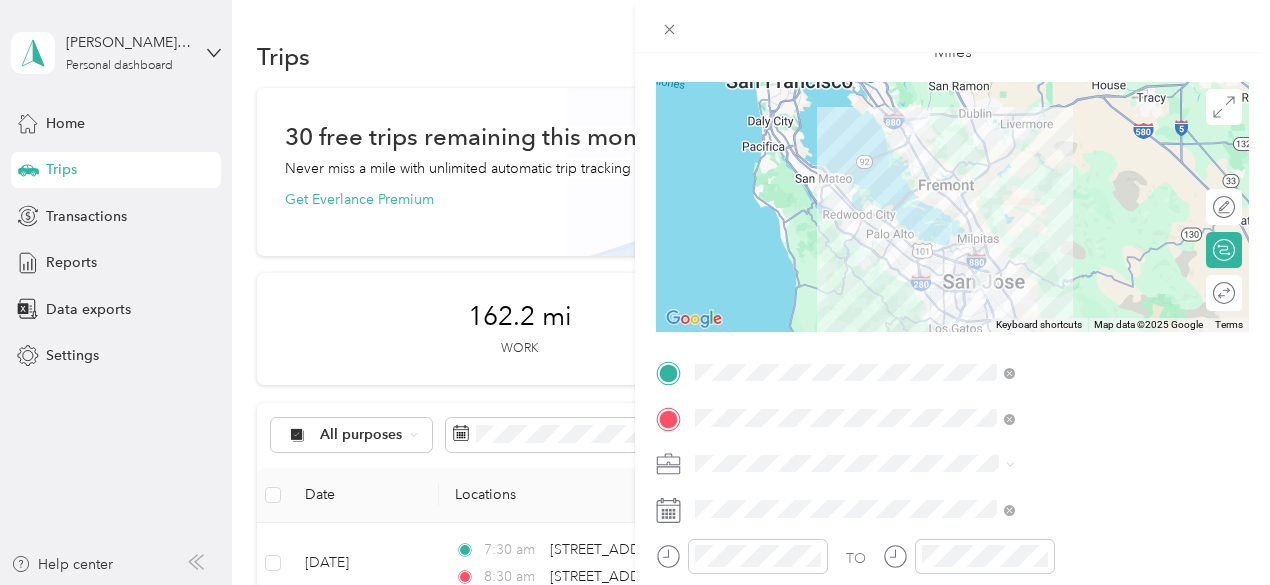 click on "Chess Wizards Inc" at bounding box center (1067, 382) 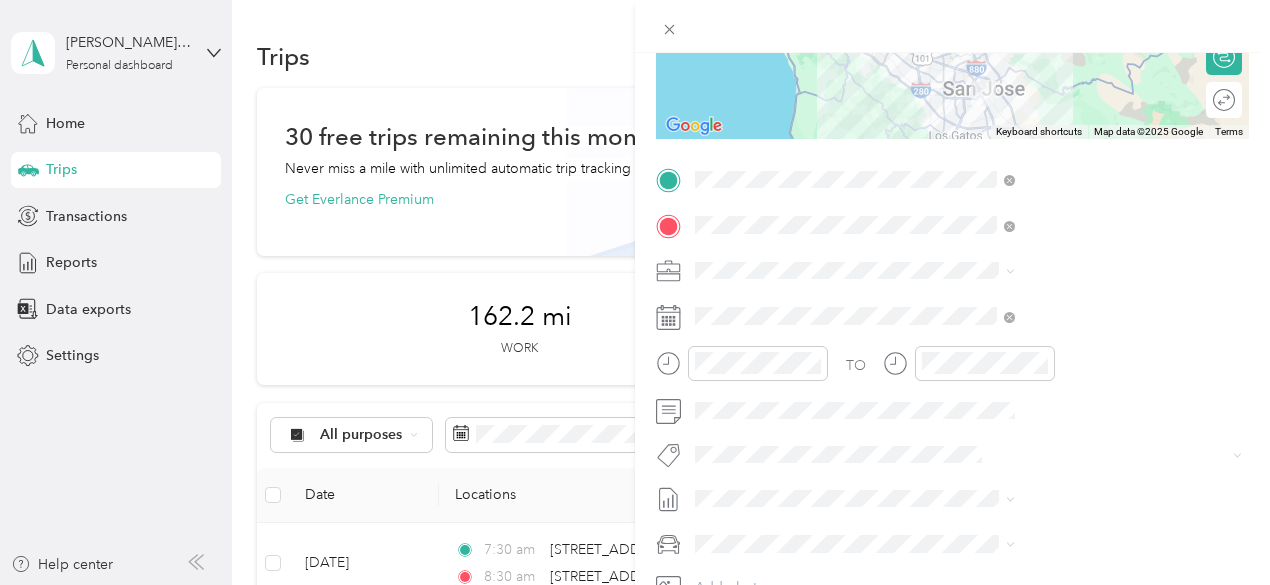 scroll, scrollTop: 332, scrollLeft: 0, axis: vertical 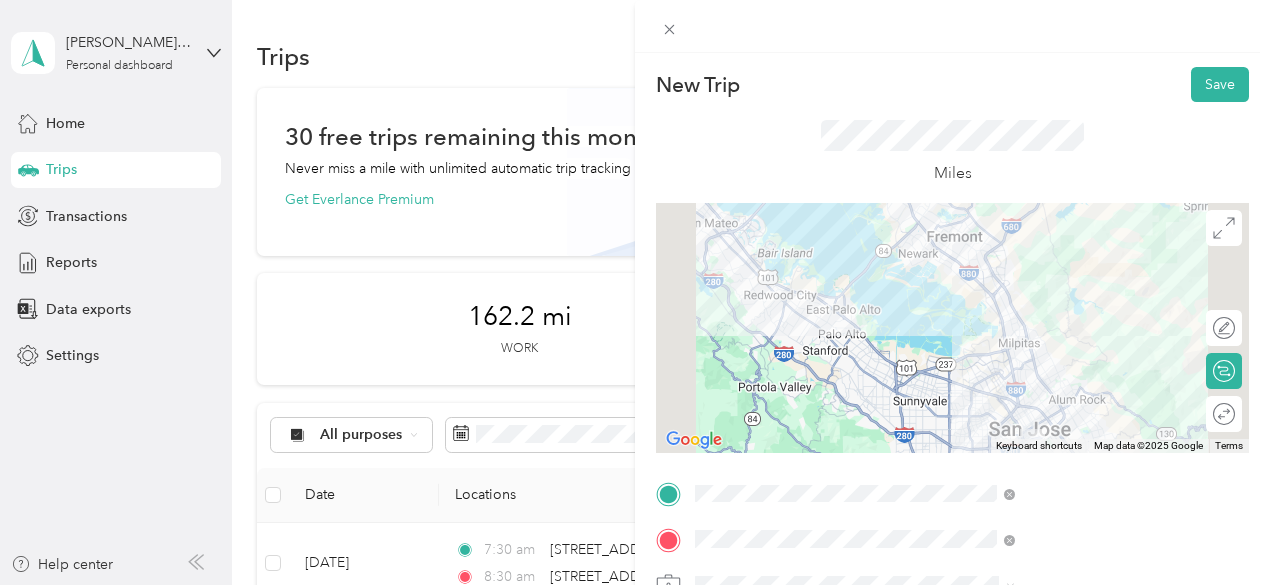 click on "Save" at bounding box center [1220, 84] 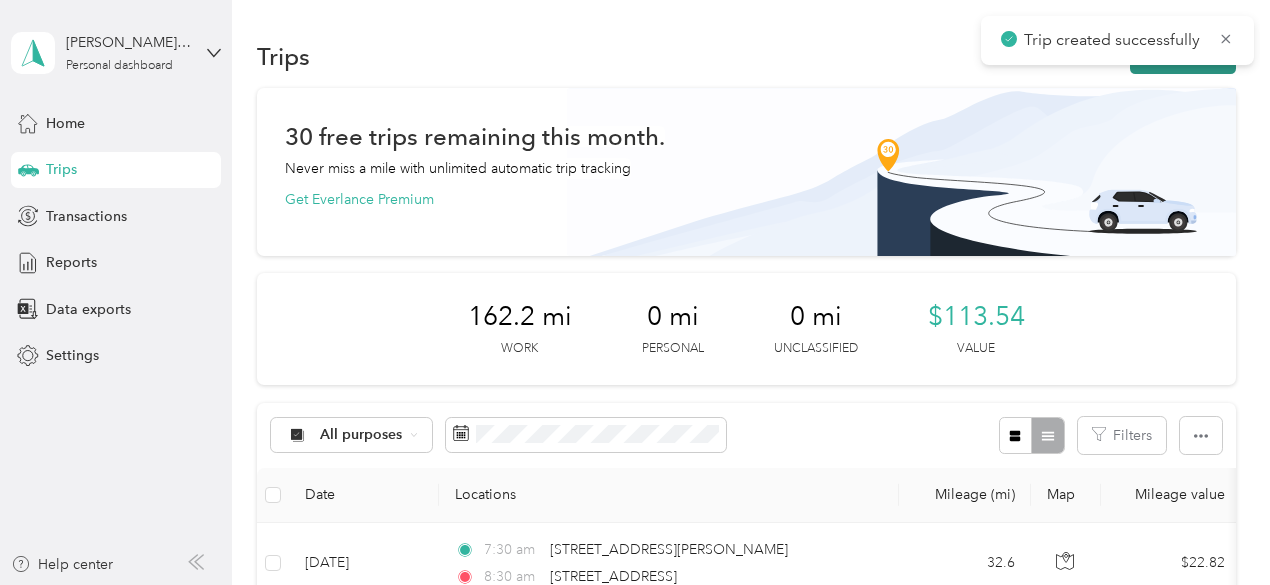 click on "New trip" at bounding box center [1183, 56] 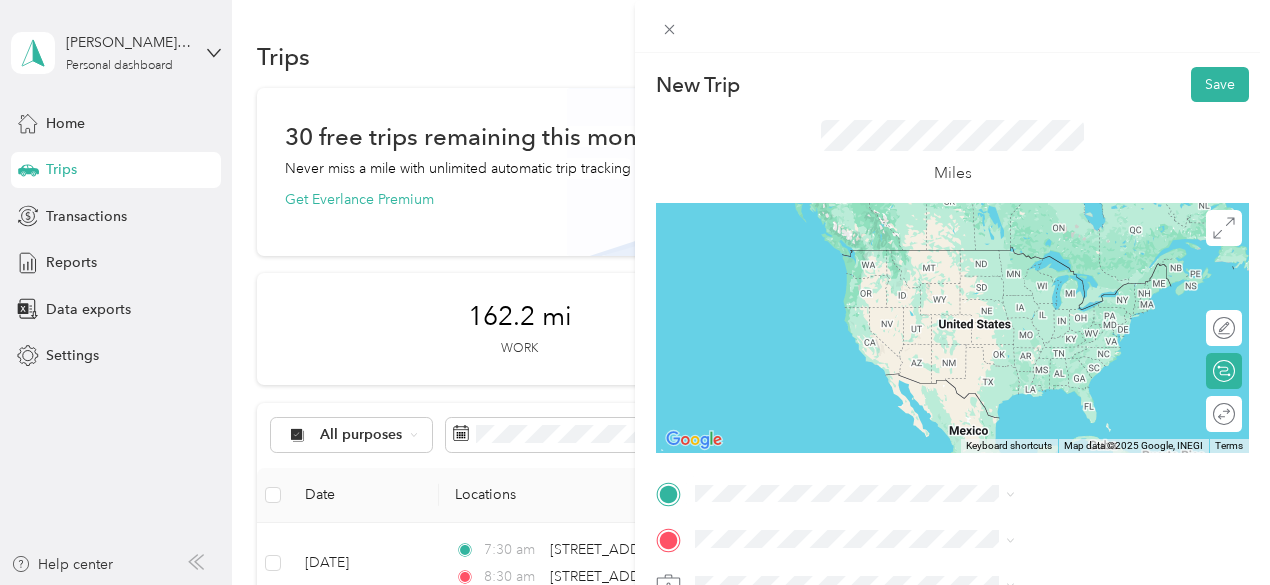 click on "2058 D Street
Hayward, California 94541, United States" at bounding box center [1067, 281] 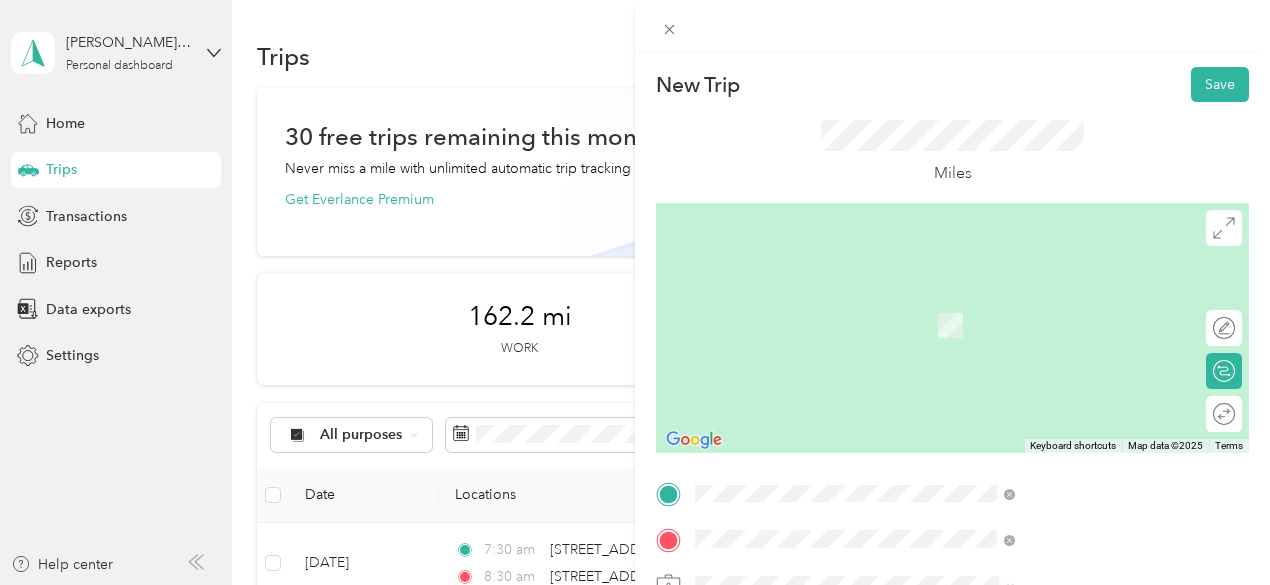 click on "944 South 2nd Street
San Jose, California 95112, United States" at bounding box center [1044, 296] 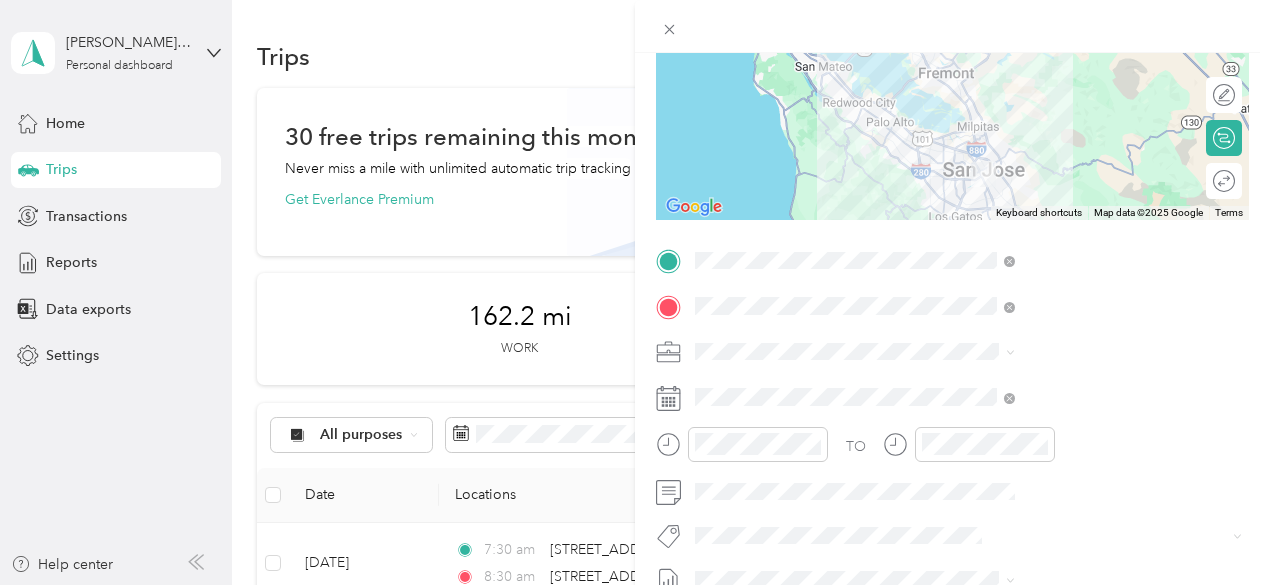 scroll, scrollTop: 236, scrollLeft: 0, axis: vertical 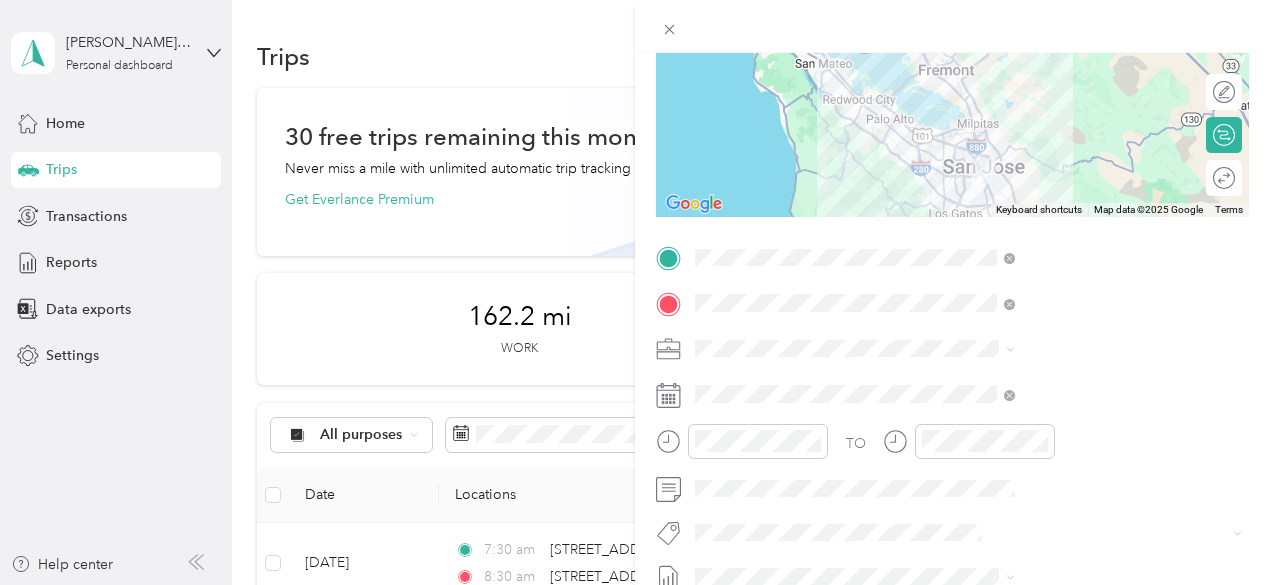 click on "Chess Wizards Inc" at bounding box center [1067, 409] 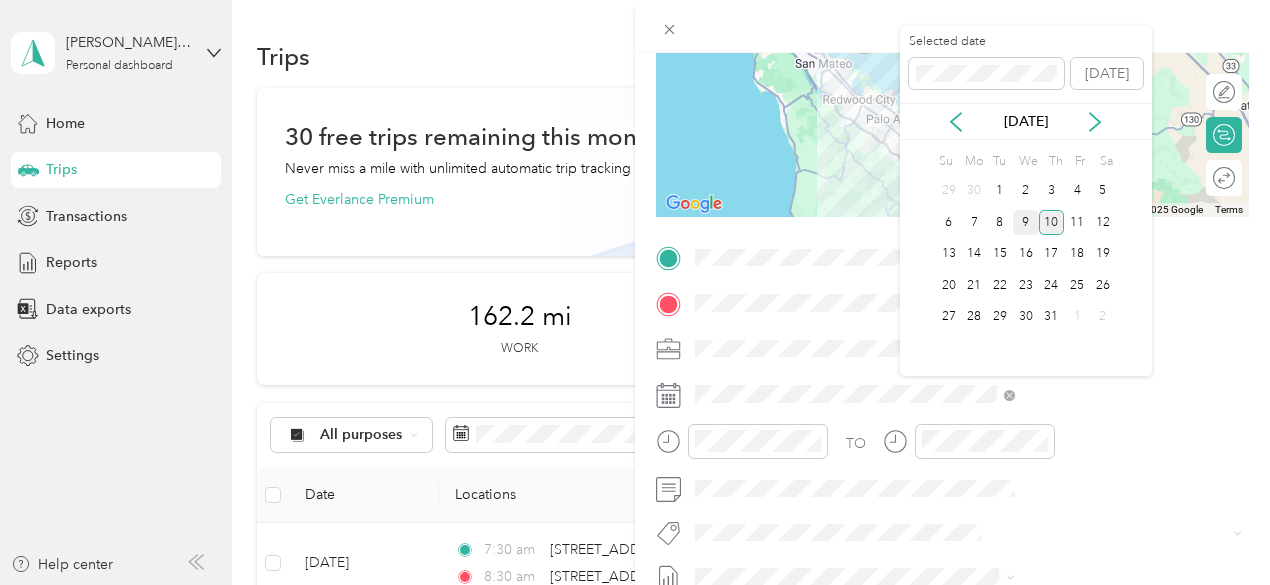 click on "9" at bounding box center (1026, 222) 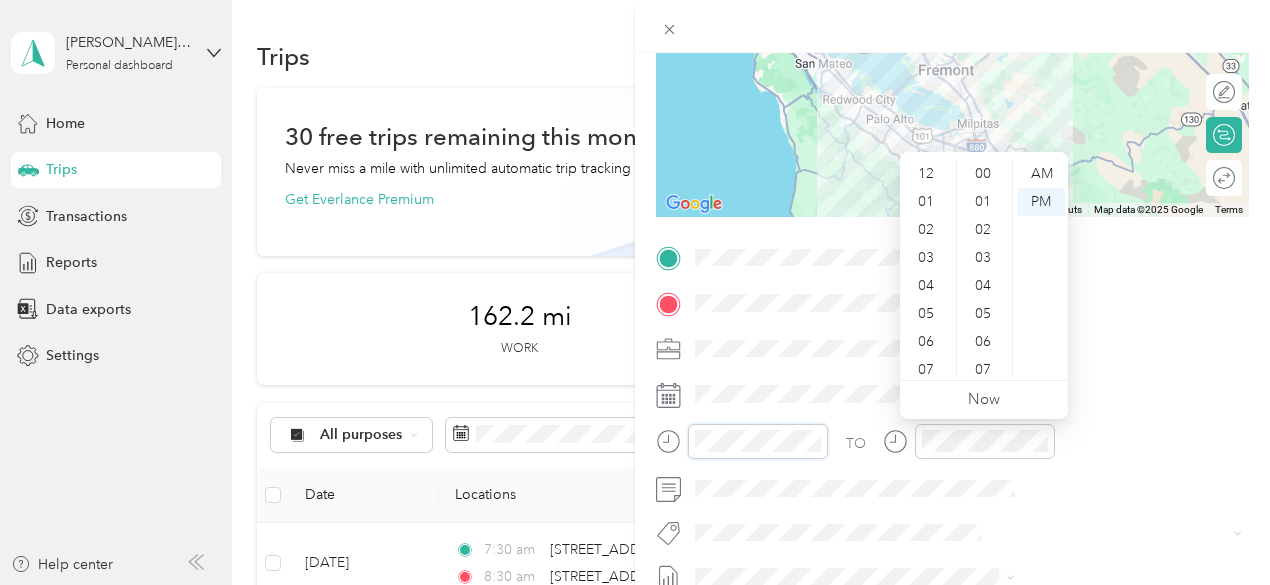 scroll, scrollTop: 835, scrollLeft: 0, axis: vertical 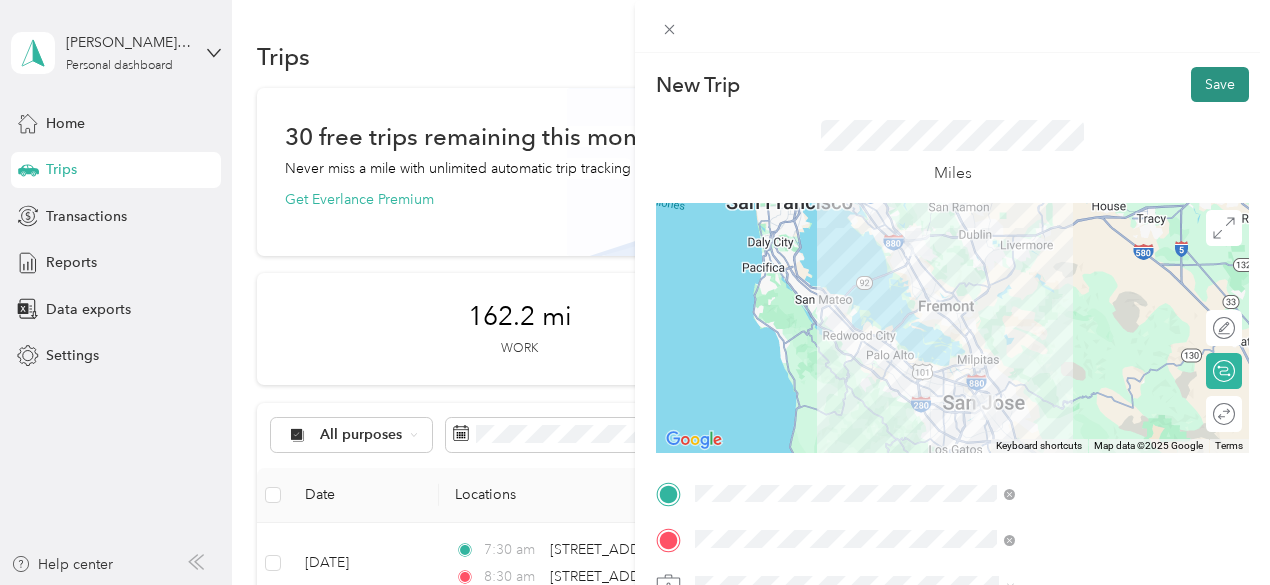 click on "Save" at bounding box center [1220, 84] 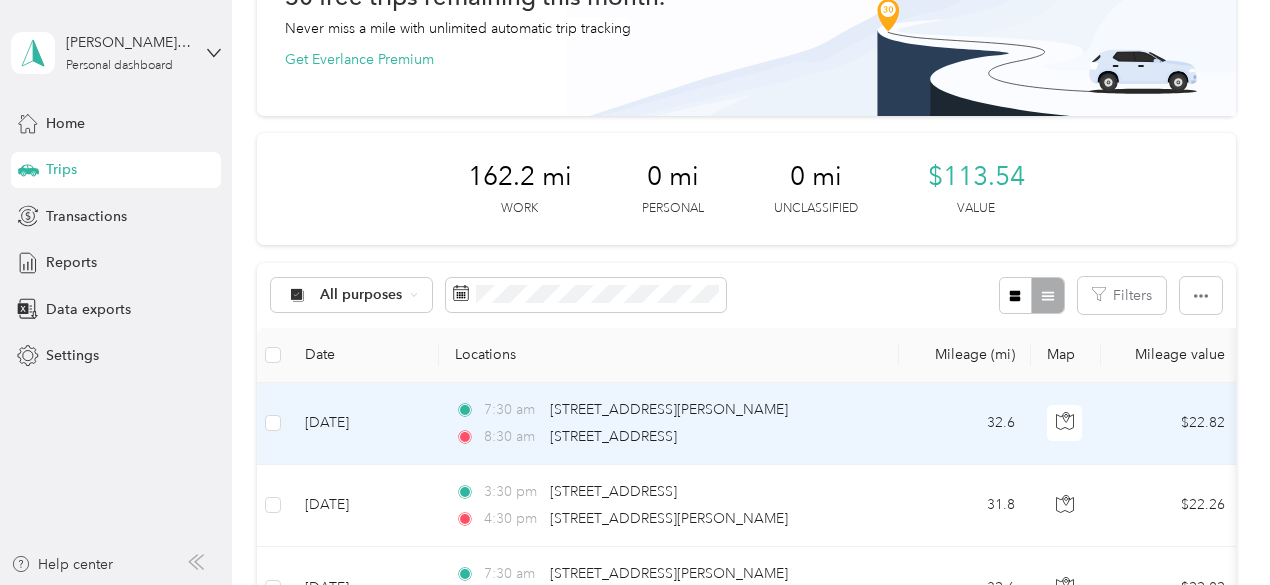 scroll, scrollTop: 0, scrollLeft: 0, axis: both 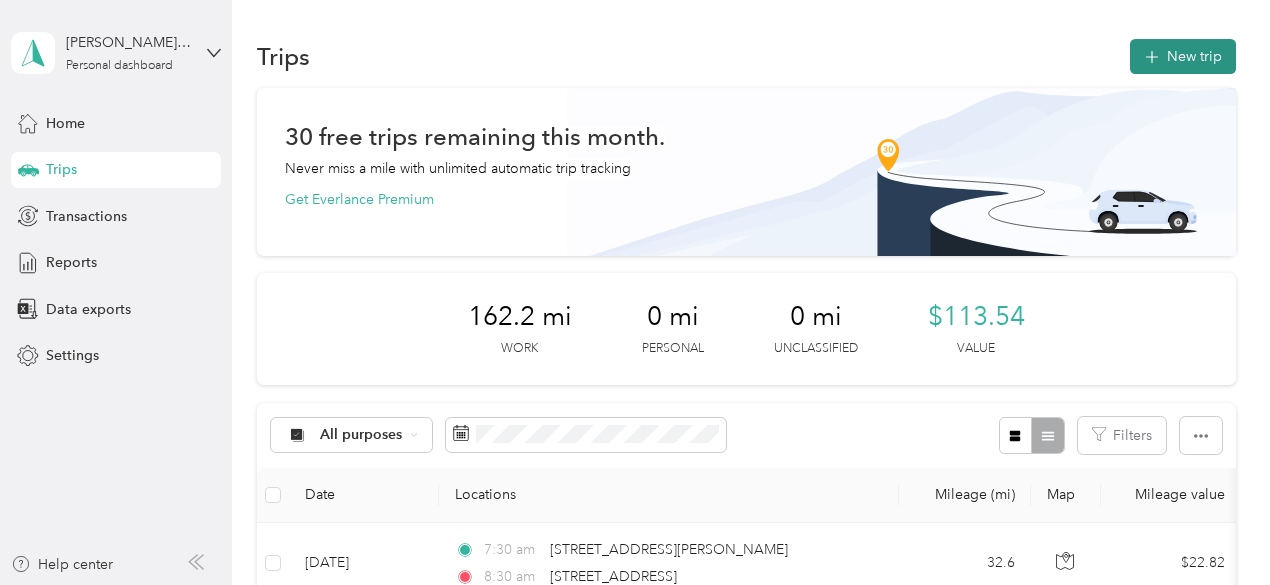 click on "New trip" at bounding box center (1183, 56) 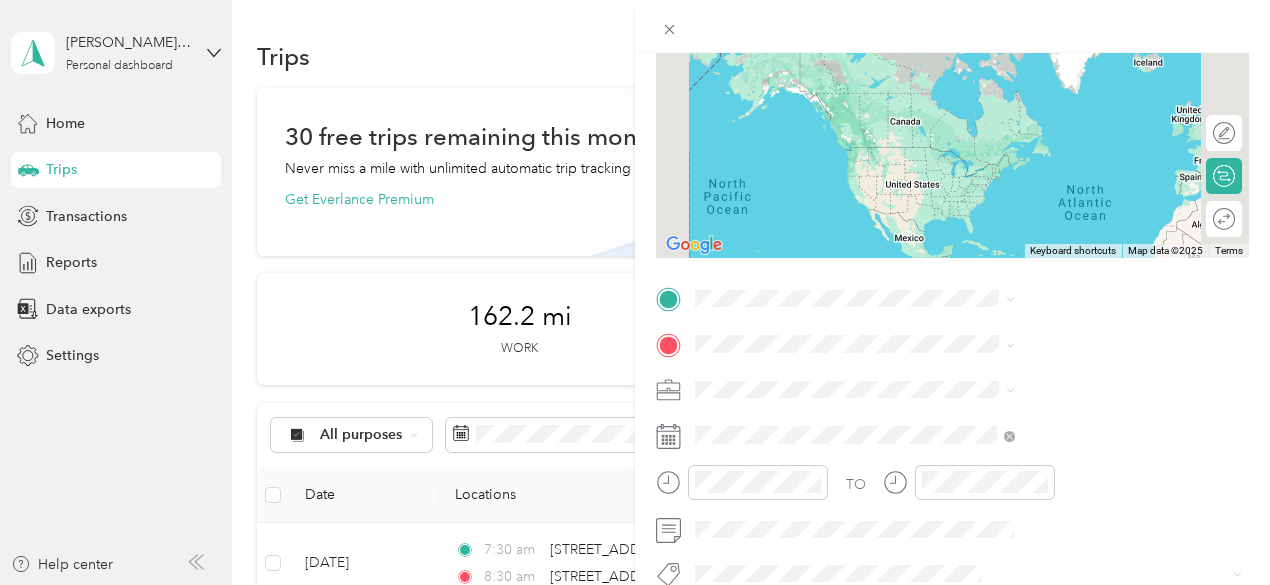 scroll, scrollTop: 196, scrollLeft: 0, axis: vertical 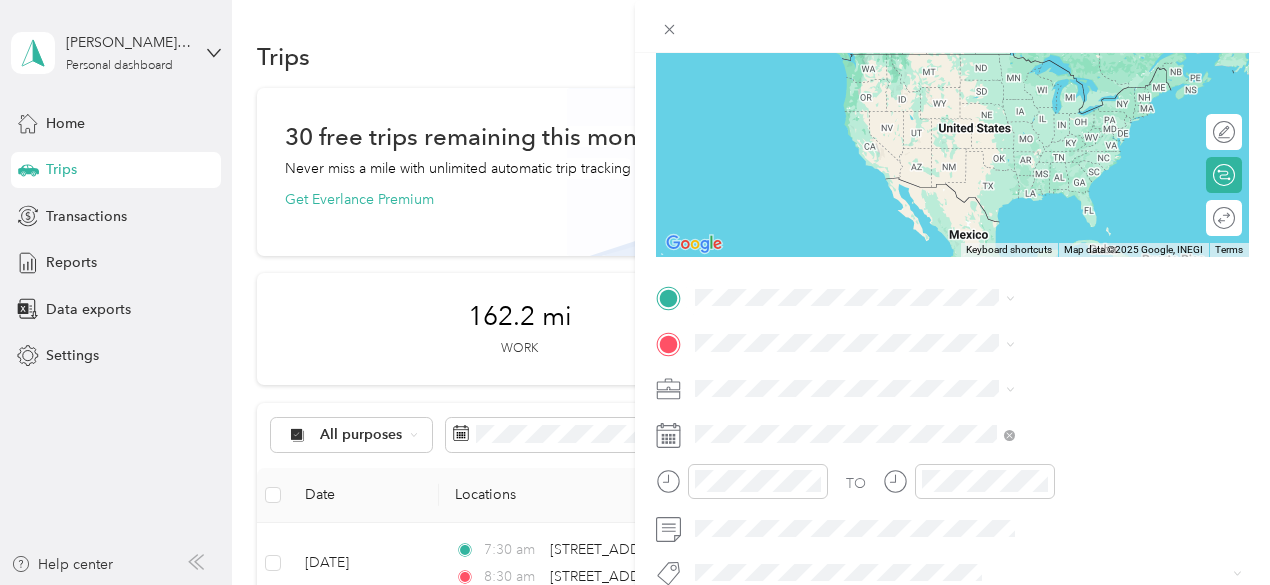 click on "2058 D Street
Hayward, California 94541, United States" at bounding box center (1044, 90) 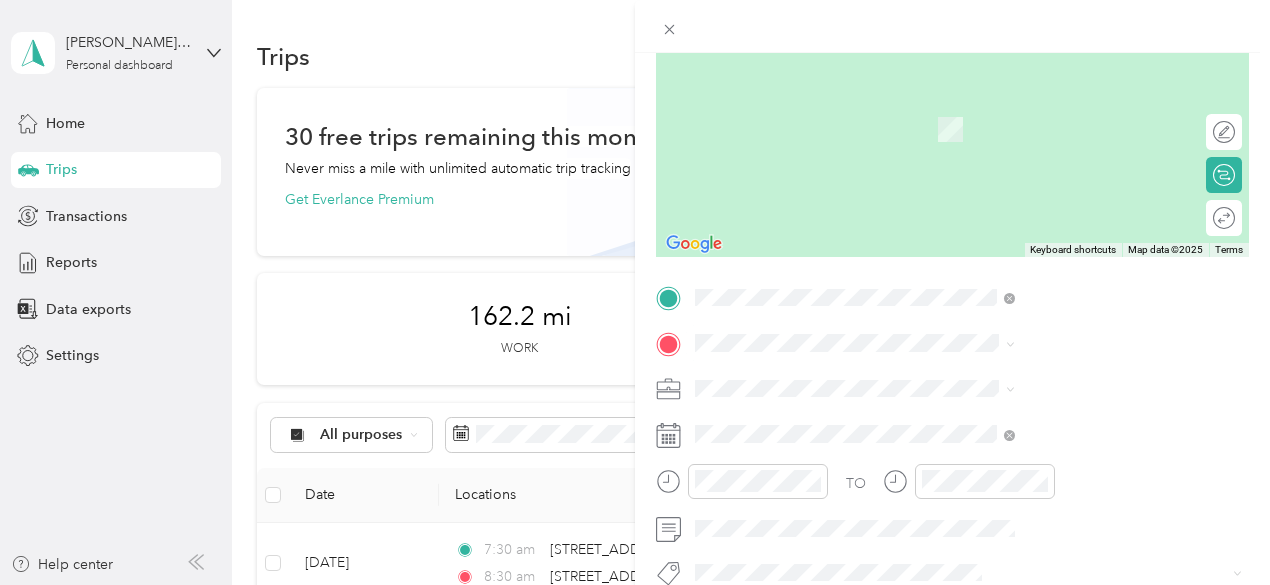 click on "944 South 2nd Street
San Jose, California 95112, United States" at bounding box center [1044, 94] 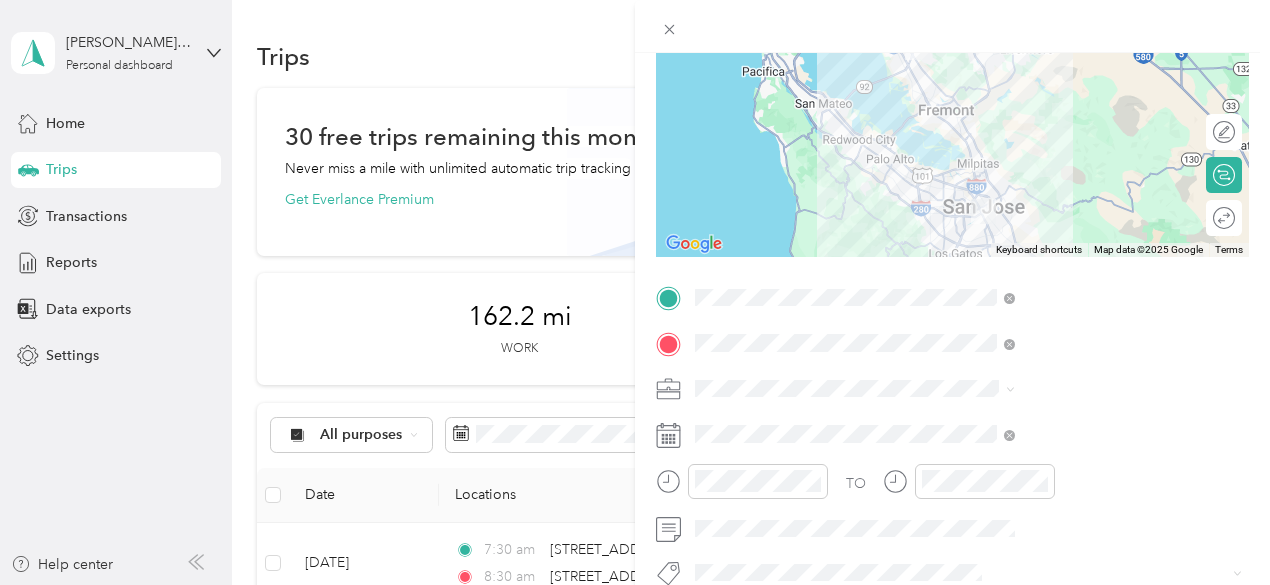 click on "Chess Wizards Inc" at bounding box center [1067, 457] 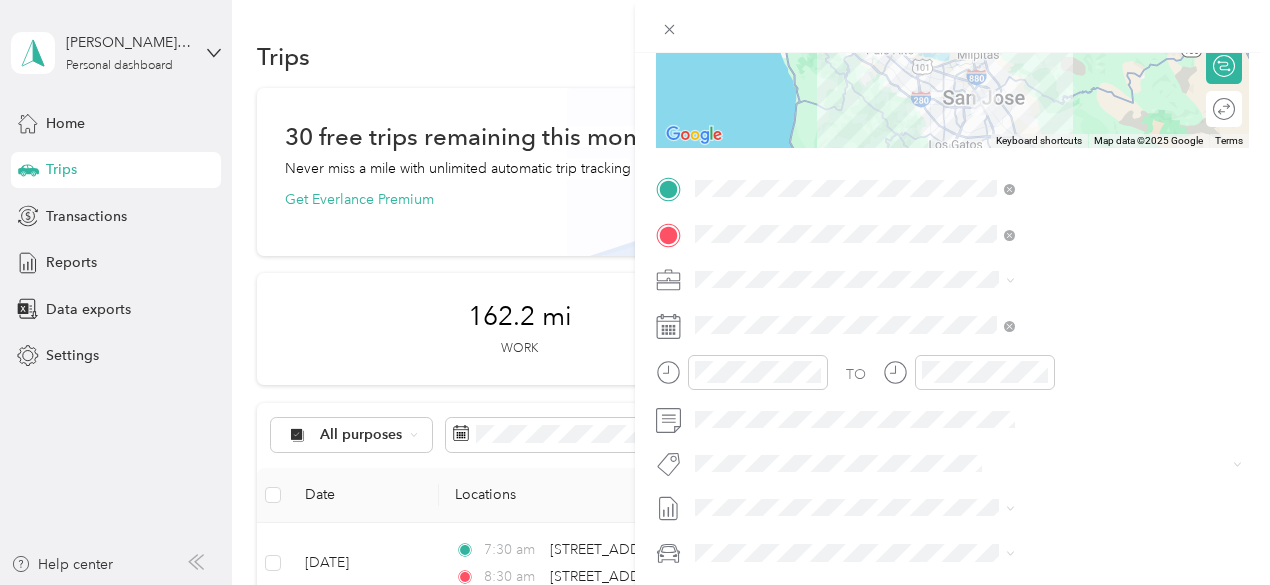 scroll, scrollTop: 306, scrollLeft: 0, axis: vertical 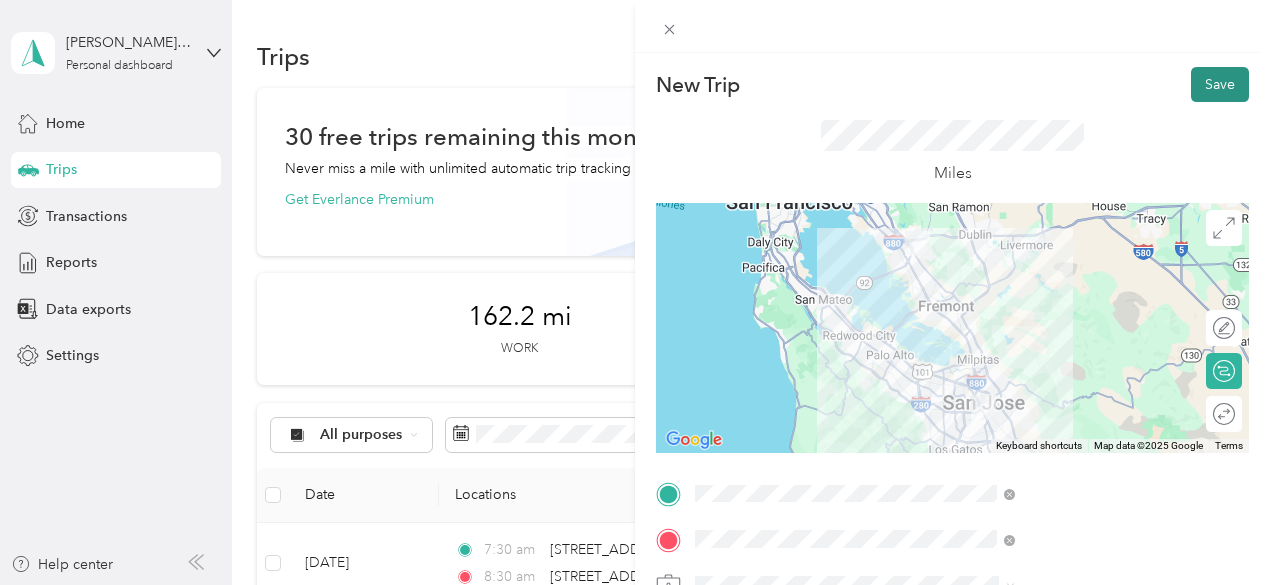 click on "Save" at bounding box center (1220, 84) 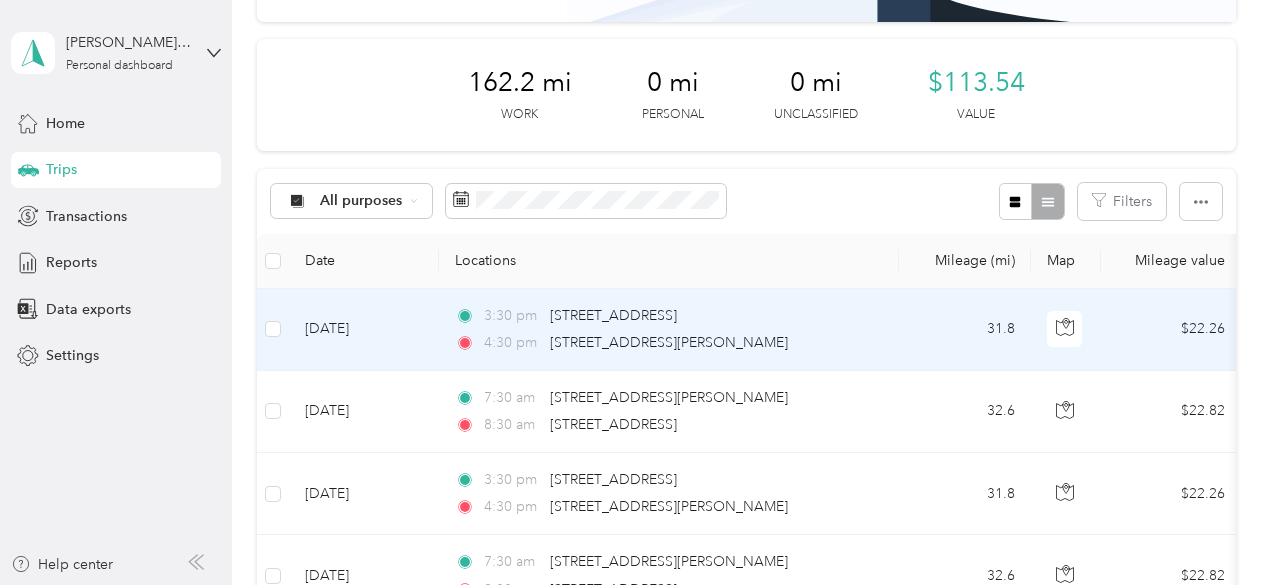 scroll, scrollTop: 0, scrollLeft: 0, axis: both 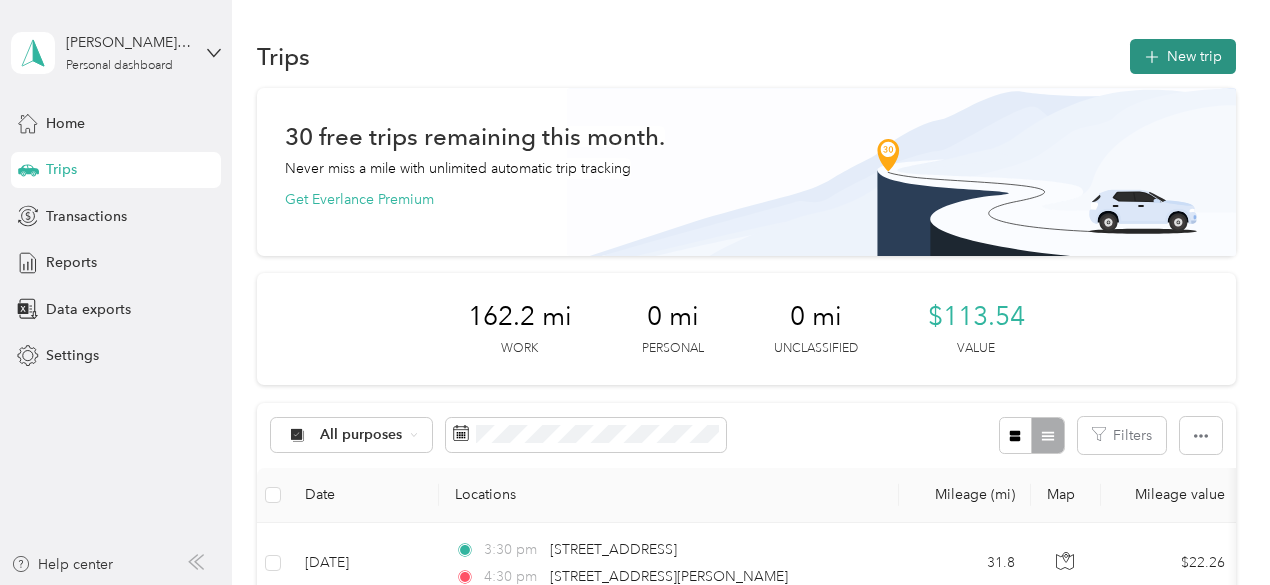 click on "New trip" at bounding box center [1183, 56] 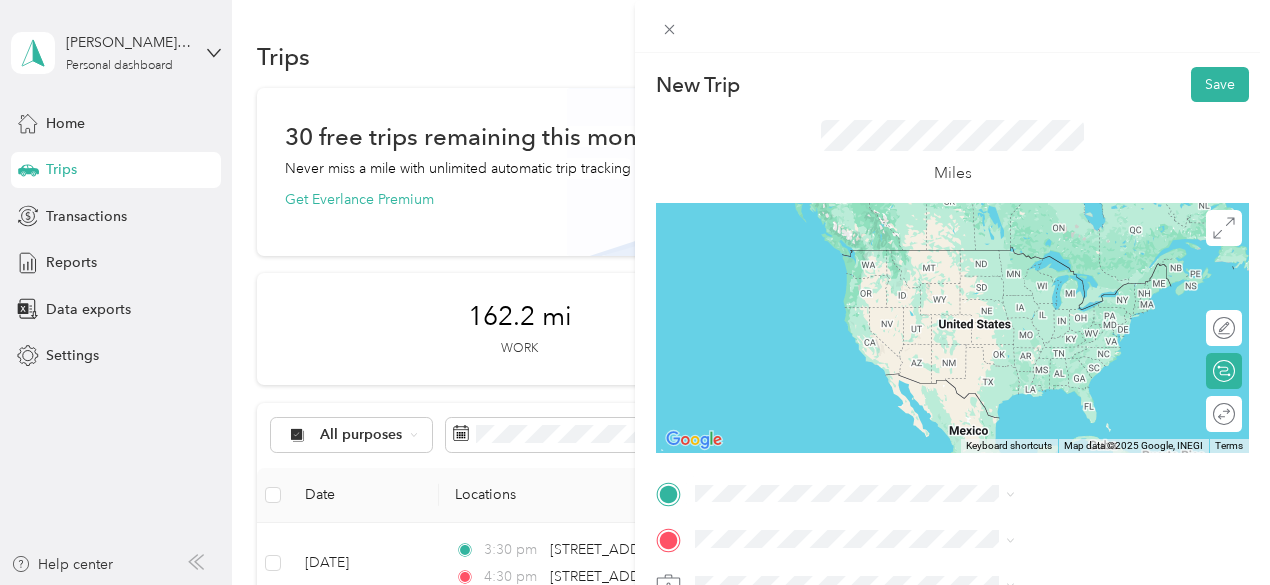 click on "944 South 2nd Street
San Jose, California 95112, United States" at bounding box center (1044, 241) 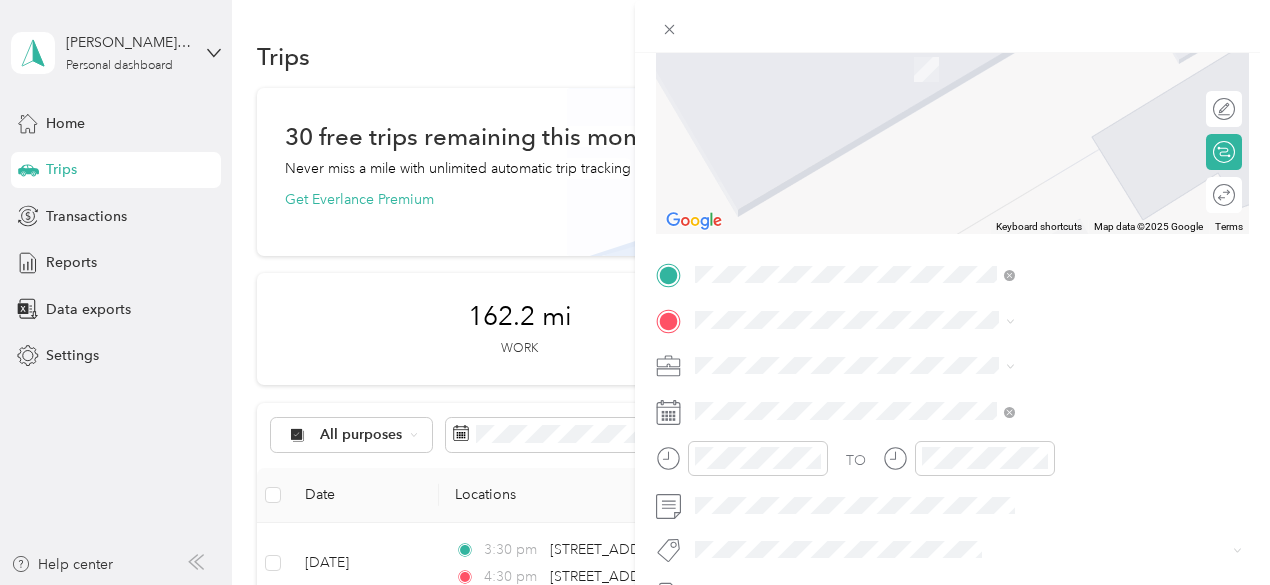 scroll, scrollTop: 220, scrollLeft: 0, axis: vertical 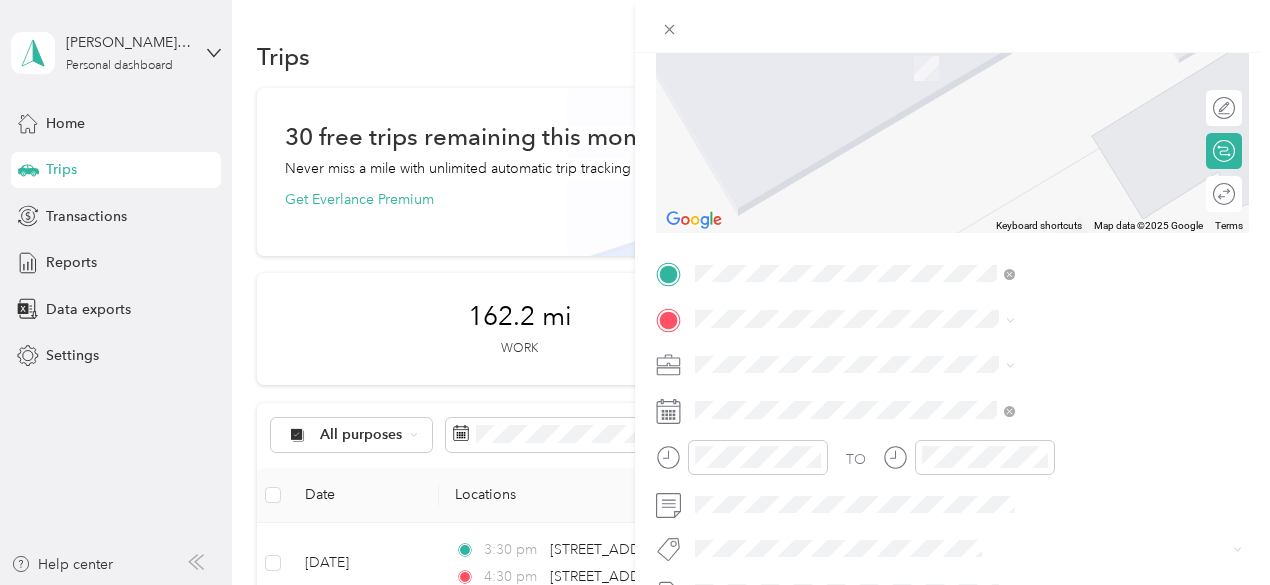 click on "2058 D Street
Hayward, California 94541, United States" at bounding box center [1044, 108] 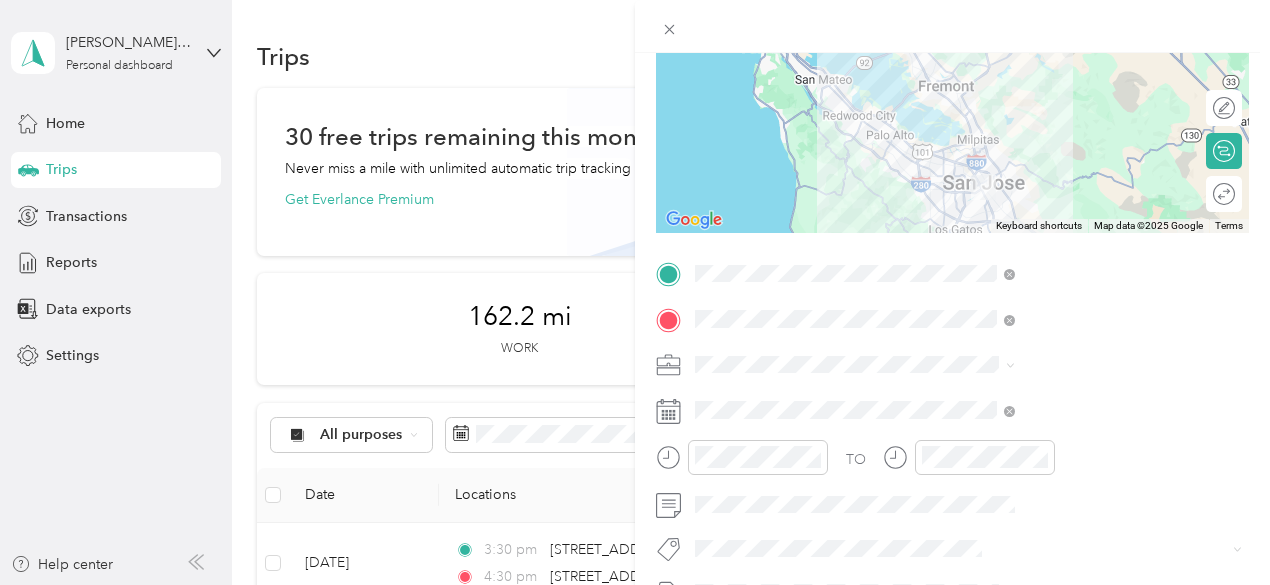 click on "Chess Wizards Inc" at bounding box center (971, 433) 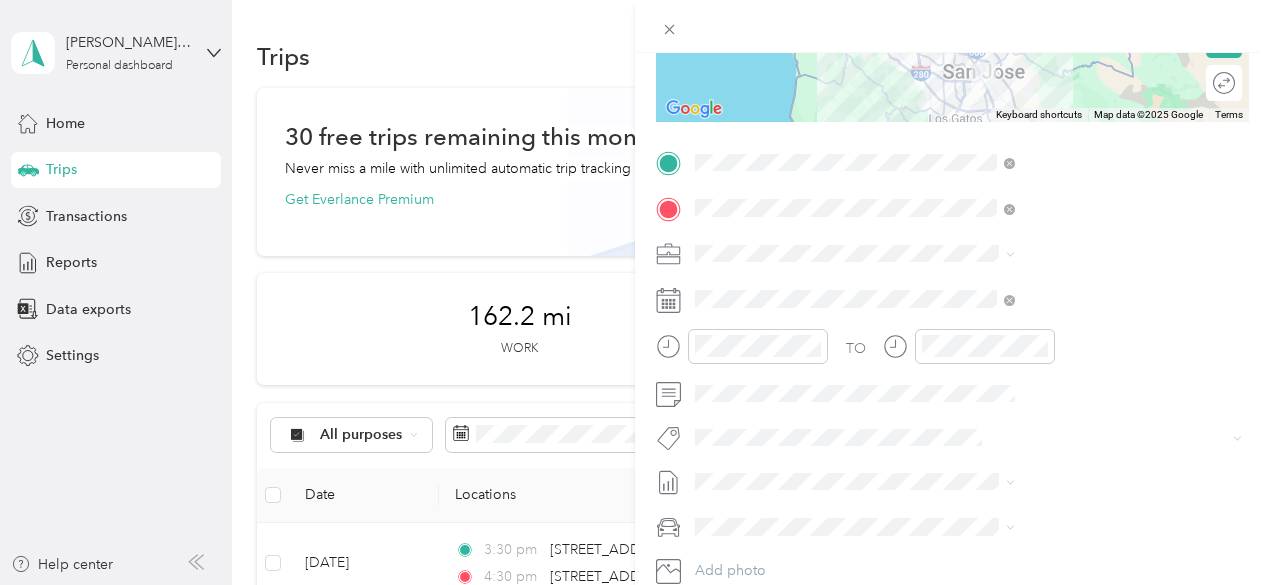 scroll, scrollTop: 334, scrollLeft: 0, axis: vertical 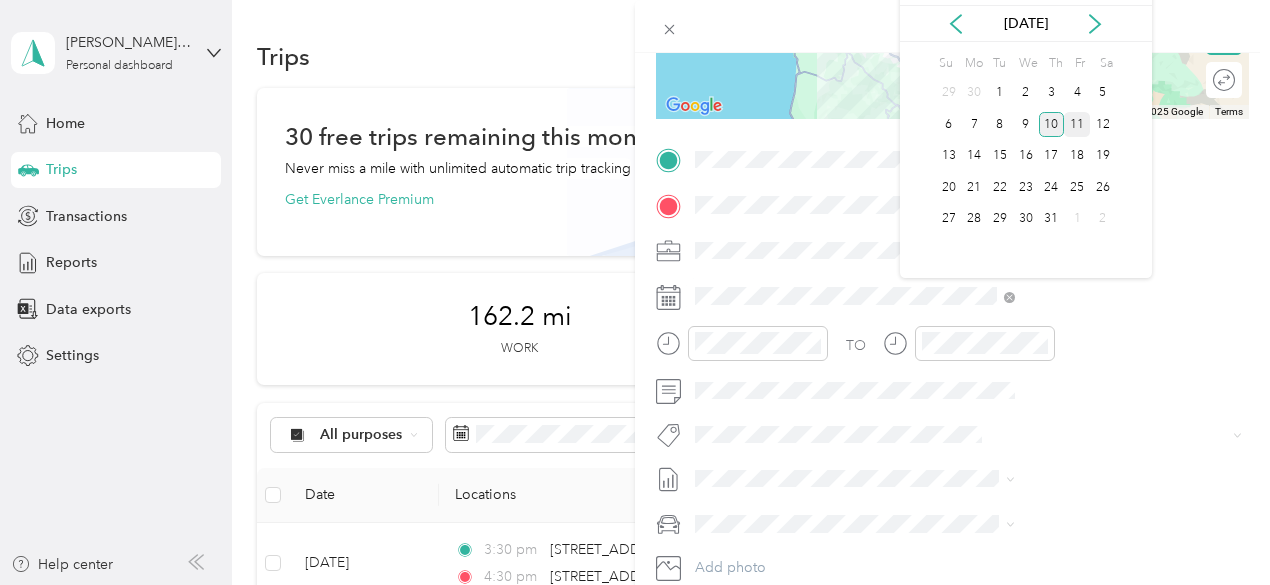 click on "11" at bounding box center (1077, 124) 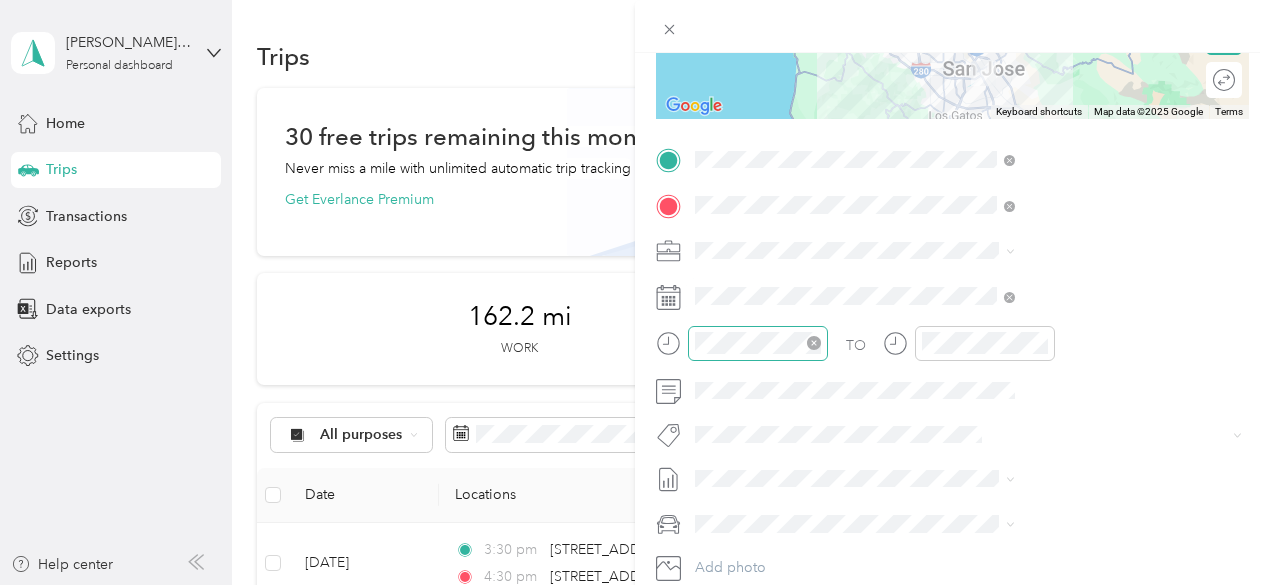 click at bounding box center (758, 343) 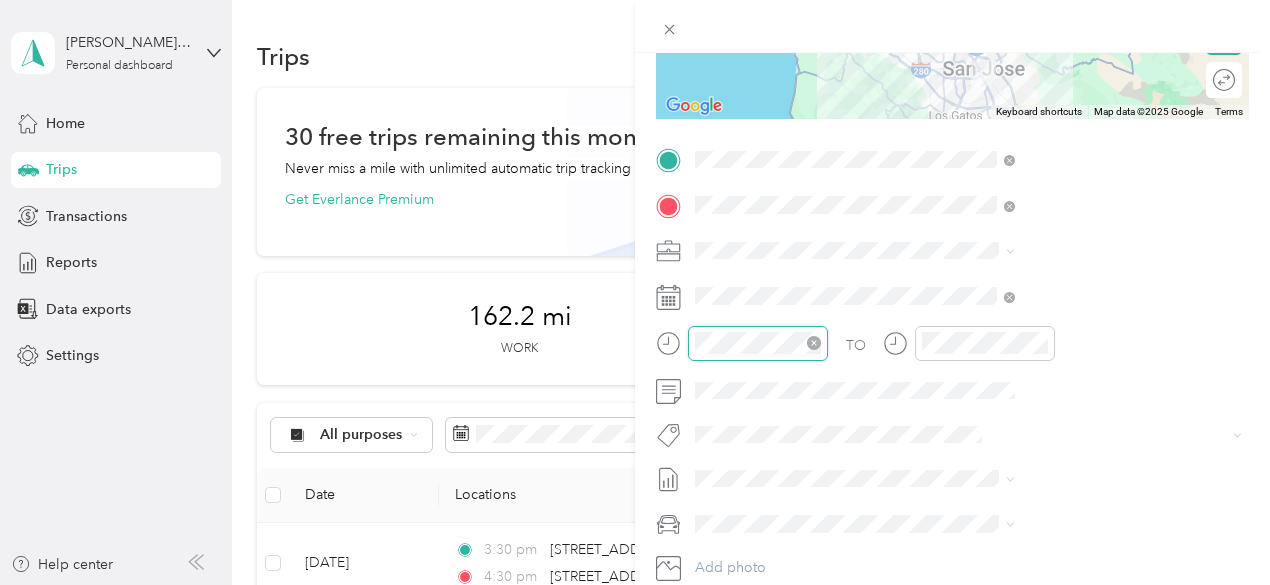 click at bounding box center (758, 343) 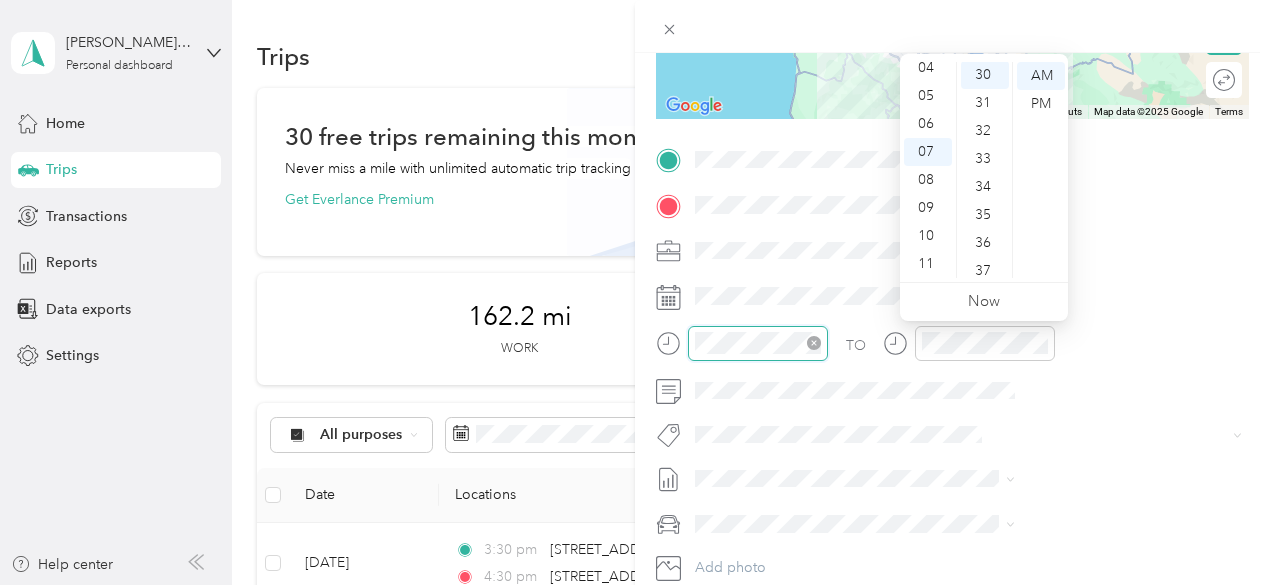scroll, scrollTop: 840, scrollLeft: 0, axis: vertical 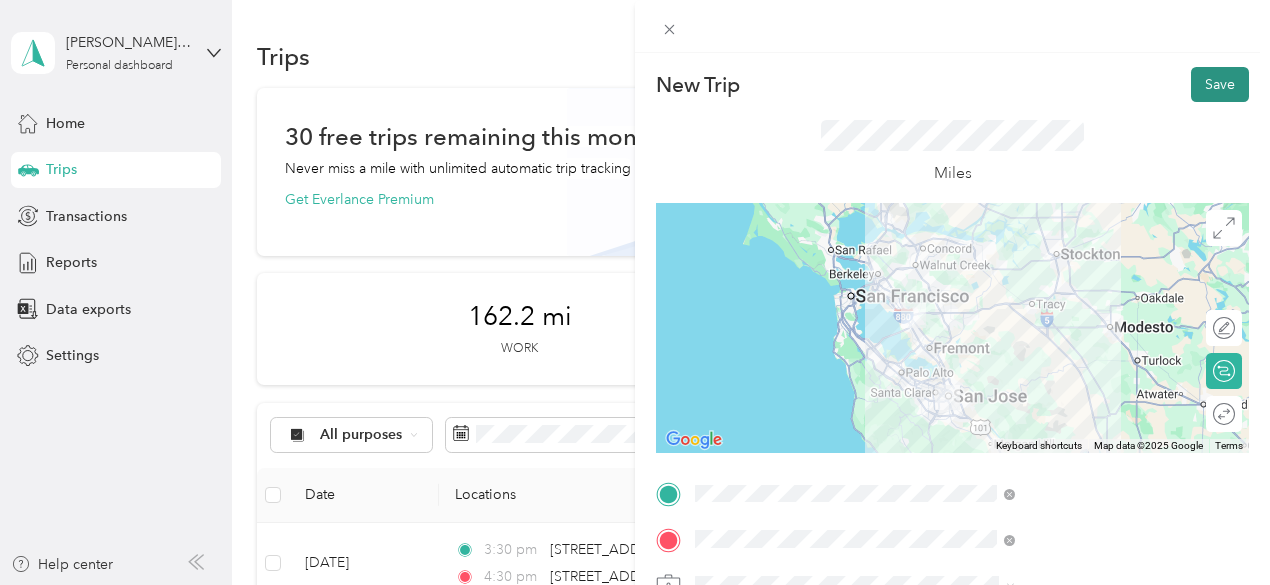 click on "Save" at bounding box center [1220, 84] 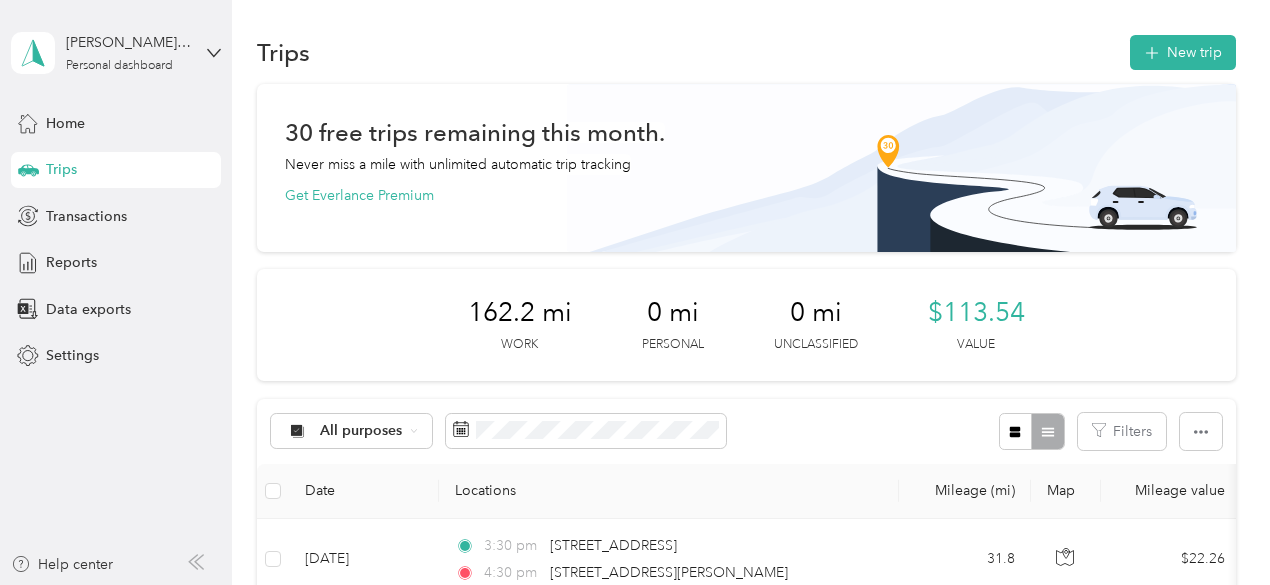 scroll, scrollTop: 0, scrollLeft: 0, axis: both 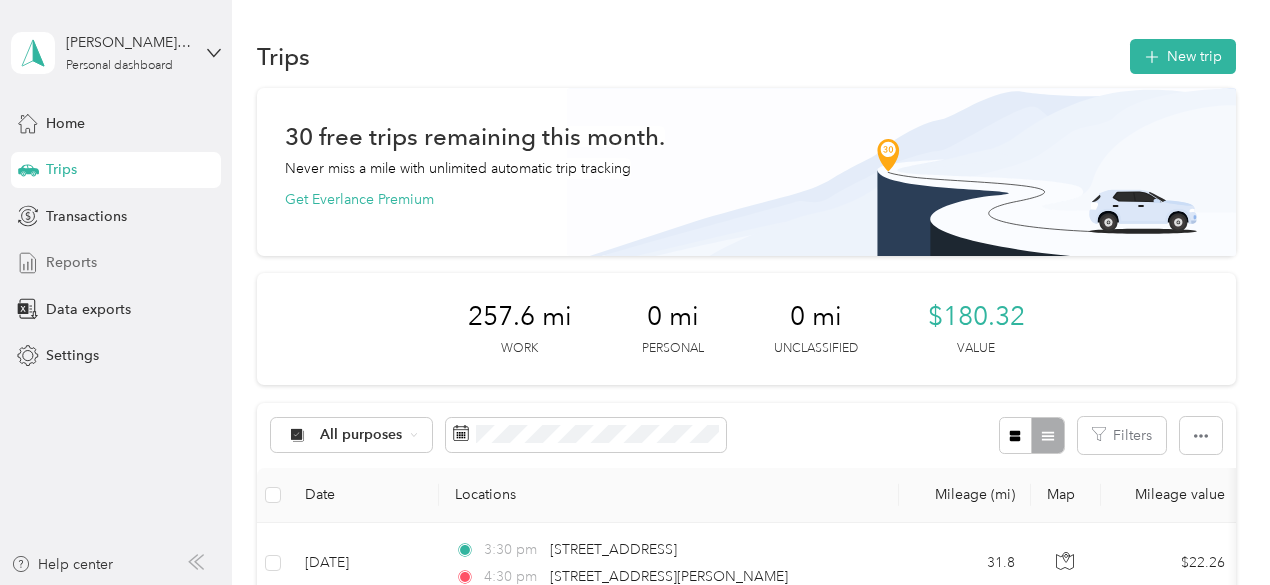 click on "Reports" at bounding box center (71, 262) 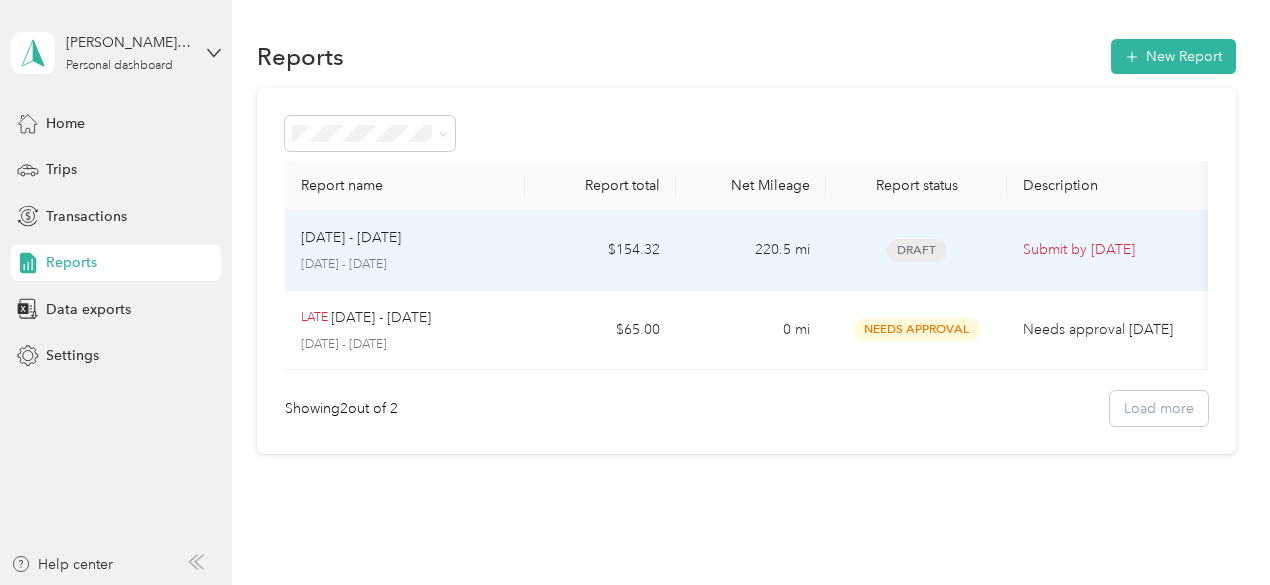 click on "$154.32" at bounding box center [600, 251] 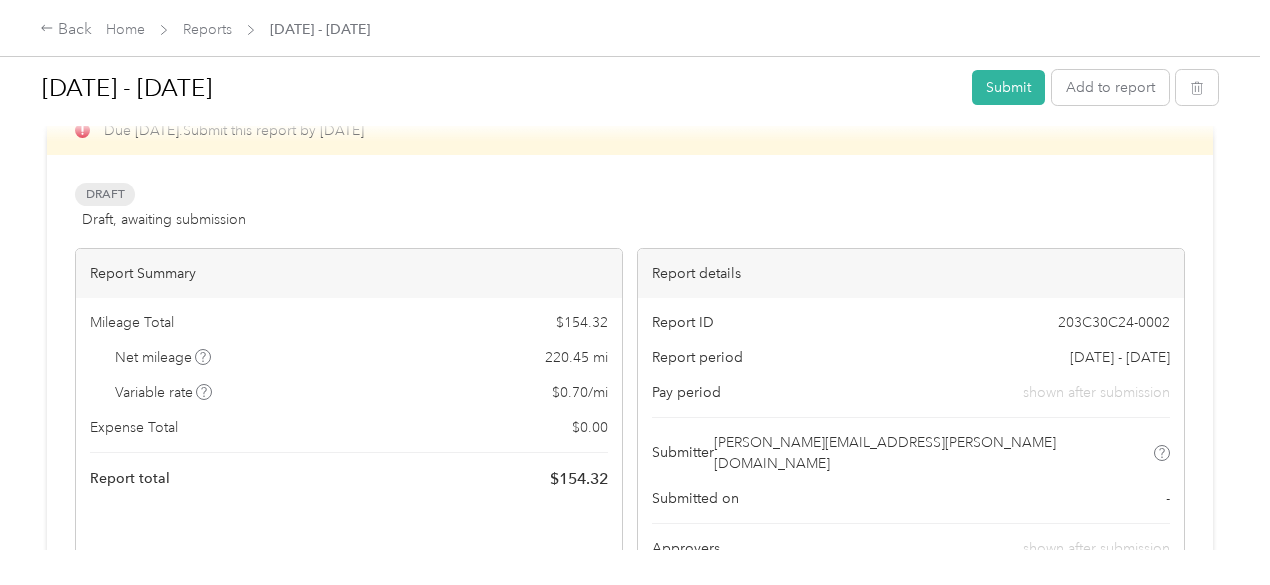 scroll, scrollTop: 0, scrollLeft: 0, axis: both 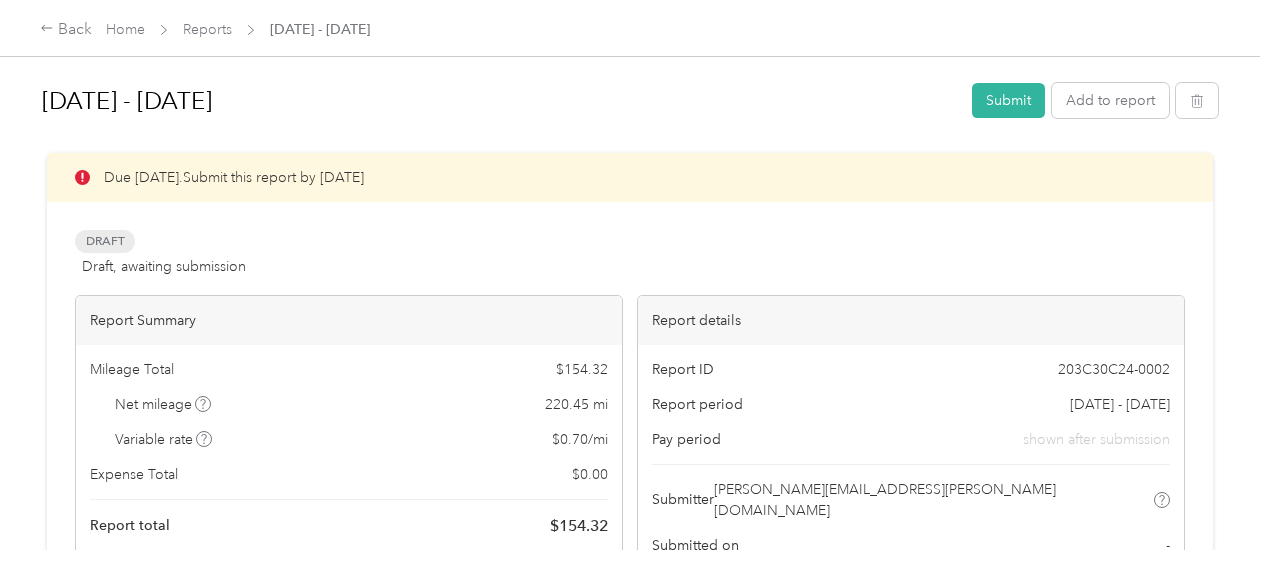 click on "Draft" at bounding box center (105, 241) 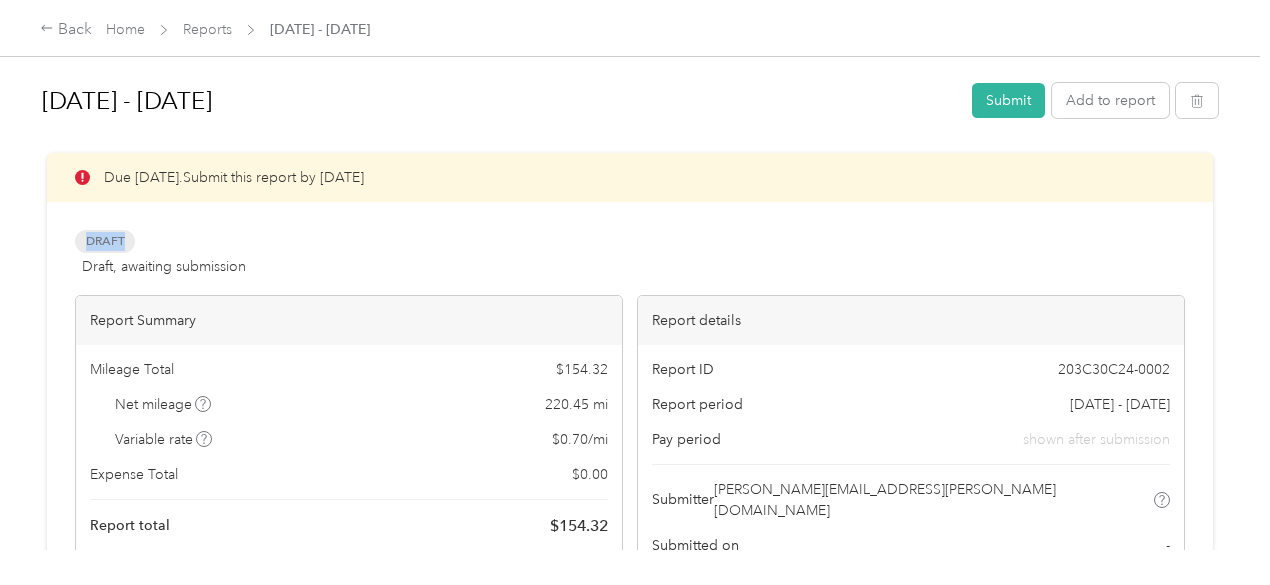 click on "Draft" at bounding box center (105, 241) 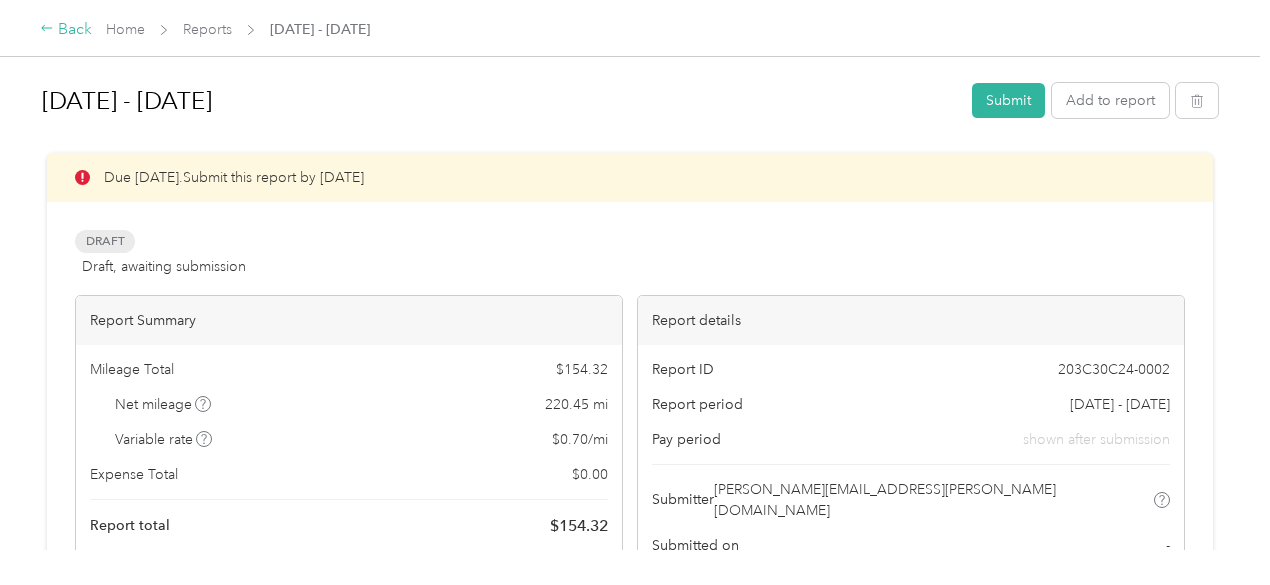 click on "Back" at bounding box center (66, 30) 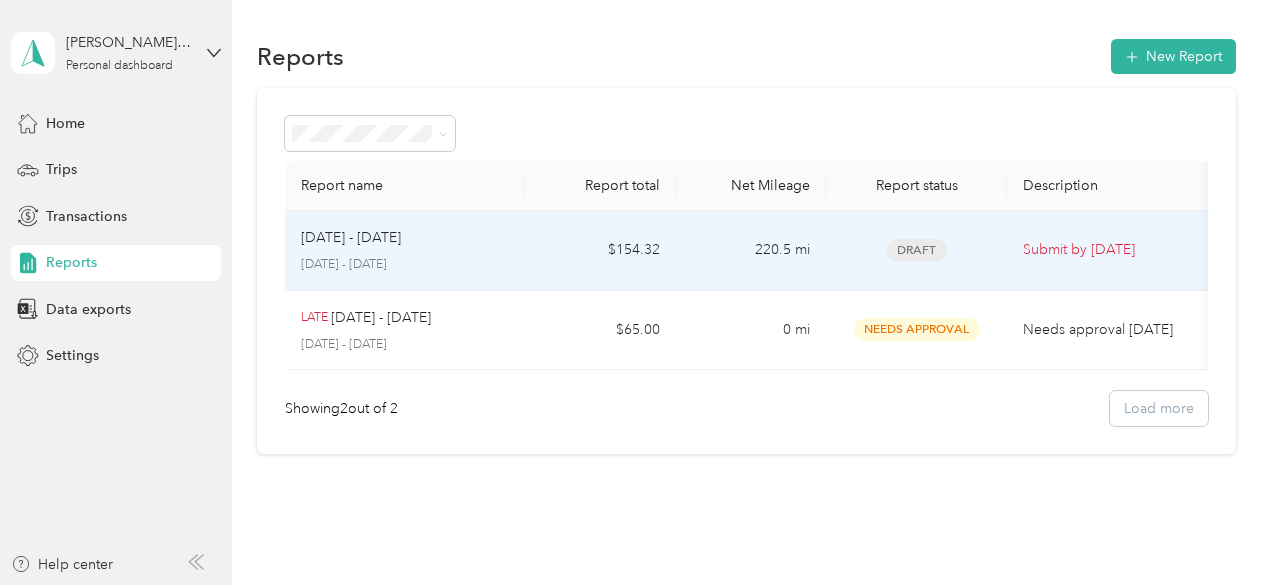 click on "220.5 mi" at bounding box center (751, 251) 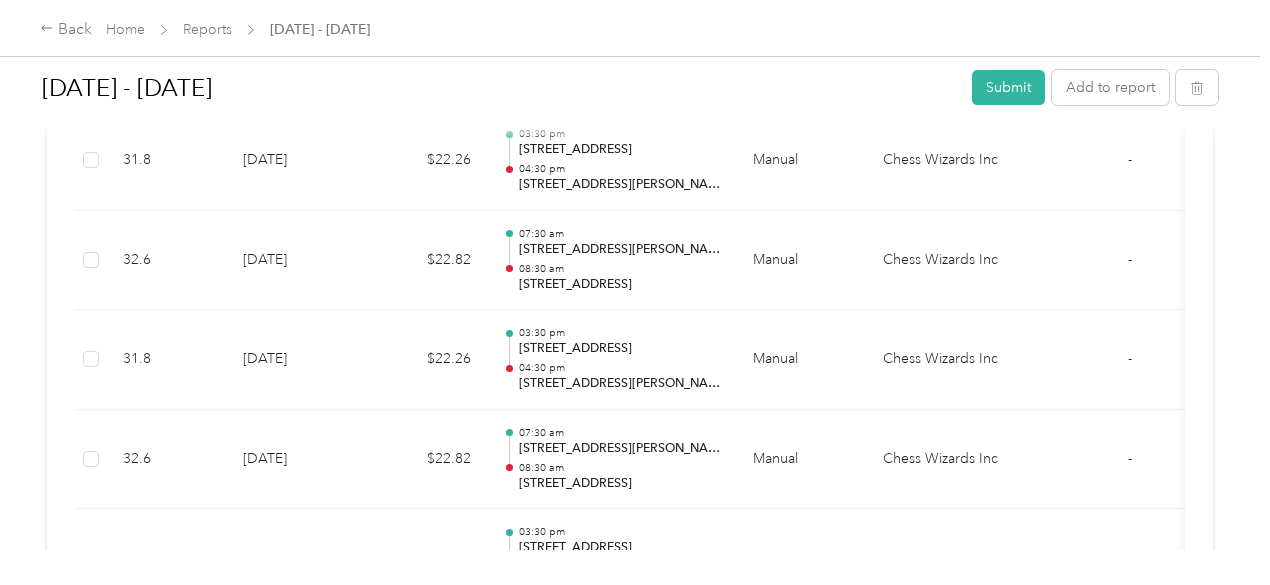 scroll, scrollTop: 975, scrollLeft: 0, axis: vertical 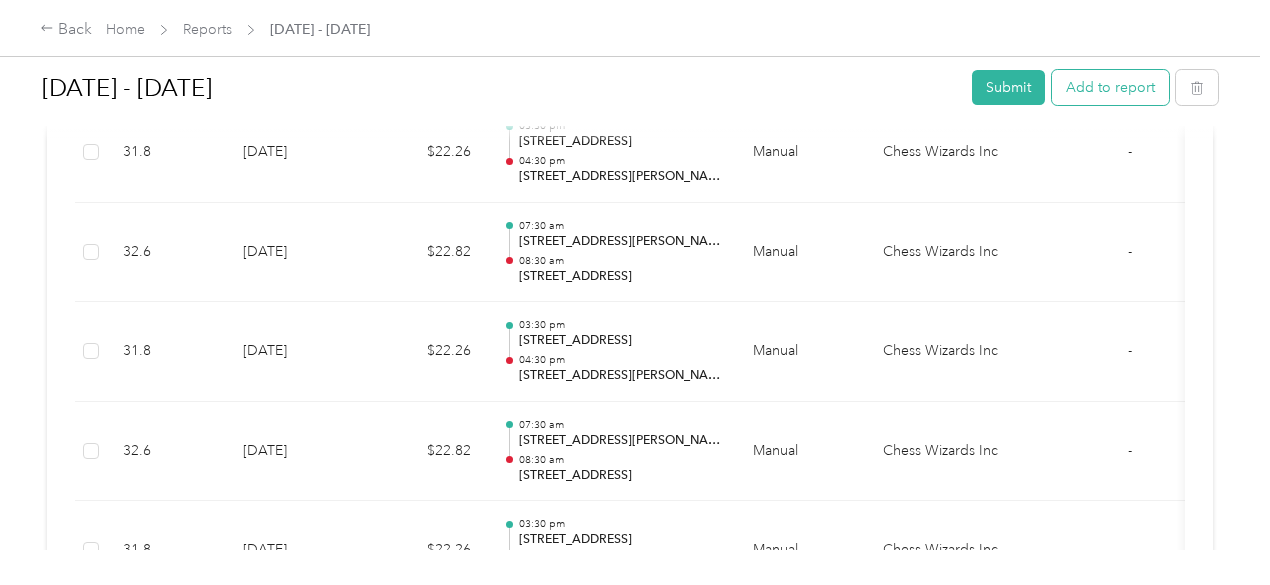 click on "Add to report" at bounding box center [1110, 87] 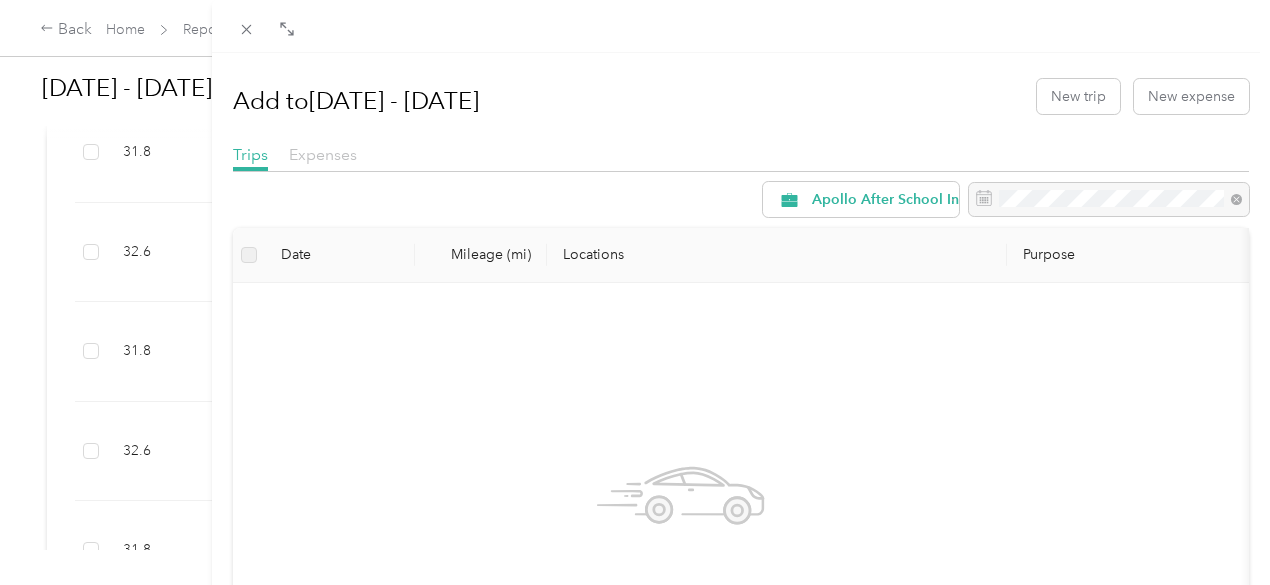 click on "Expenses" at bounding box center (323, 154) 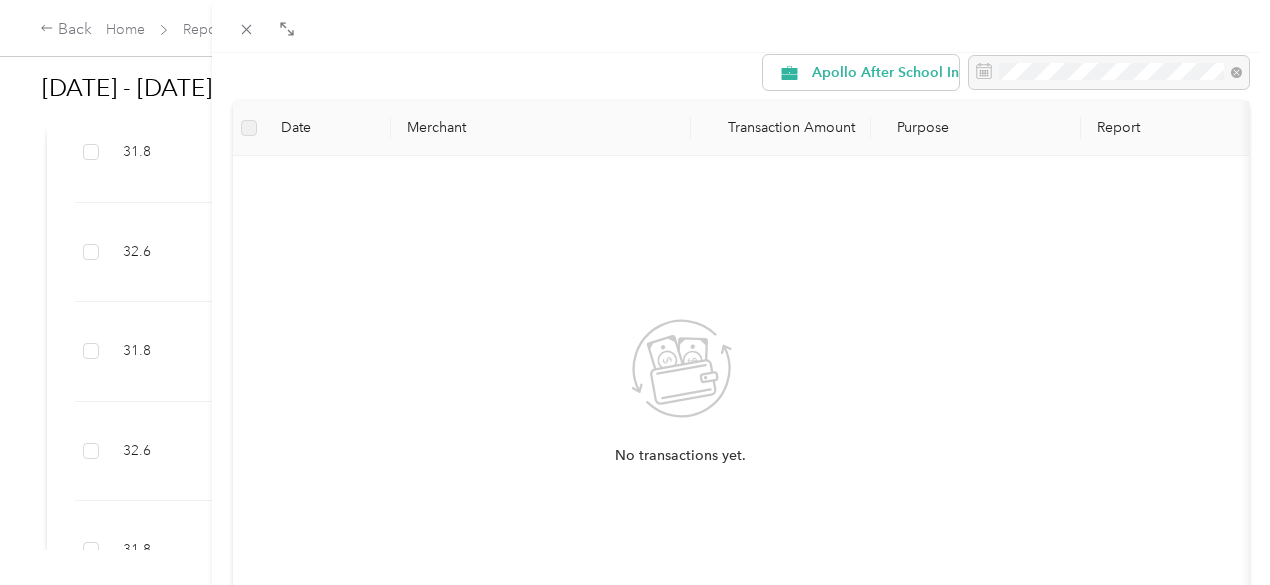 scroll, scrollTop: 0, scrollLeft: 0, axis: both 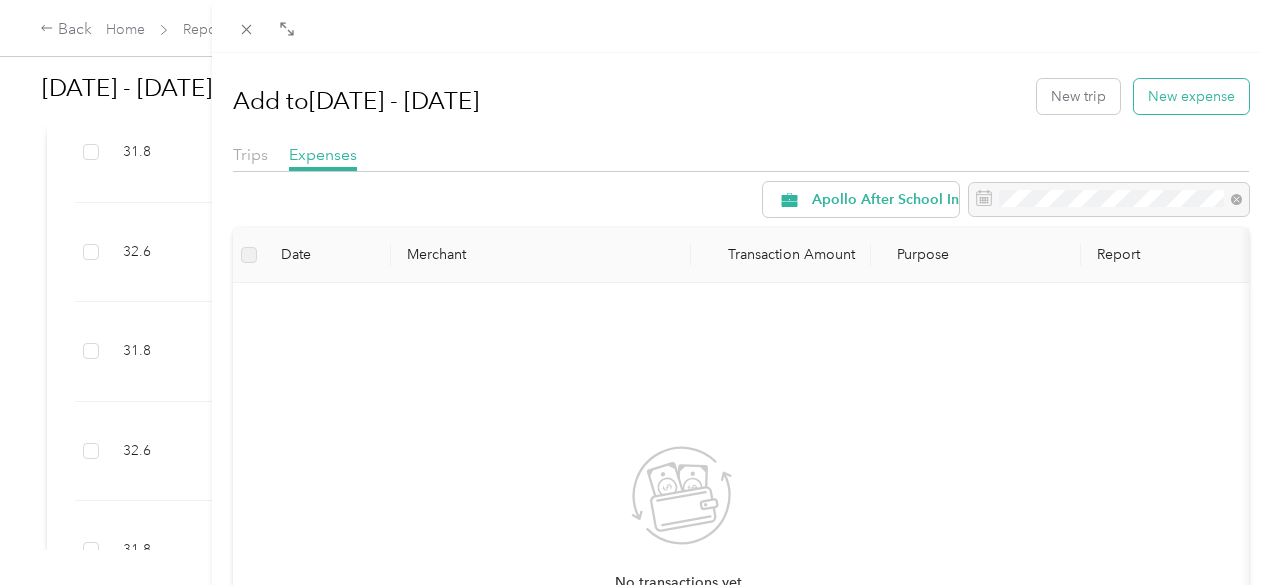 click on "New expense" at bounding box center [1191, 96] 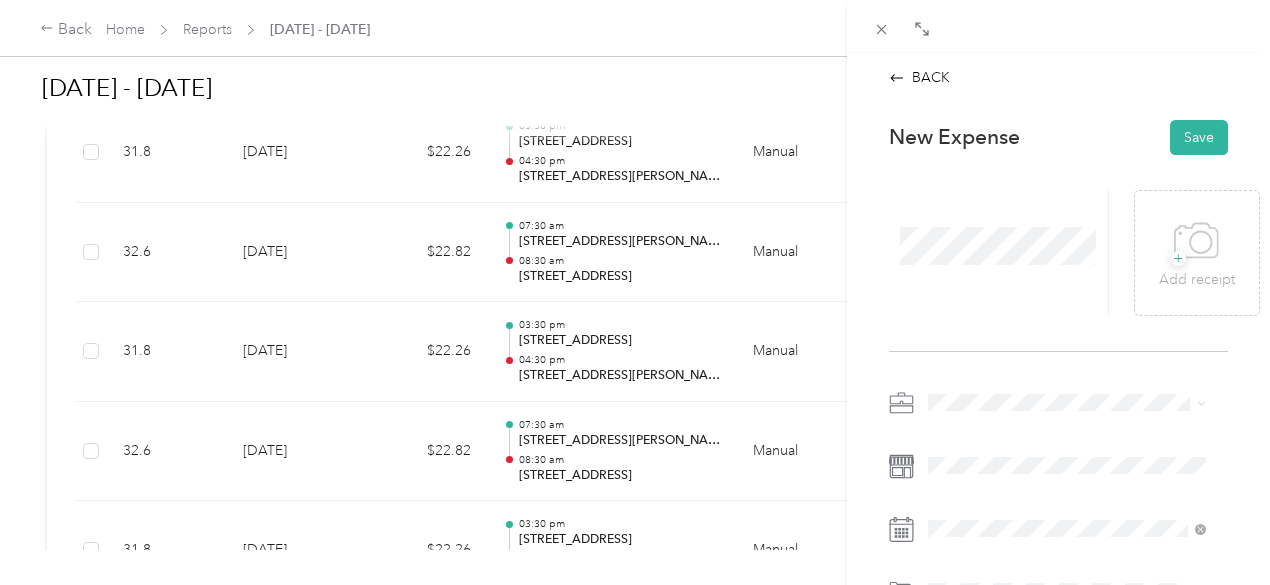 scroll, scrollTop: 7, scrollLeft: 0, axis: vertical 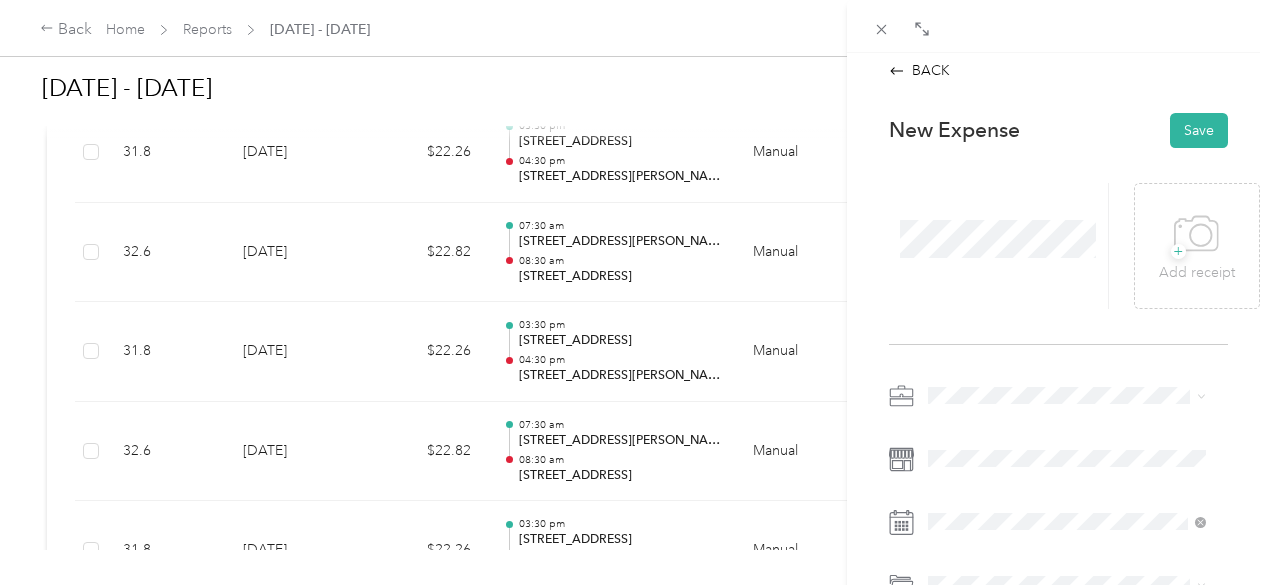 click on "Drag to resize Click to close BACK This  expense  cannot be edited because it is either under review, approved, or paid. Contact your Team Manager to edit it. New Expense  Save + Add receipt [DATE] - [DATE] Draft Apollo After School Inc Chess Wizards Inc" at bounding box center (630, 585) 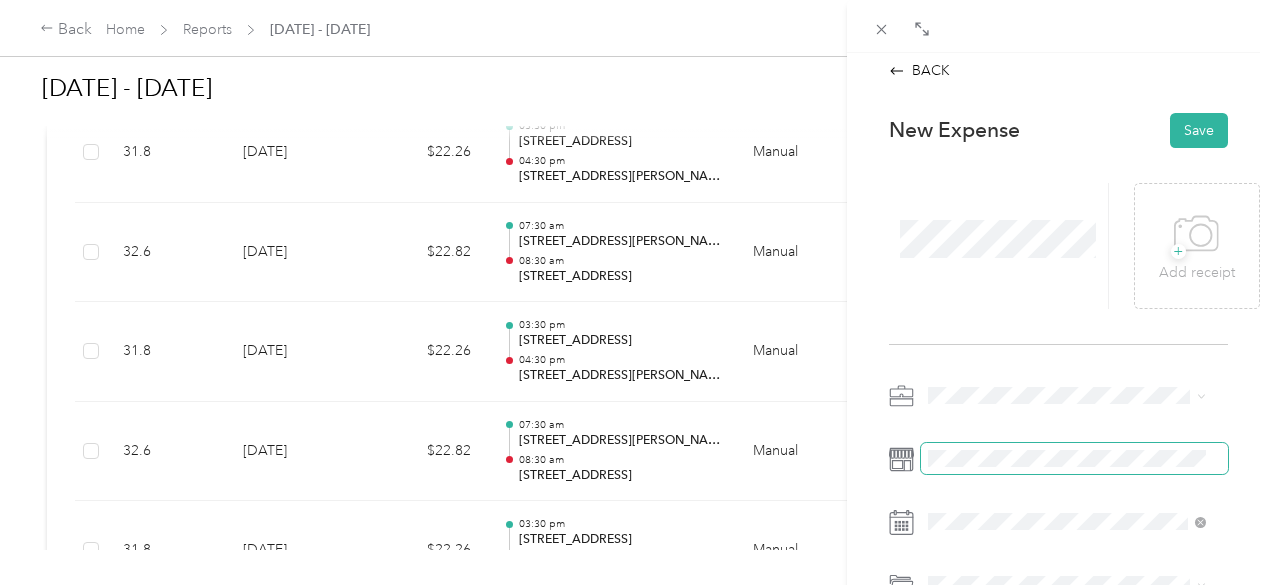scroll, scrollTop: 135, scrollLeft: 0, axis: vertical 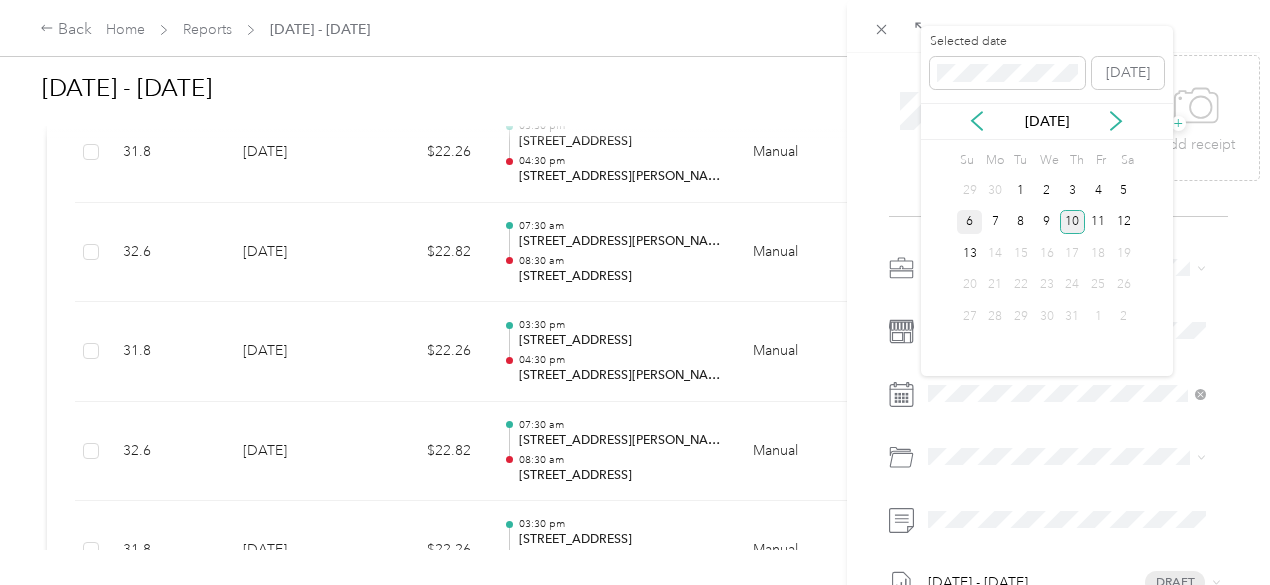 click on "6" at bounding box center (970, 222) 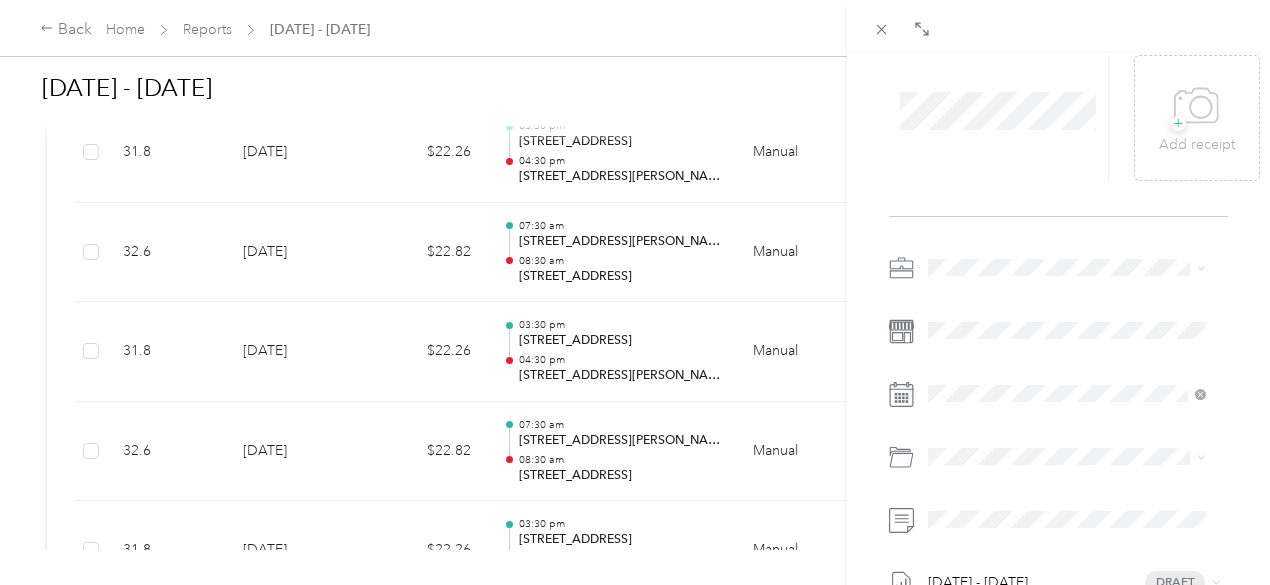 scroll, scrollTop: 218, scrollLeft: 0, axis: vertical 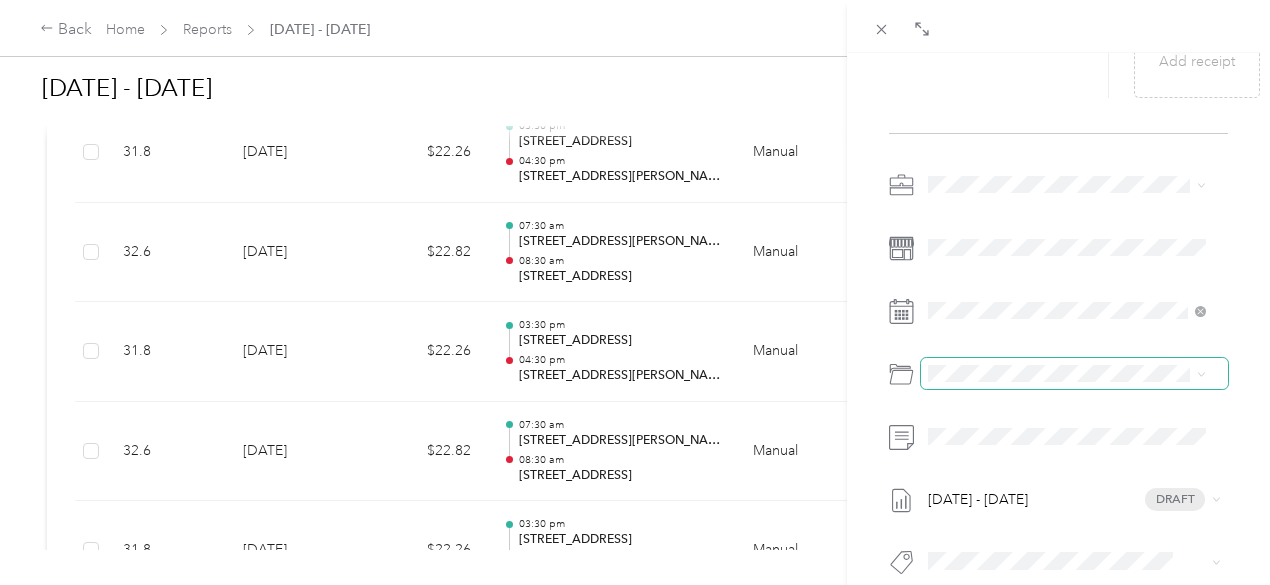 click at bounding box center (1074, 374) 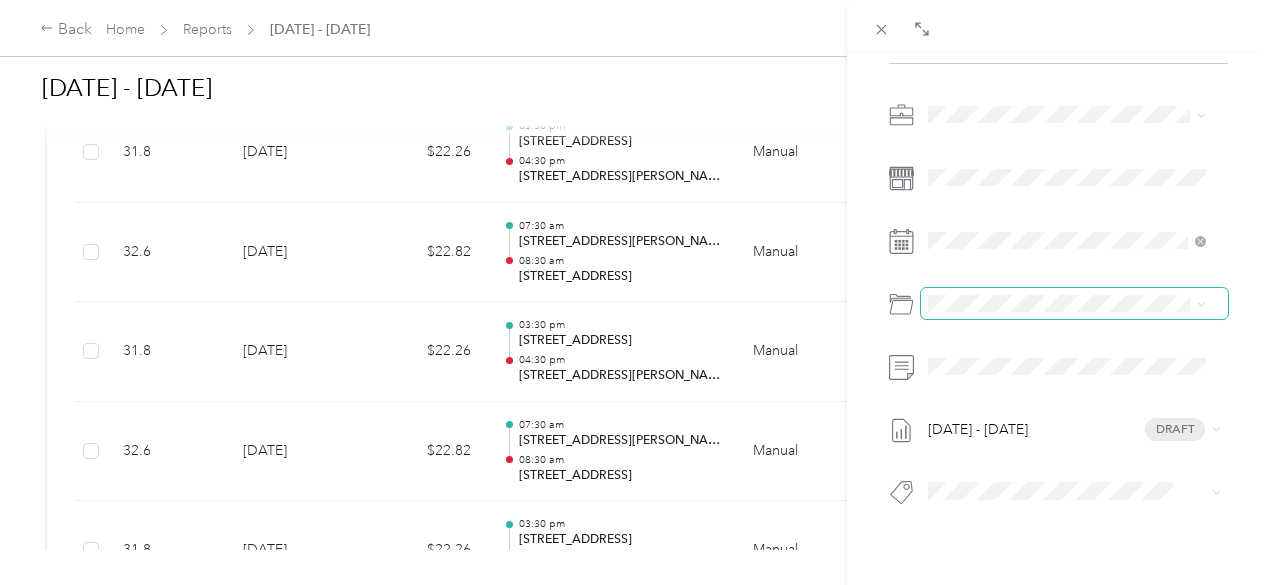 scroll, scrollTop: 294, scrollLeft: 0, axis: vertical 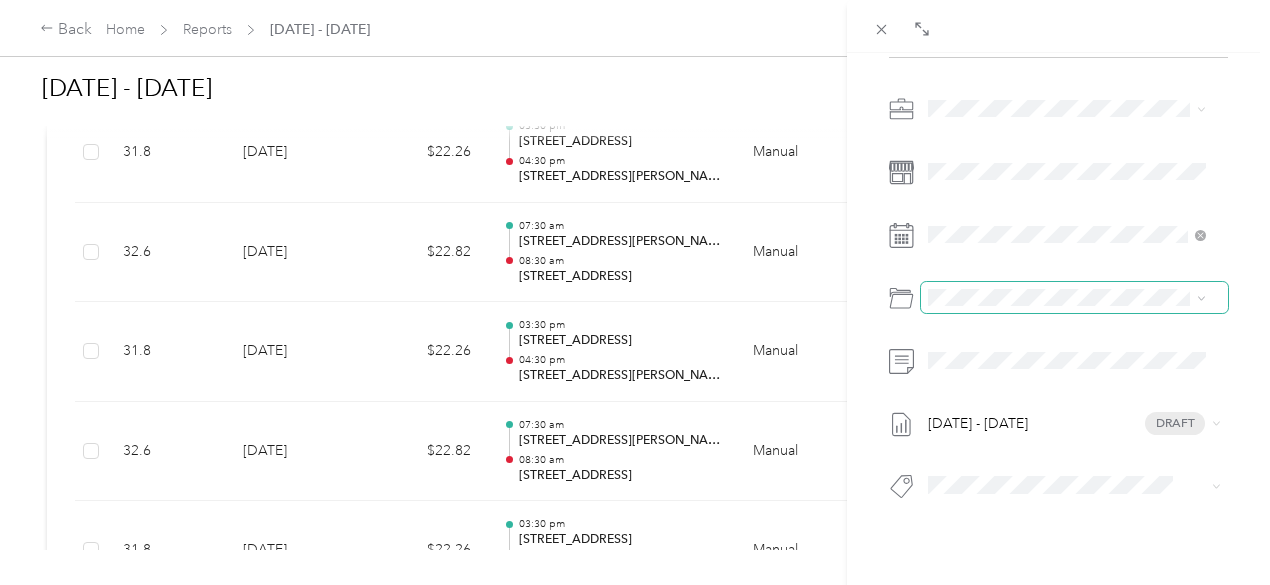 click 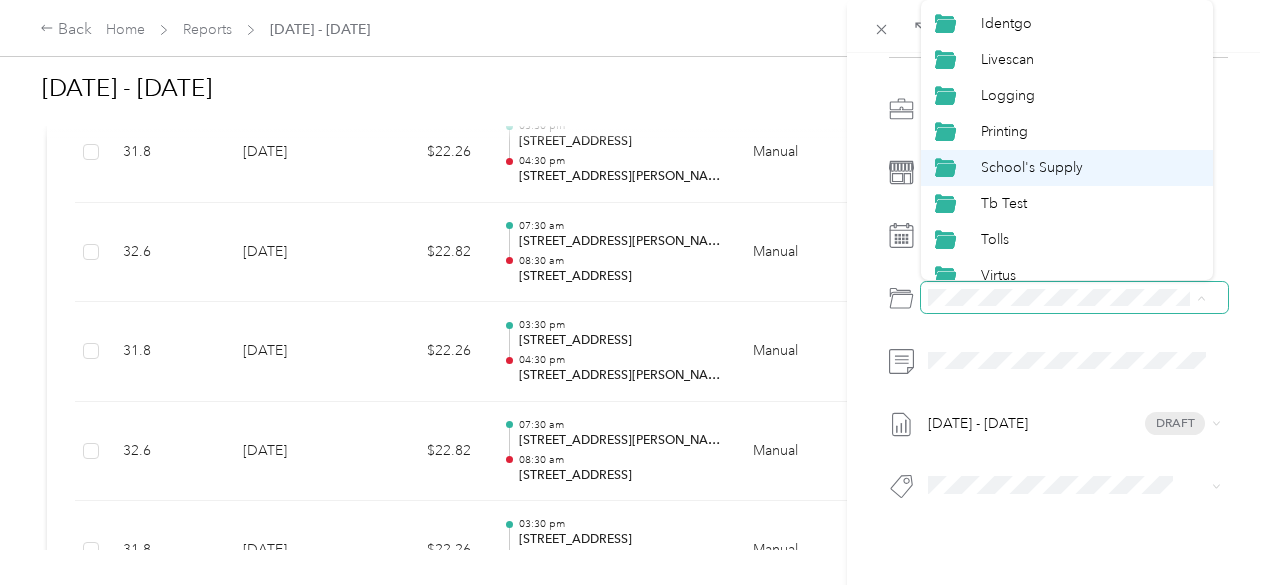 scroll, scrollTop: 228, scrollLeft: 0, axis: vertical 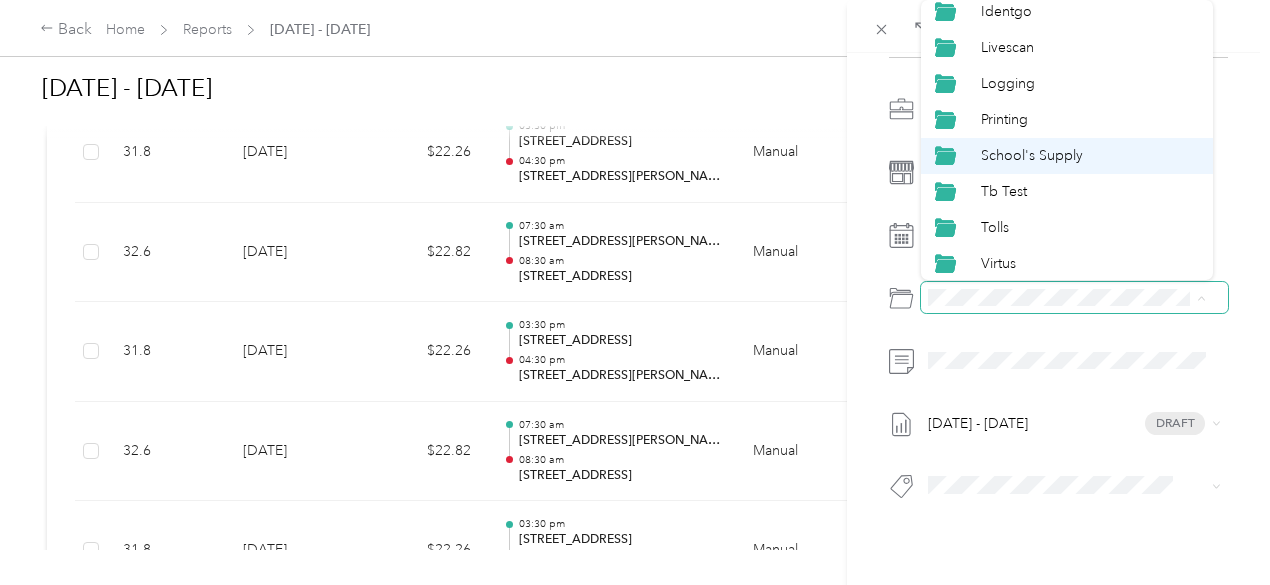 click on "School's Supply" at bounding box center [1032, 155] 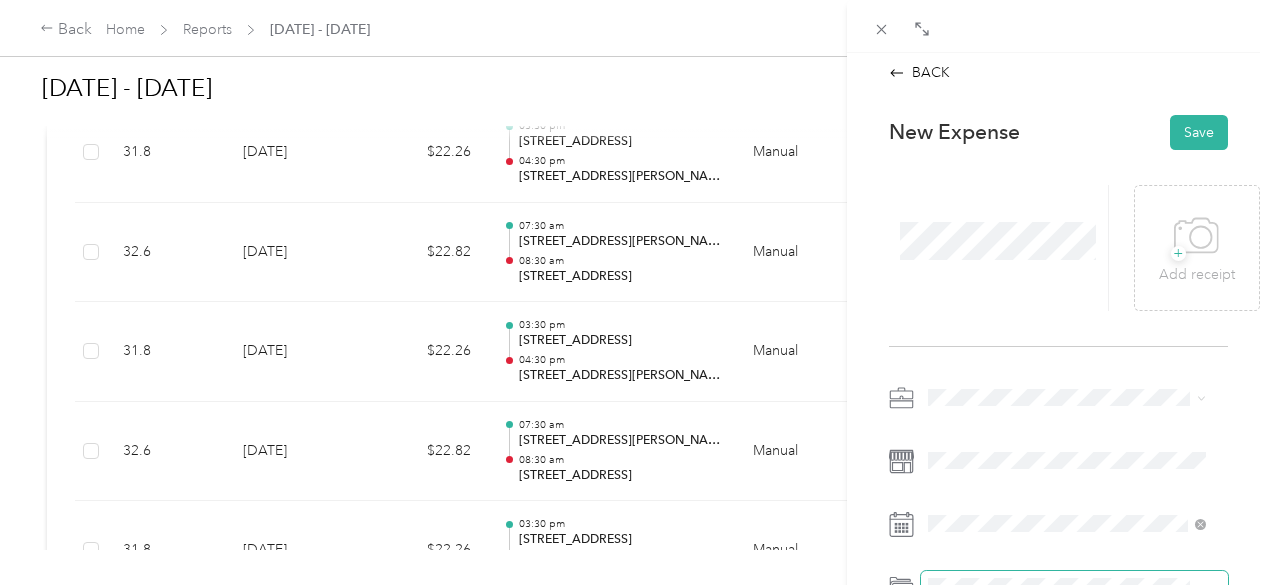 scroll, scrollTop: 0, scrollLeft: 0, axis: both 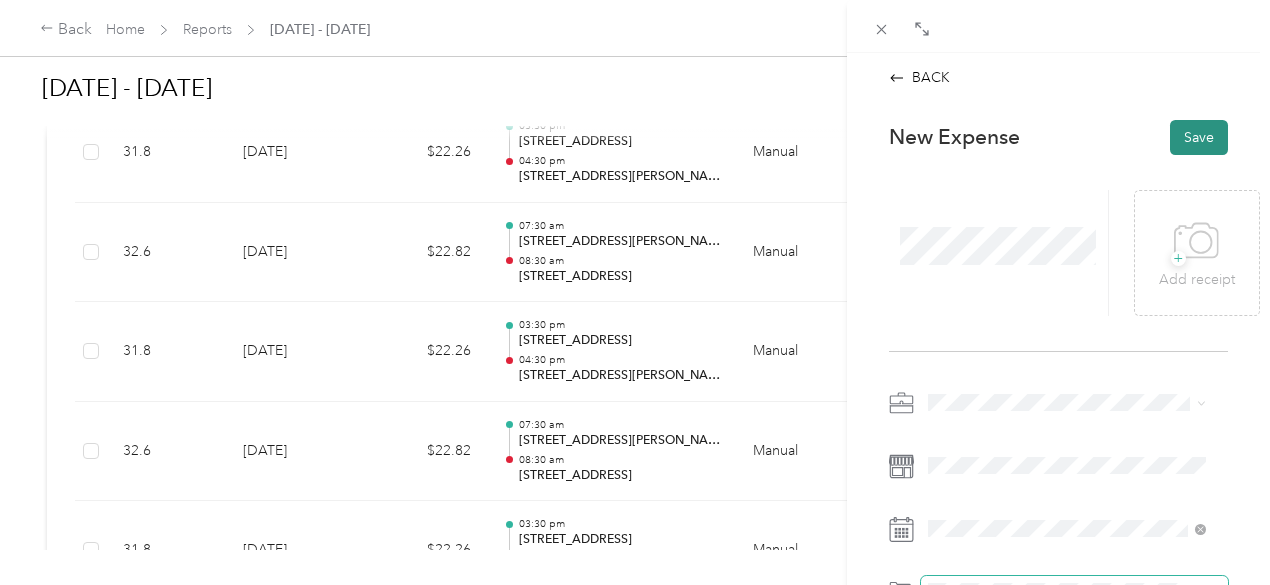 click on "Save" at bounding box center [1199, 137] 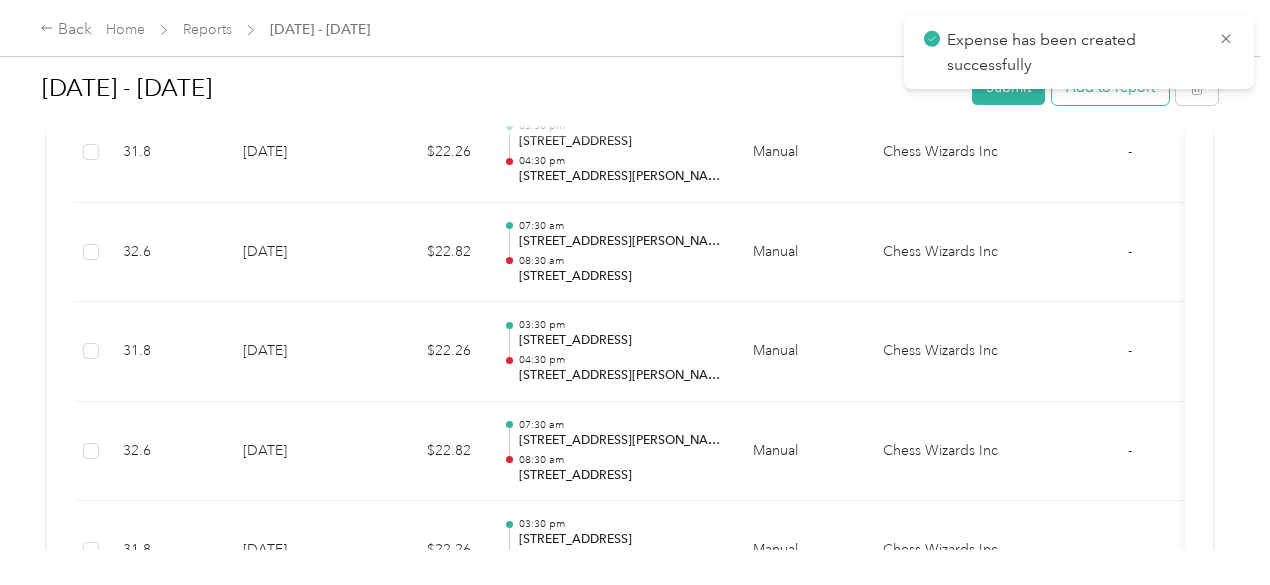 click on "Add to report" at bounding box center [1110, 87] 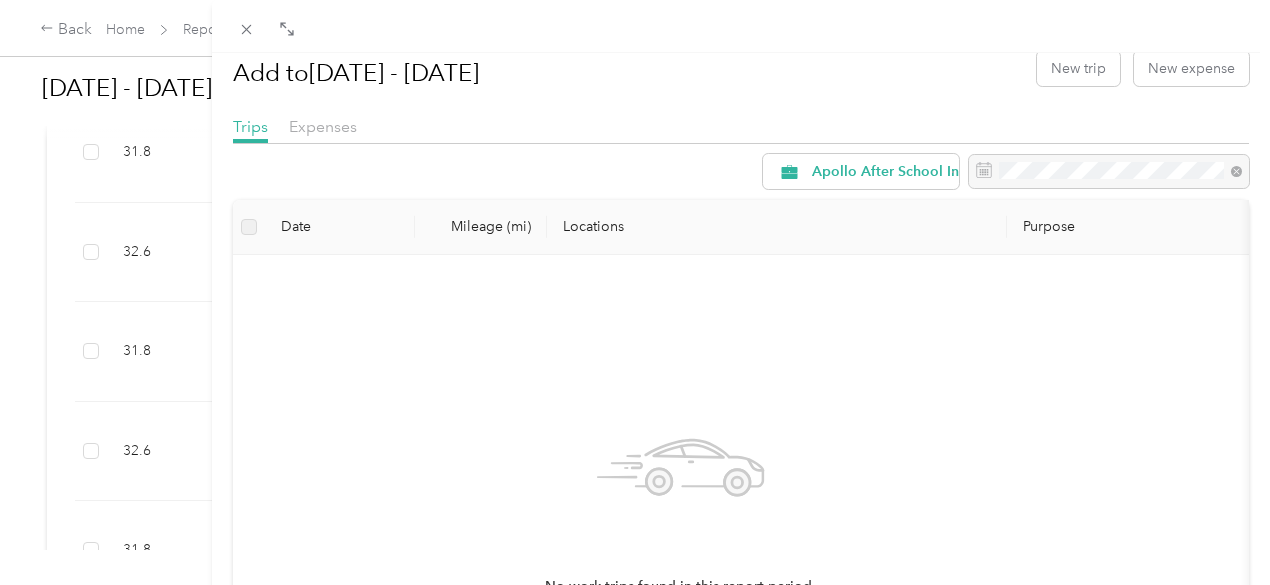 scroll, scrollTop: 0, scrollLeft: 0, axis: both 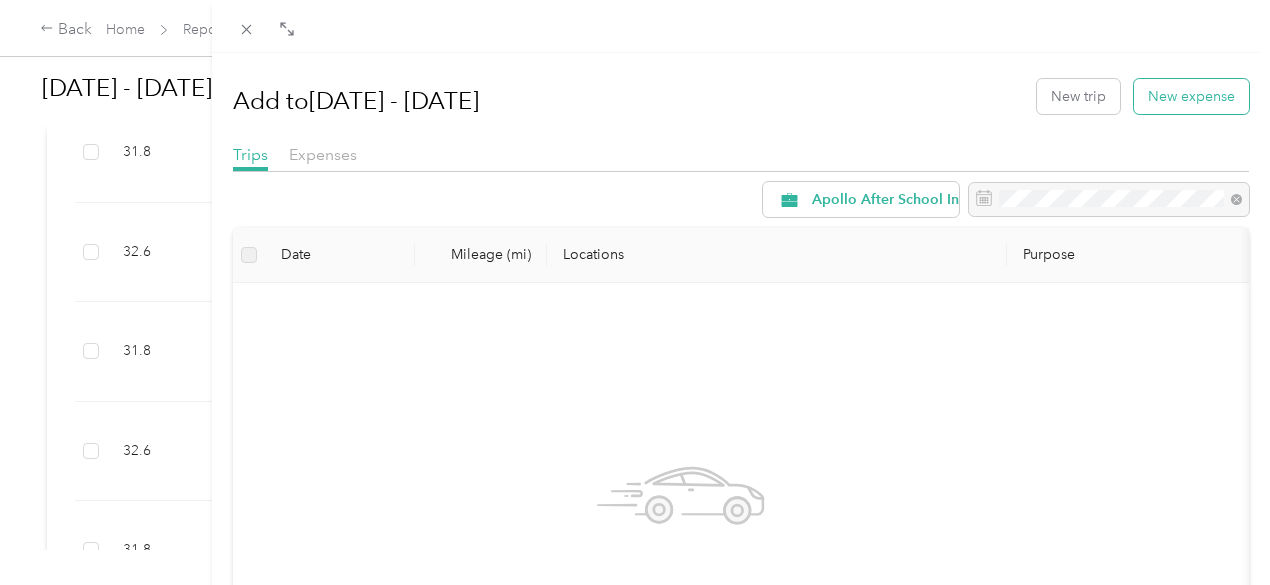click on "New expense" at bounding box center [1191, 96] 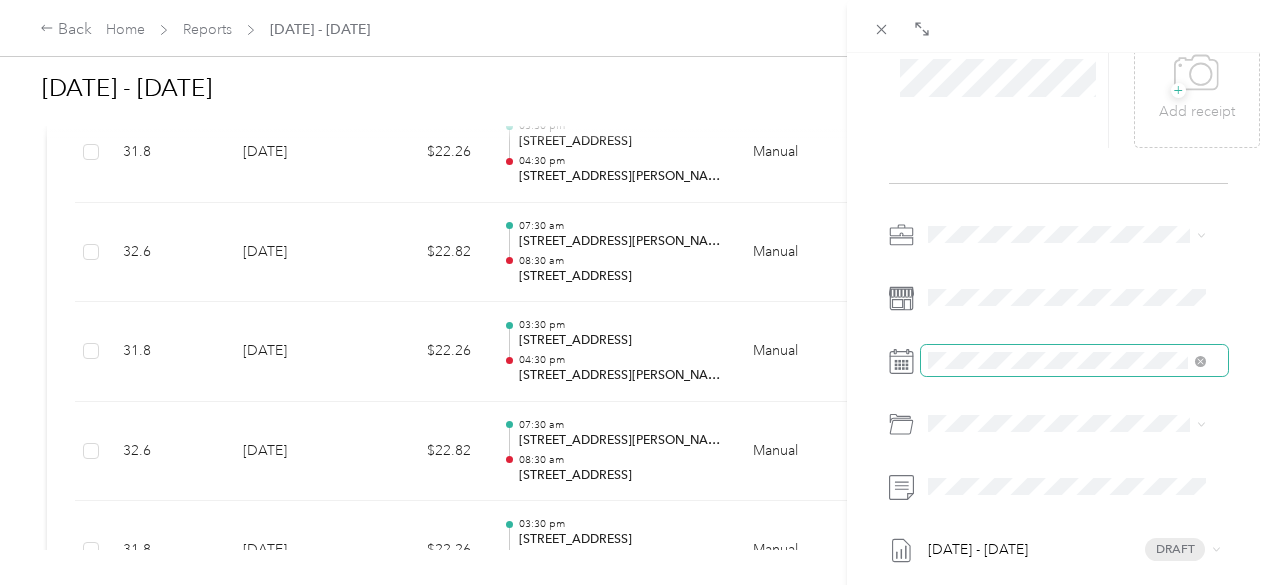 scroll, scrollTop: 0, scrollLeft: 0, axis: both 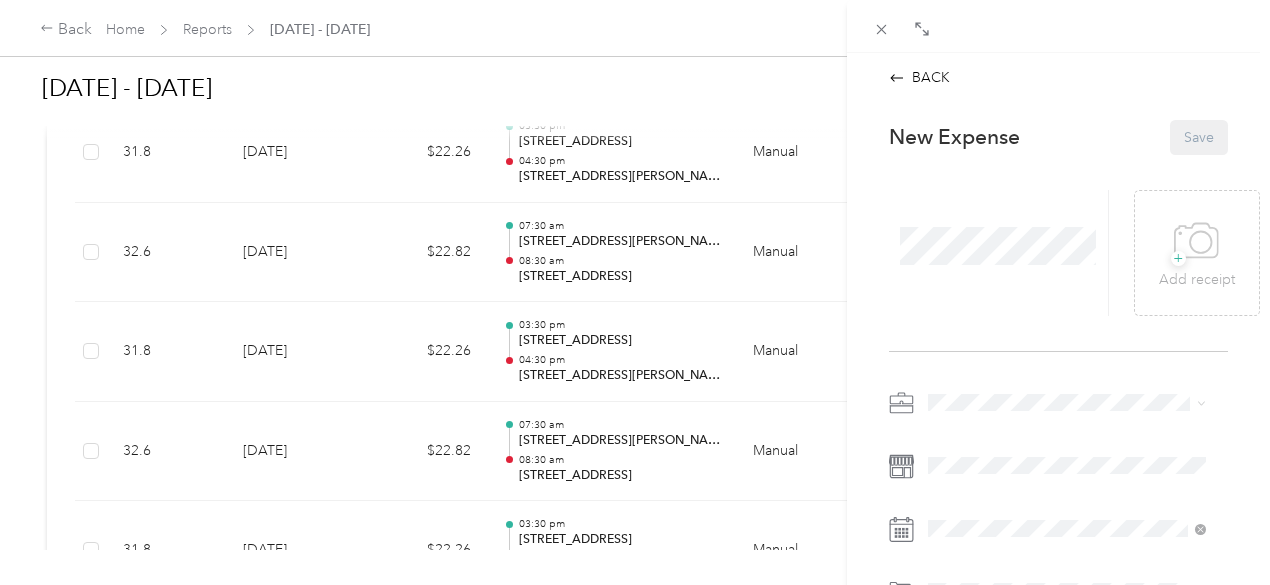 click on "Chess Wizards Inc" at bounding box center (992, 461) 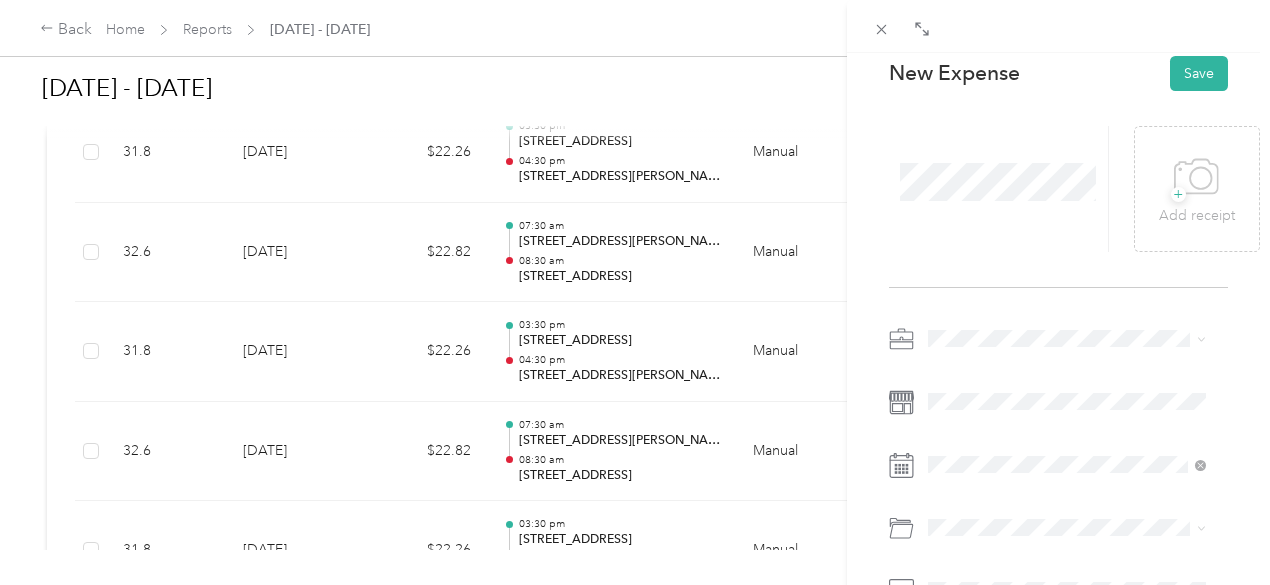 scroll, scrollTop: 72, scrollLeft: 0, axis: vertical 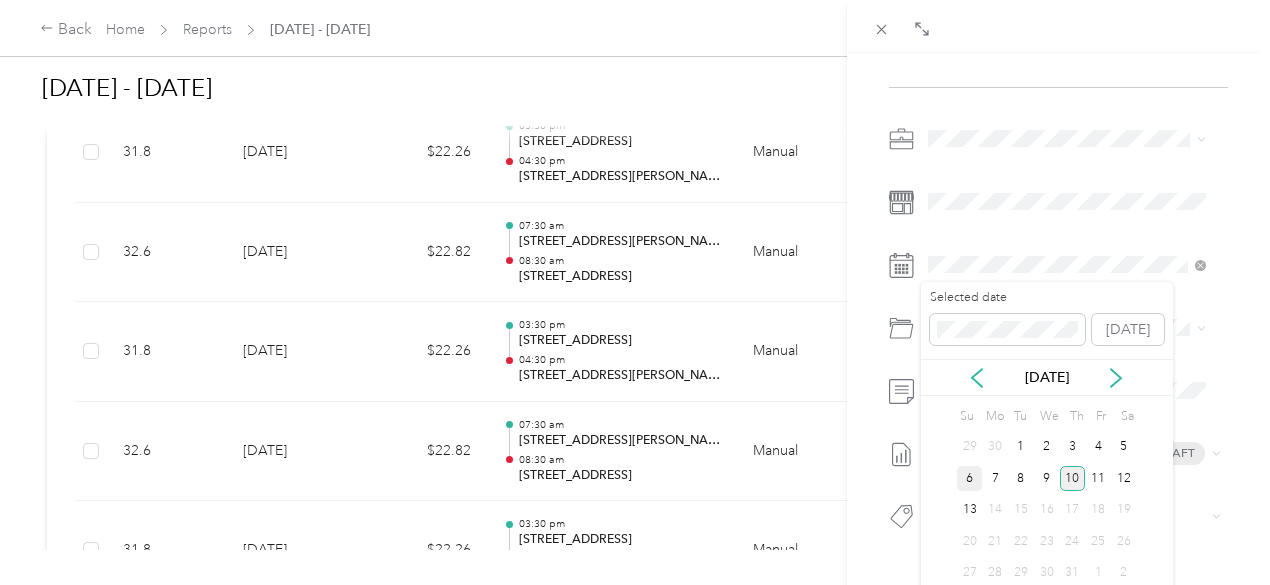click on "6" at bounding box center (970, 478) 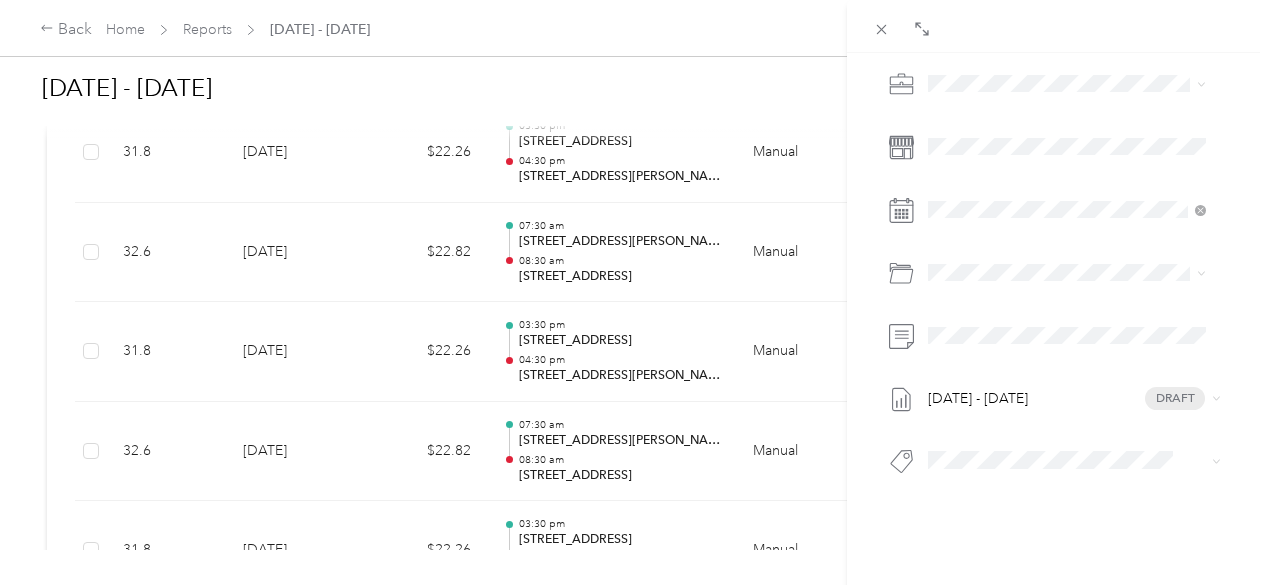 scroll, scrollTop: 320, scrollLeft: 0, axis: vertical 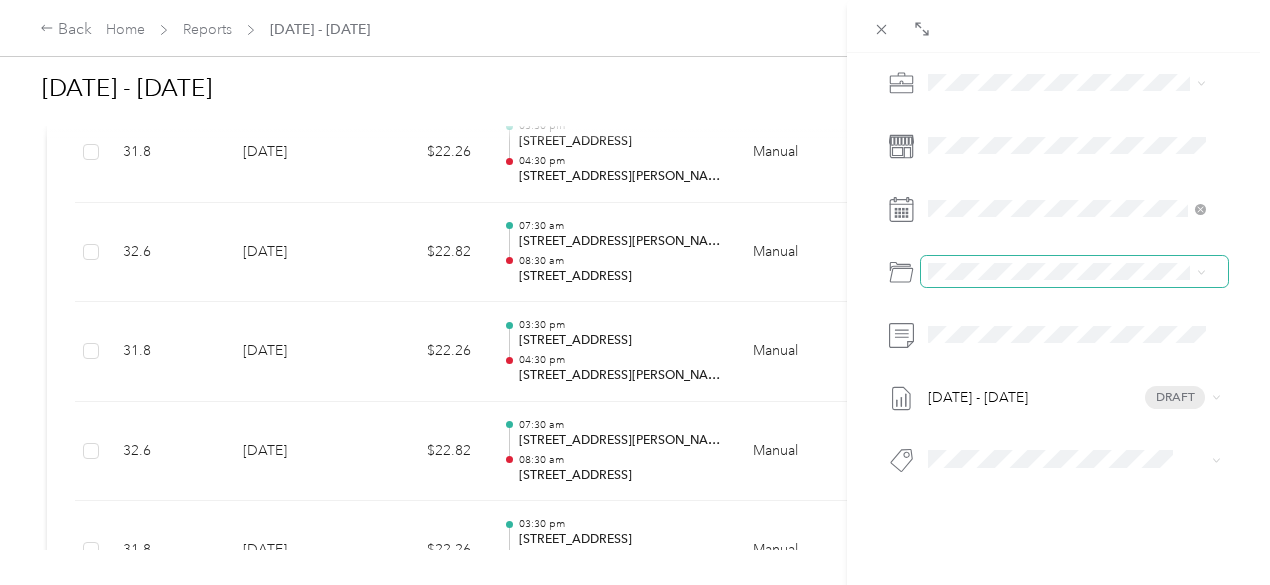 click at bounding box center (1074, 272) 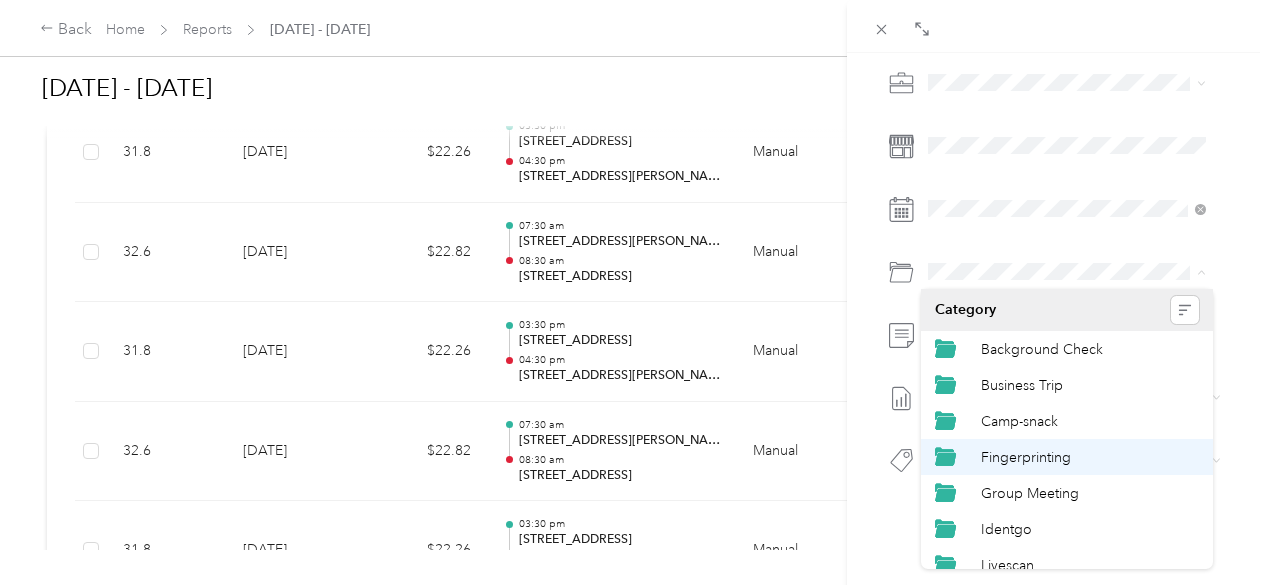 scroll, scrollTop: 120, scrollLeft: 0, axis: vertical 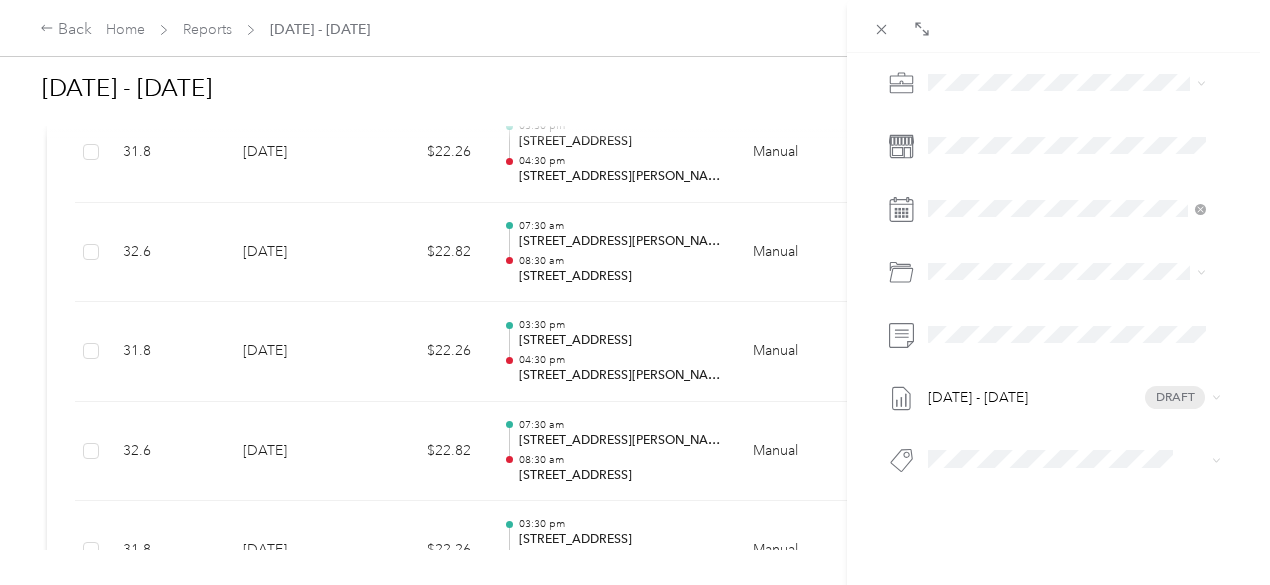 click on "School's Supply" at bounding box center [1032, 544] 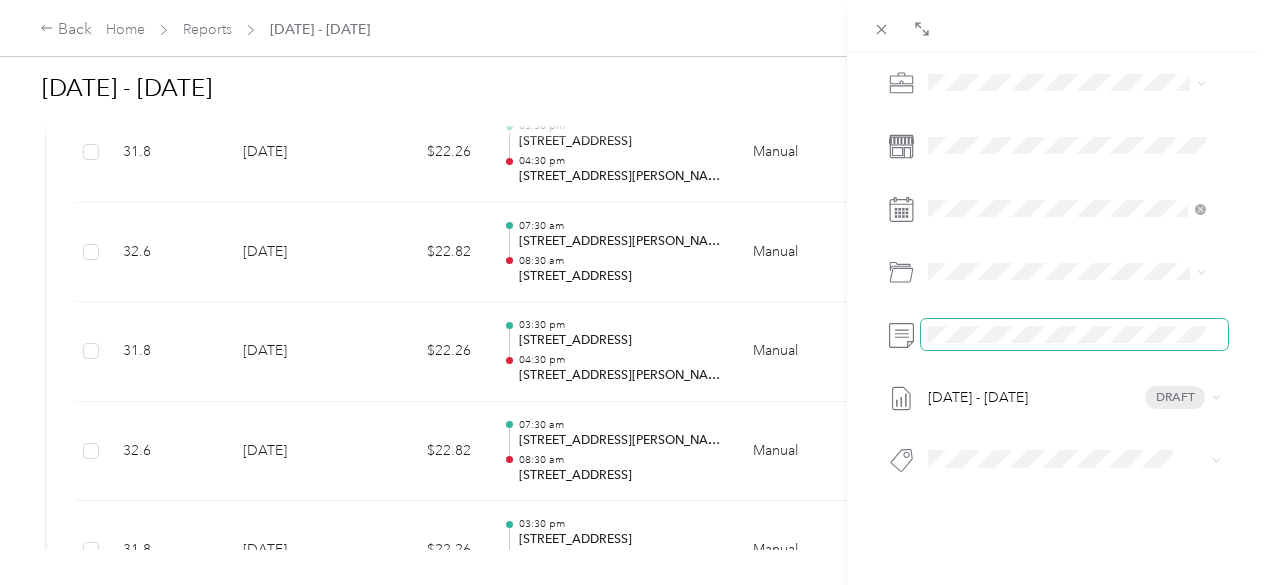 scroll, scrollTop: 0, scrollLeft: 200, axis: horizontal 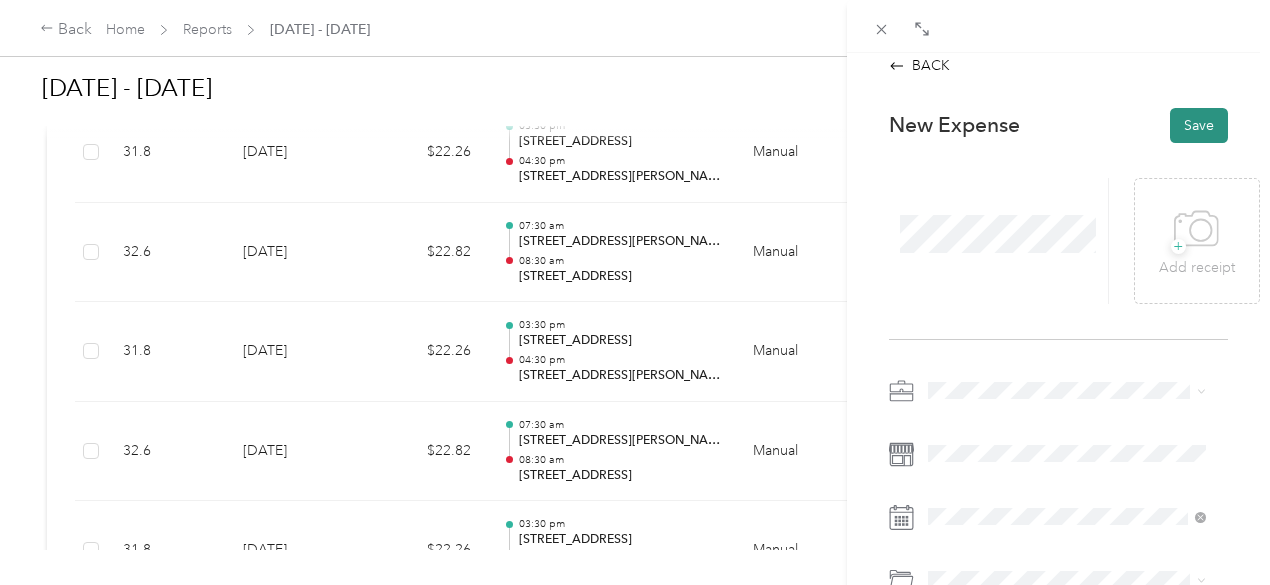 click on "Save" at bounding box center (1199, 125) 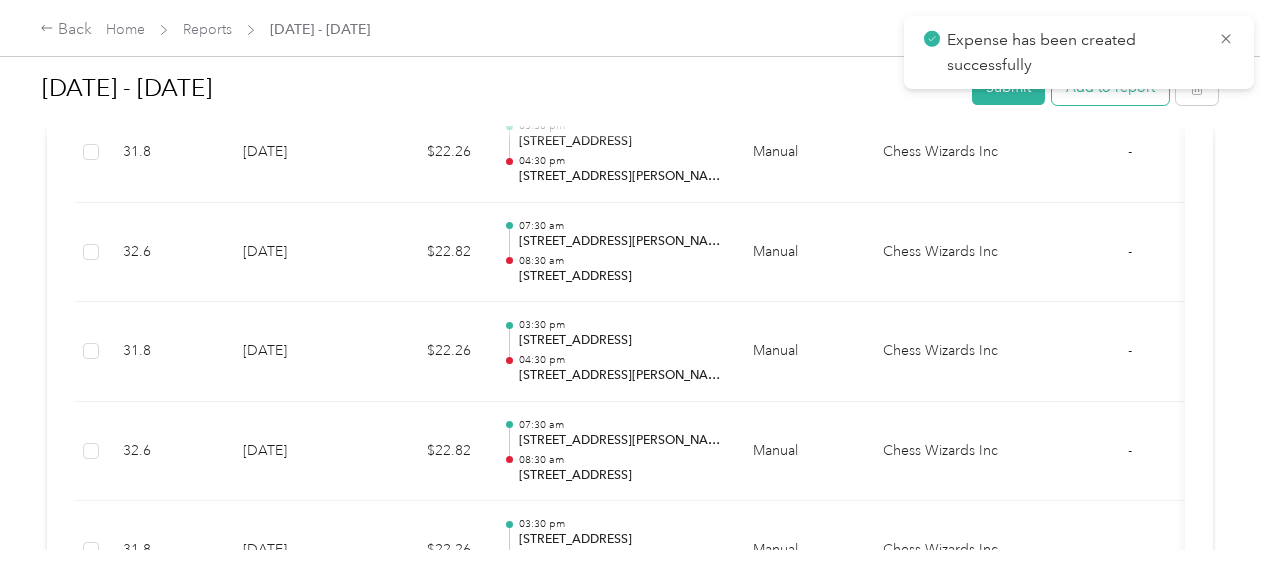 click on "Add to report" at bounding box center (1110, 87) 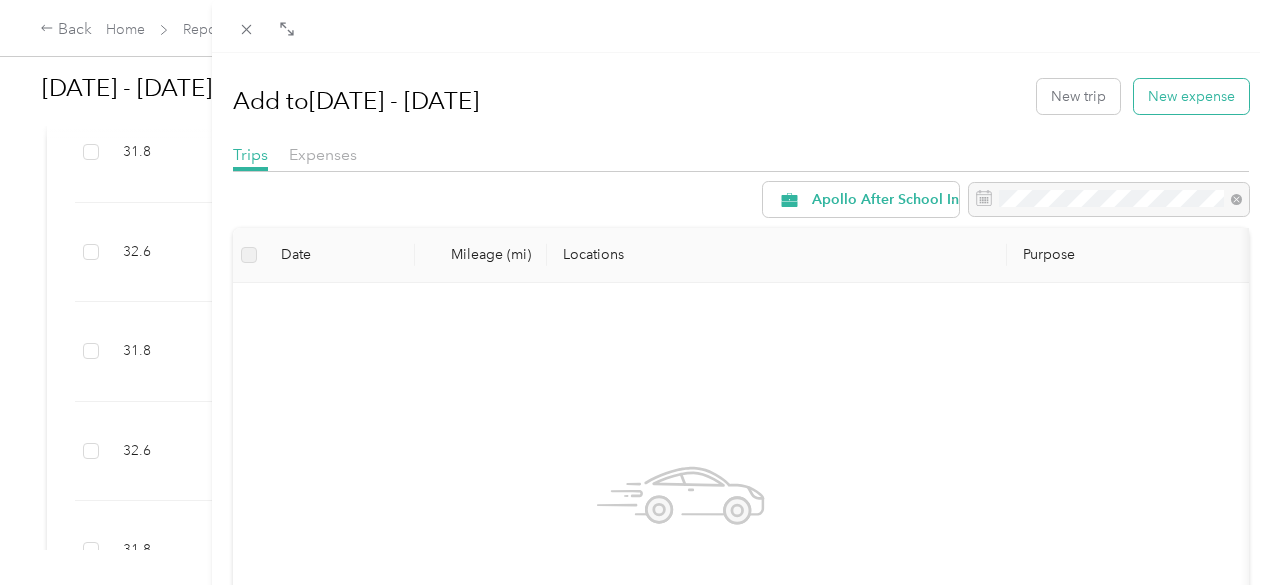 click on "New expense" at bounding box center (1191, 96) 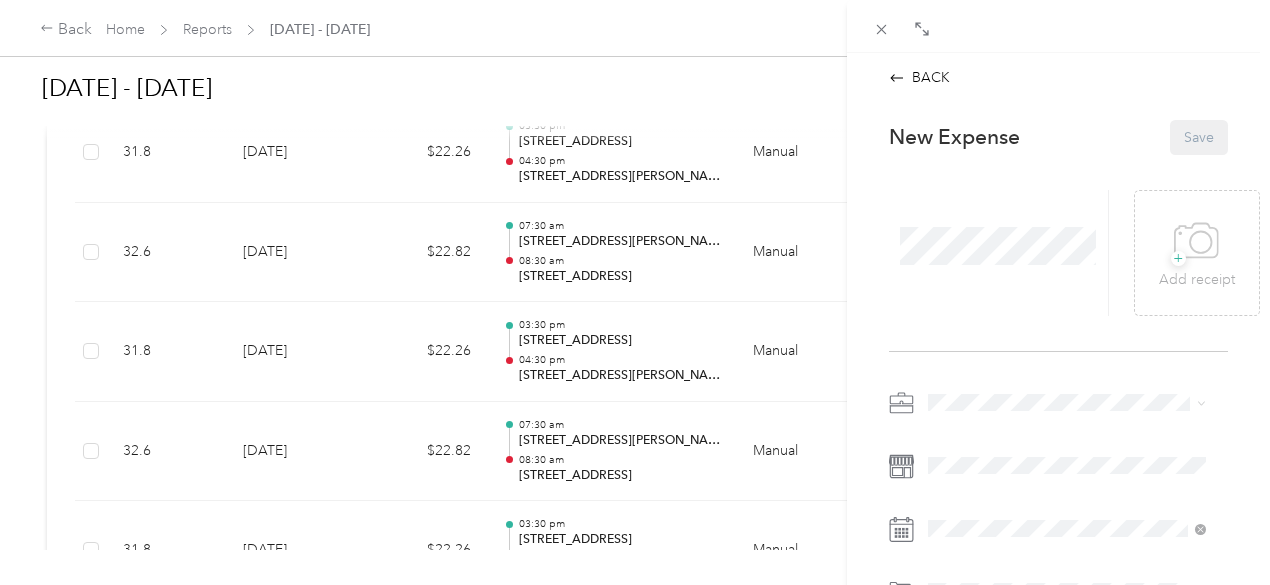 scroll, scrollTop: 77, scrollLeft: 0, axis: vertical 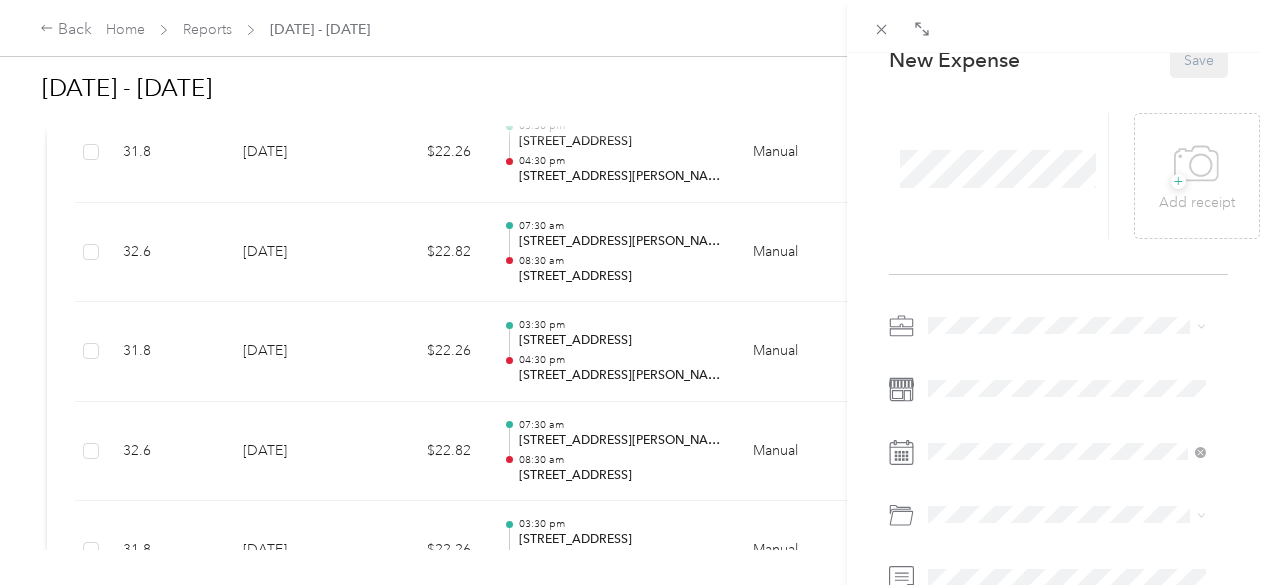 click at bounding box center [1074, 326] 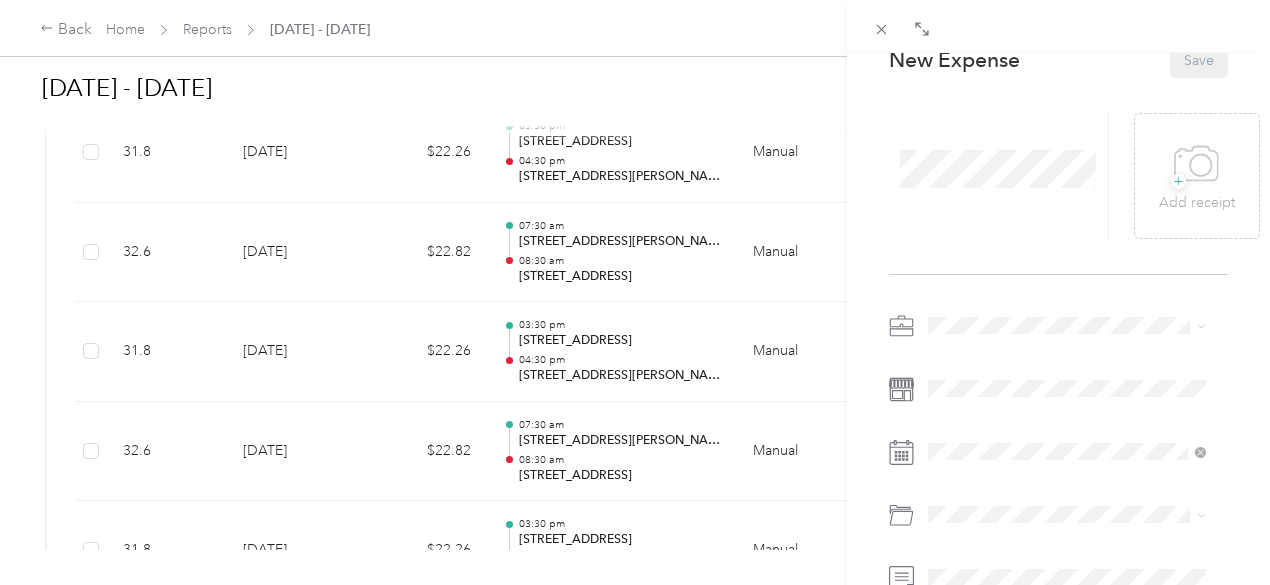 click on "Chess Wizards Inc" at bounding box center [992, 384] 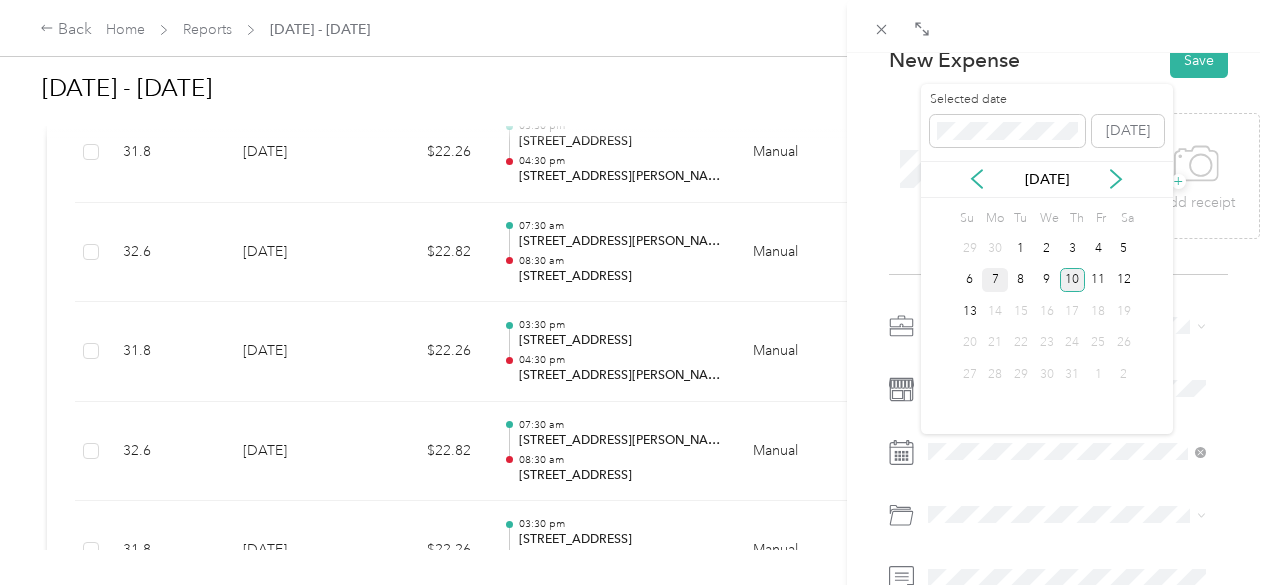 click on "7" at bounding box center [995, 280] 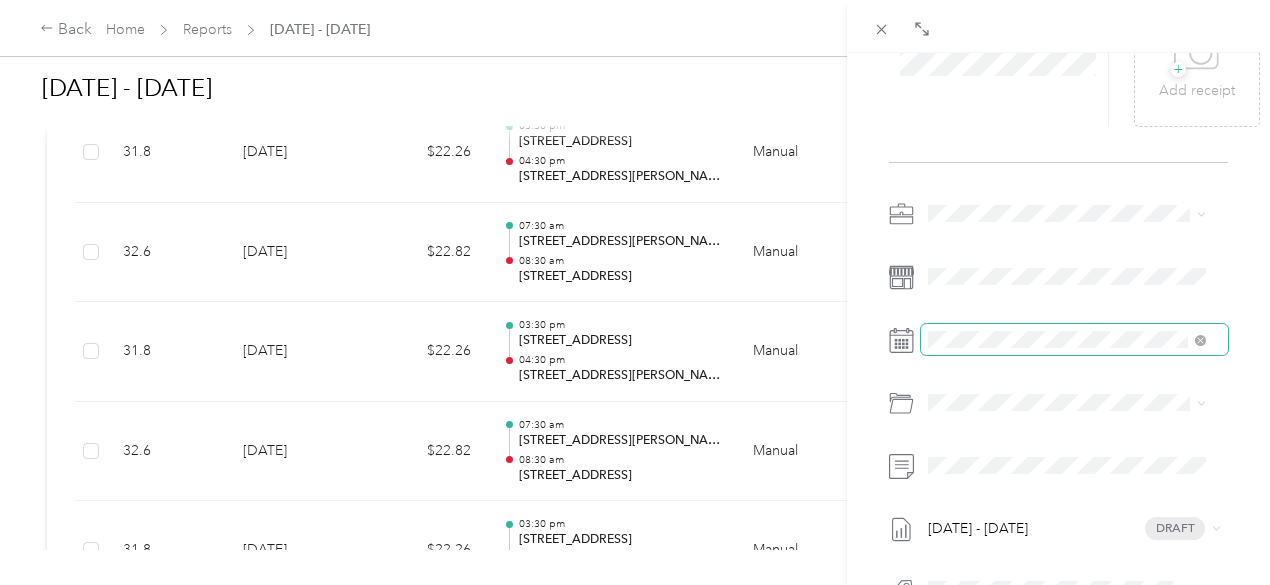 scroll, scrollTop: 331, scrollLeft: 0, axis: vertical 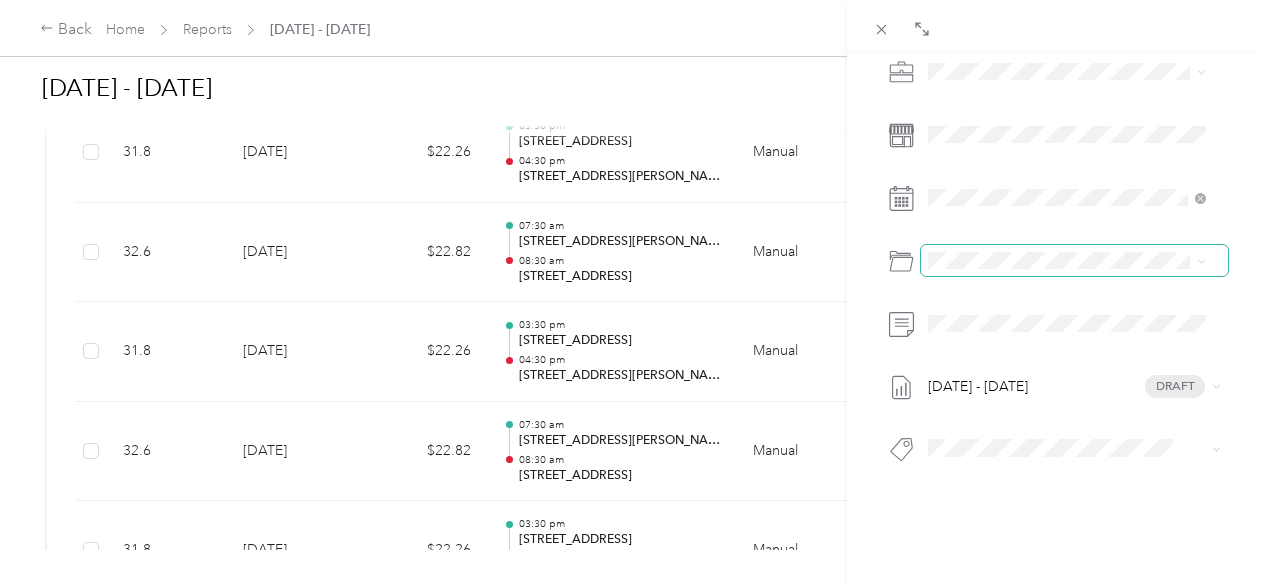 click at bounding box center [1074, 261] 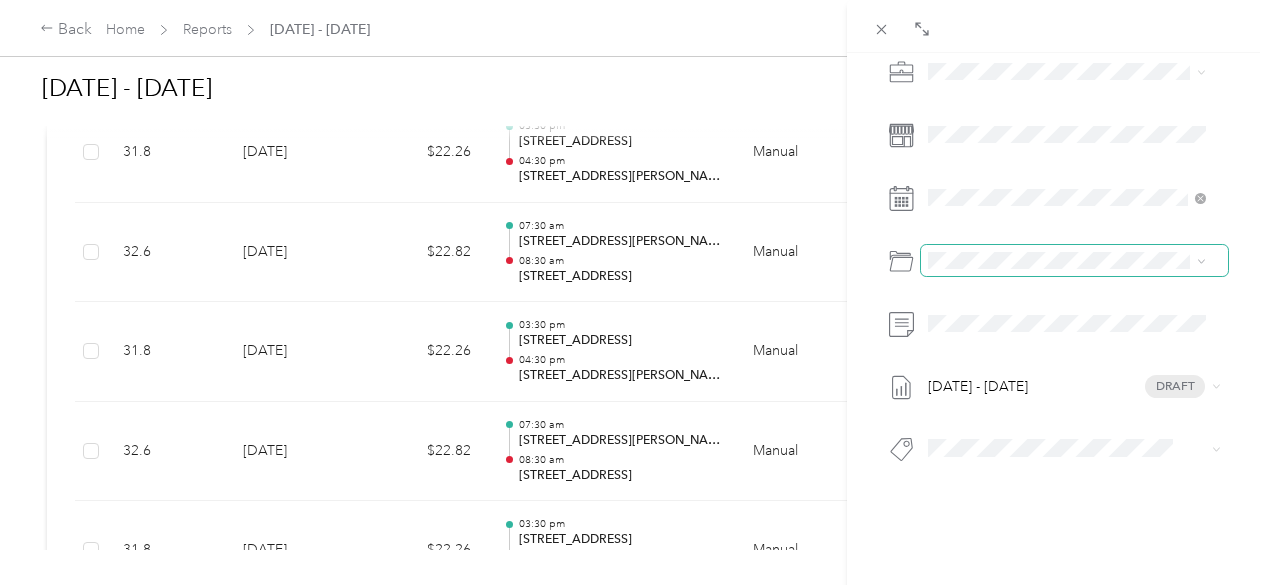 click 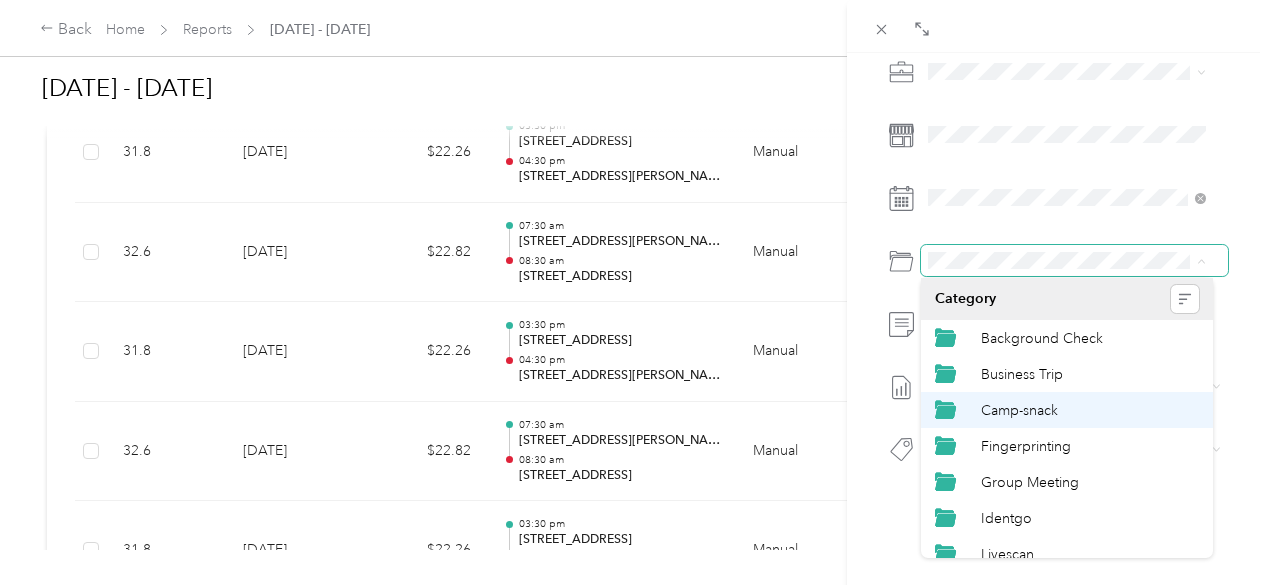 click on "Camp-snack" at bounding box center (1090, 410) 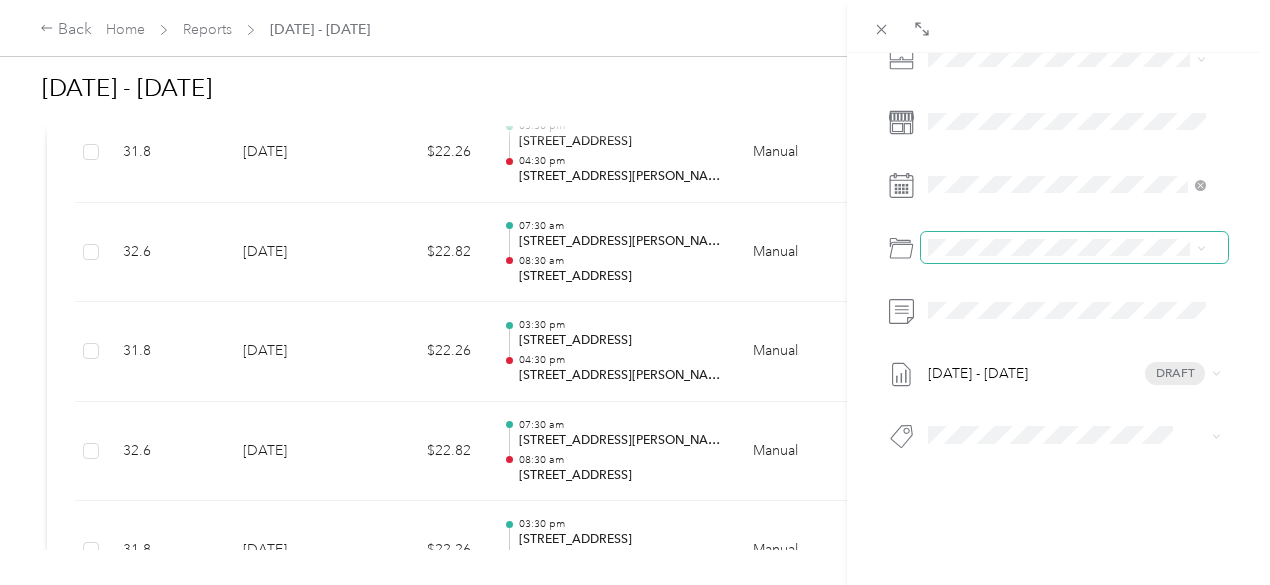 scroll, scrollTop: 0, scrollLeft: 0, axis: both 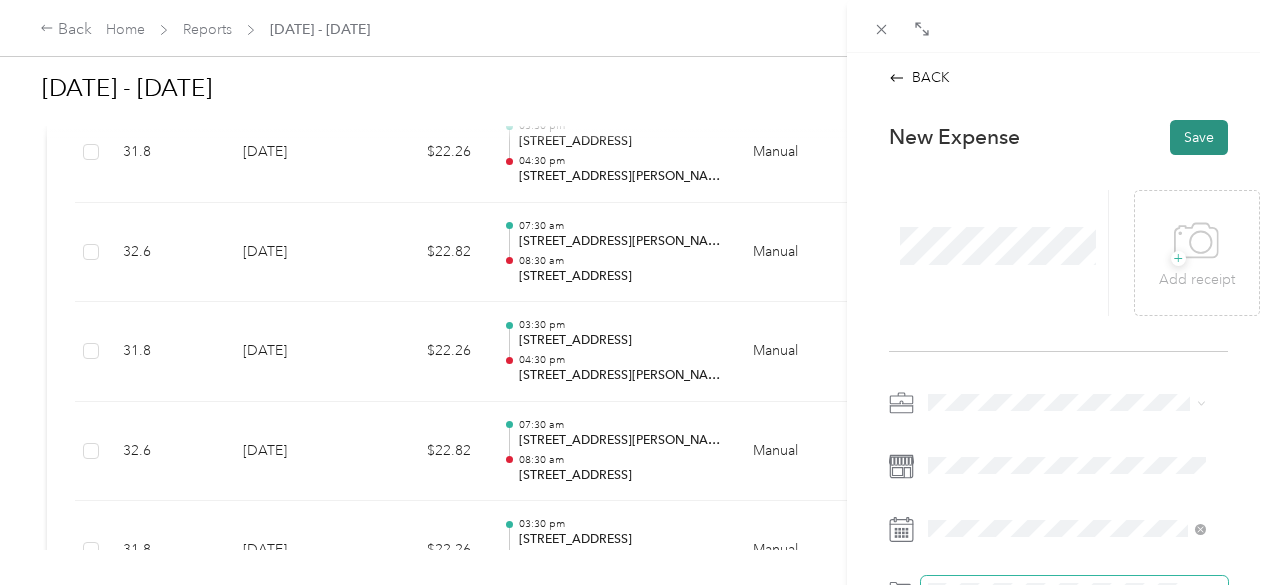 click on "Save" at bounding box center (1199, 137) 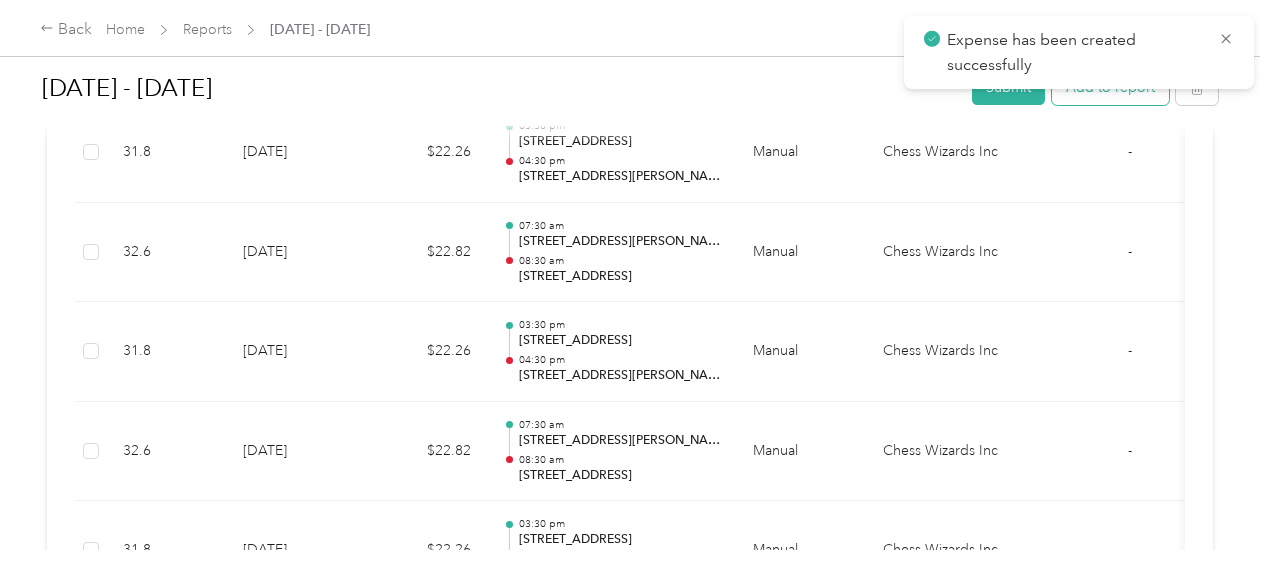 click on "Add to report" at bounding box center (1110, 87) 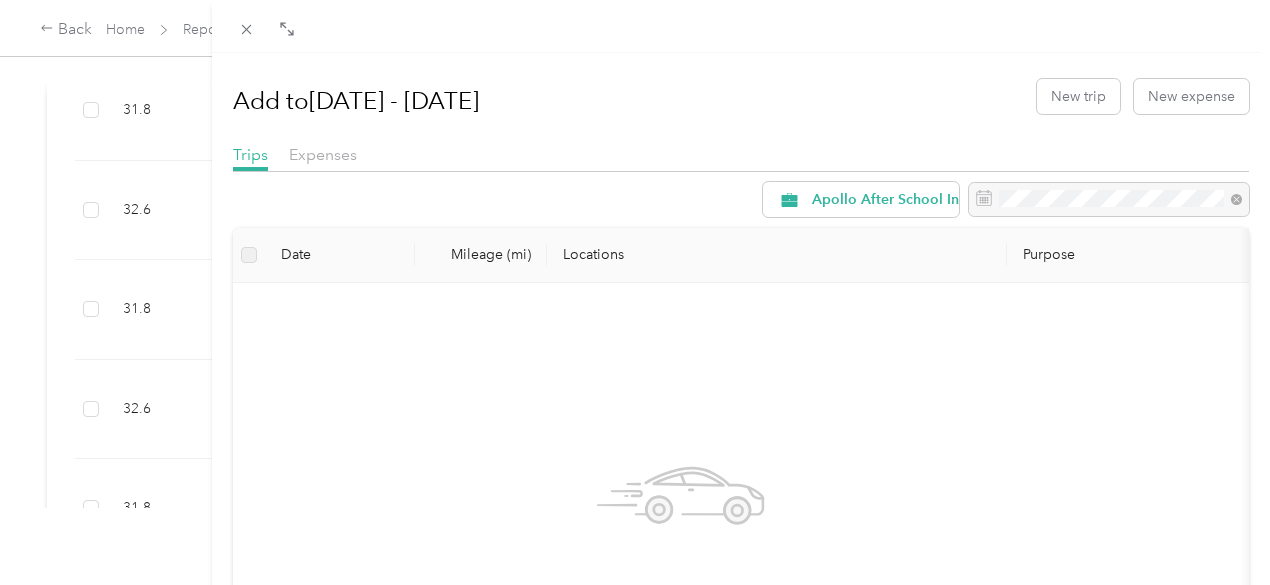 scroll, scrollTop: 0, scrollLeft: 0, axis: both 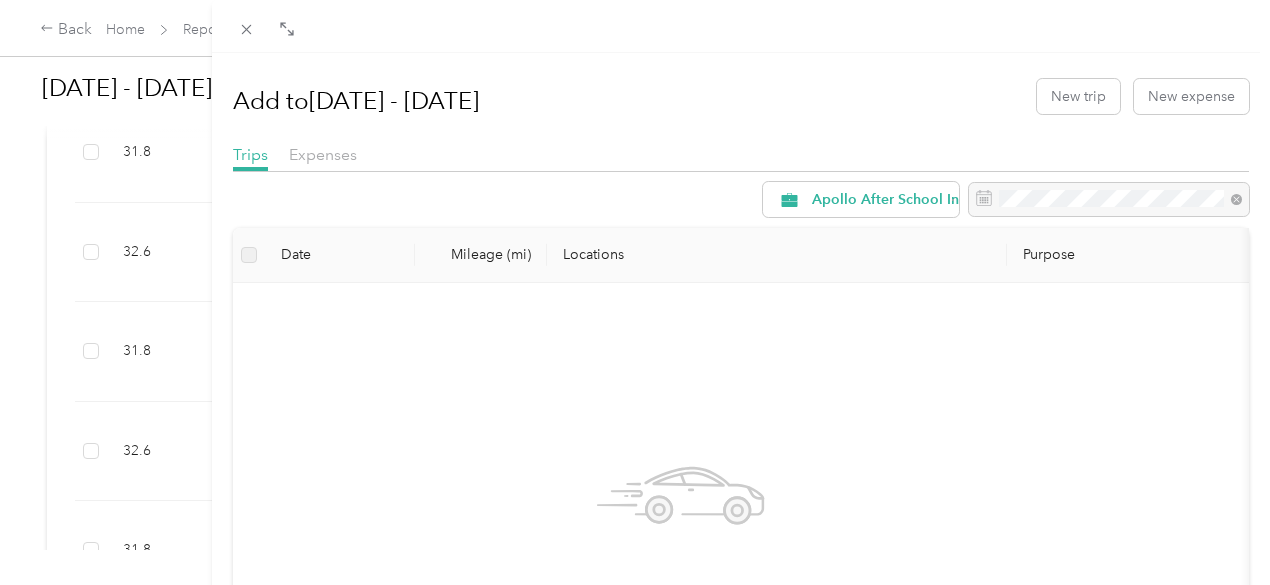 click on "Add to  [DATE] - [DATE] New trip New expense Trips Expenses Apollo After School Inc Date Mileage (mi) Locations Purpose           No work trips found in this report period." at bounding box center (635, 292) 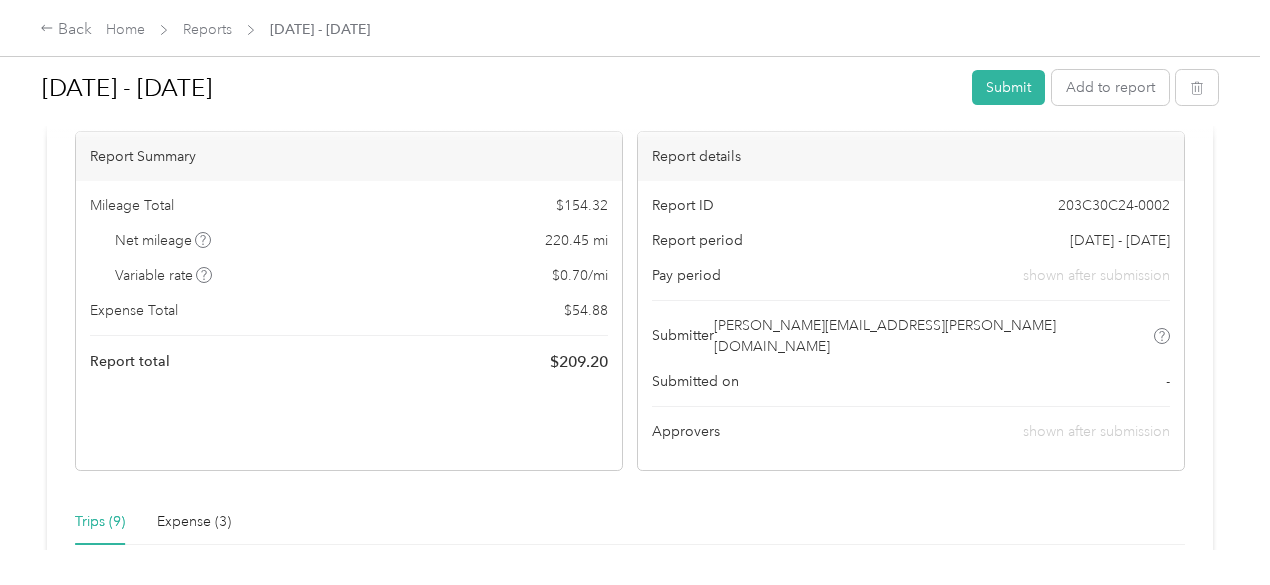 scroll, scrollTop: 157, scrollLeft: 0, axis: vertical 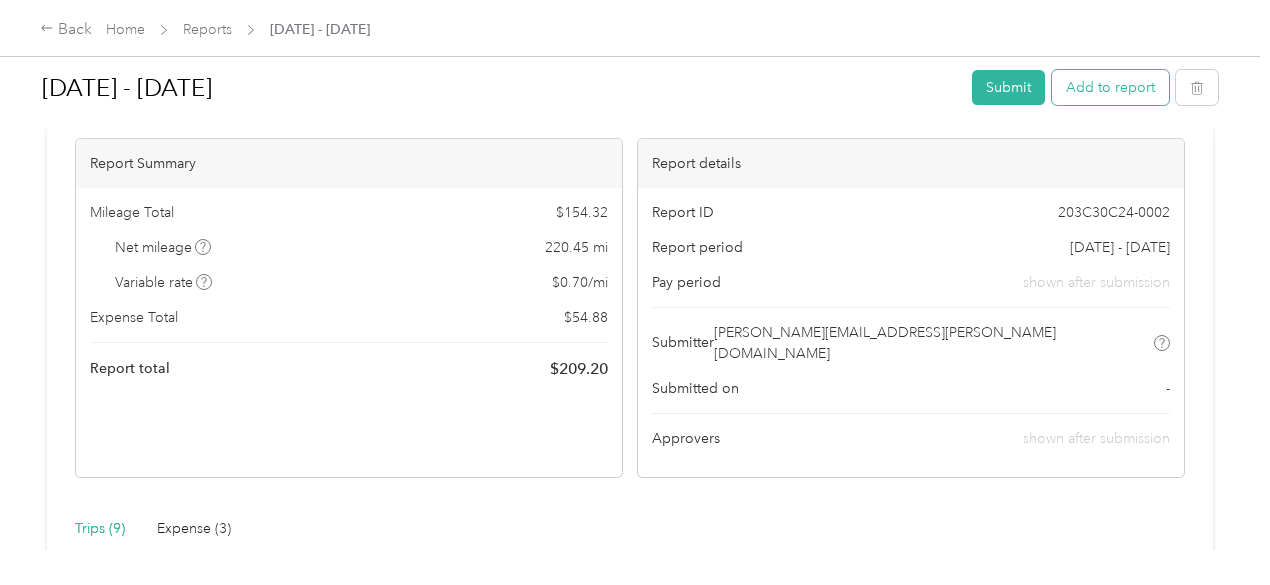 click on "Add to report" at bounding box center [1110, 87] 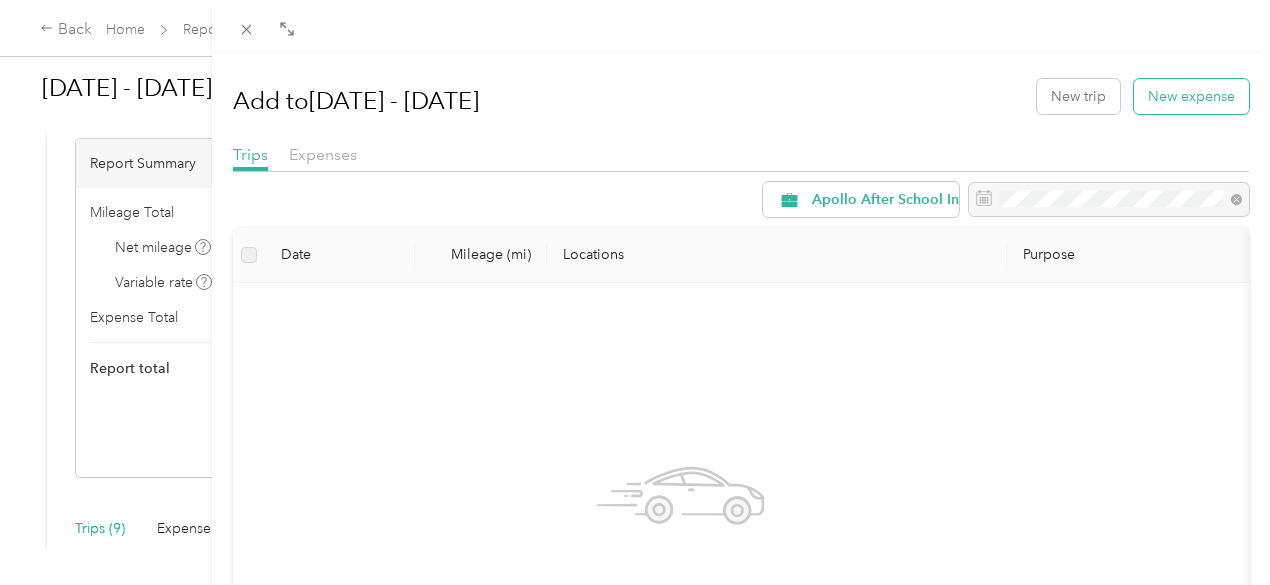 click on "New expense" at bounding box center (1191, 96) 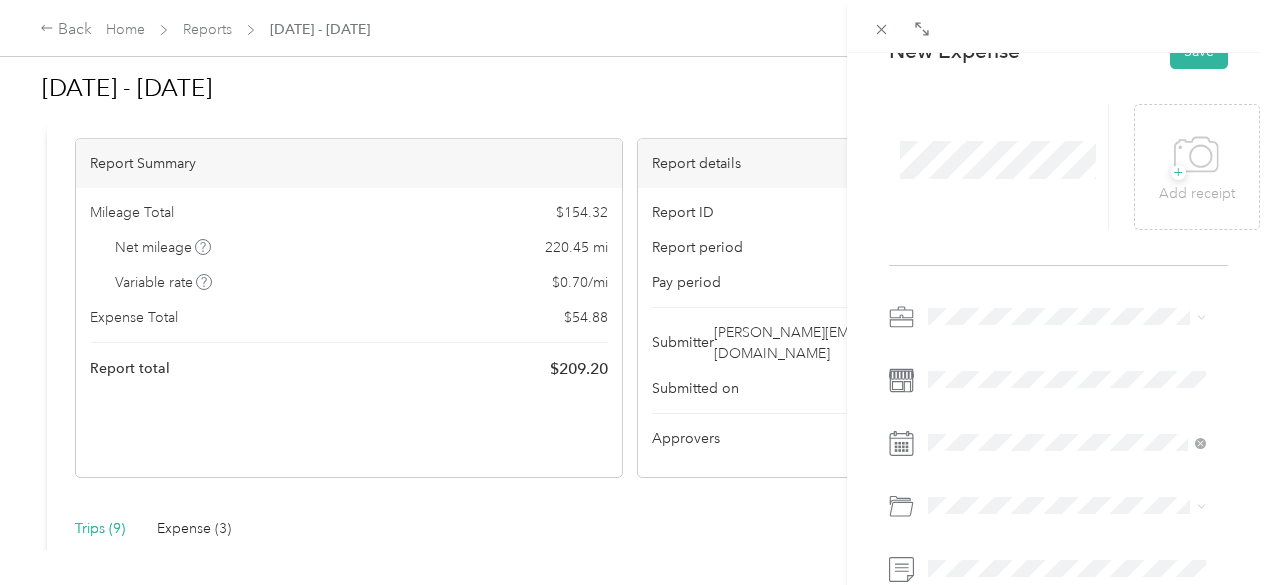 scroll, scrollTop: 99, scrollLeft: 0, axis: vertical 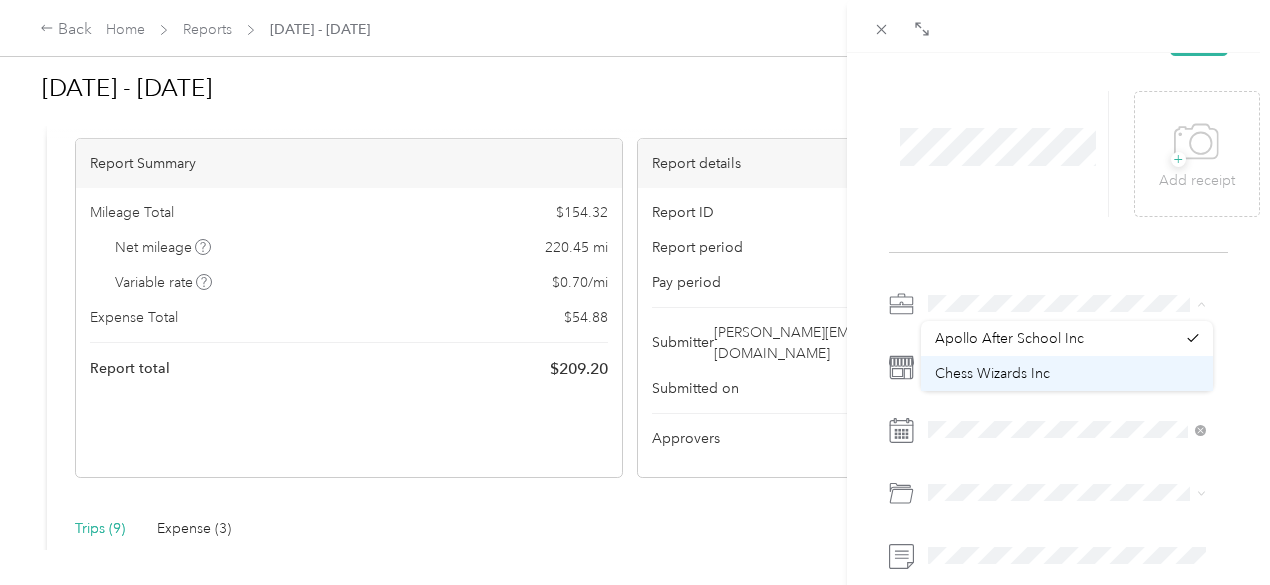 click on "Chess Wizards Inc" at bounding box center [992, 373] 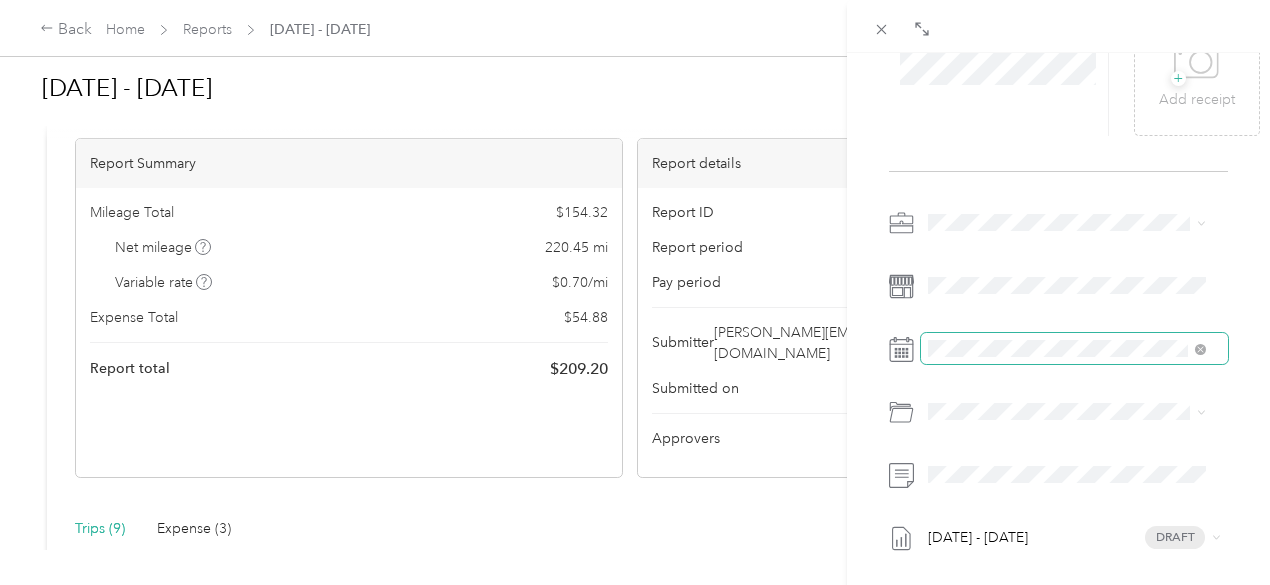 scroll, scrollTop: 184, scrollLeft: 0, axis: vertical 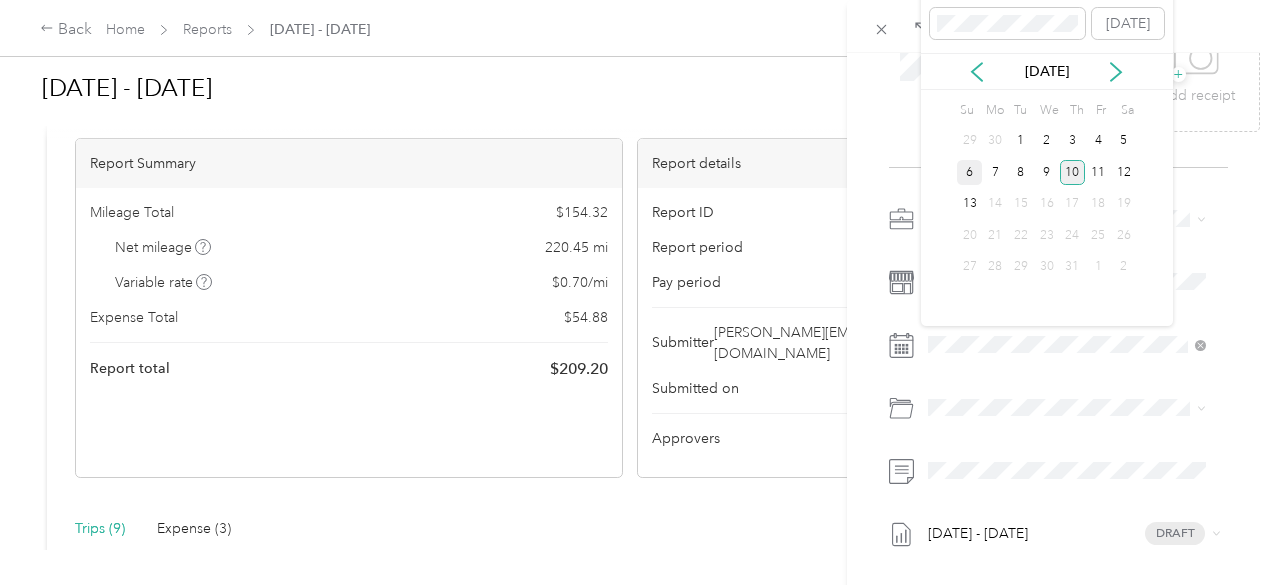 click on "6" at bounding box center [970, 172] 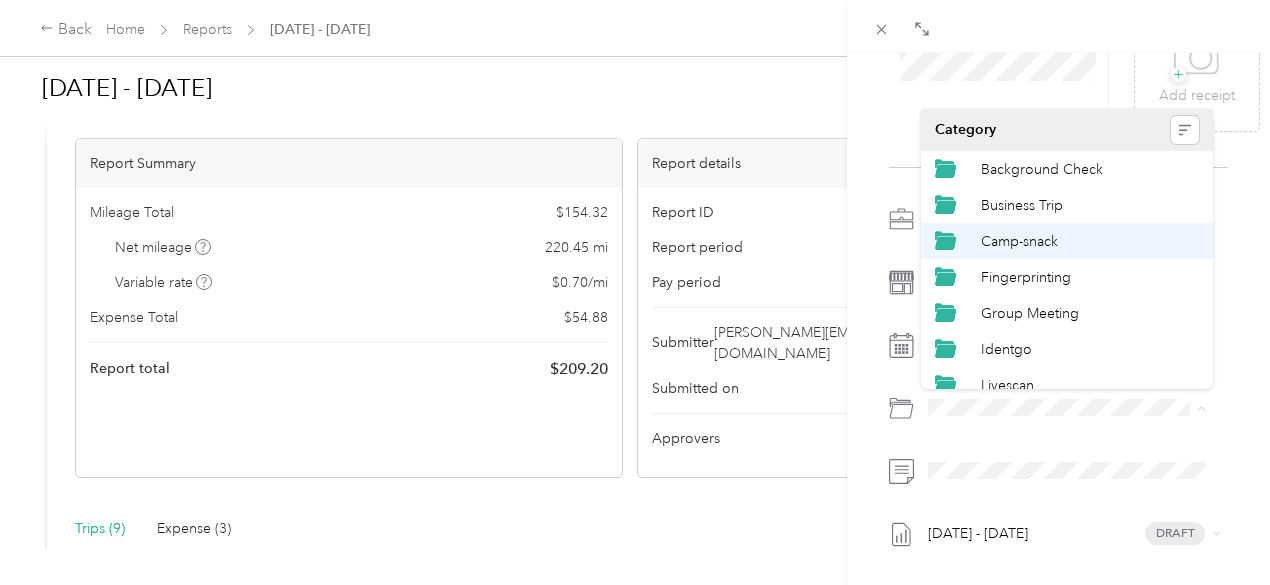 click on "Camp-snack" at bounding box center (1090, 241) 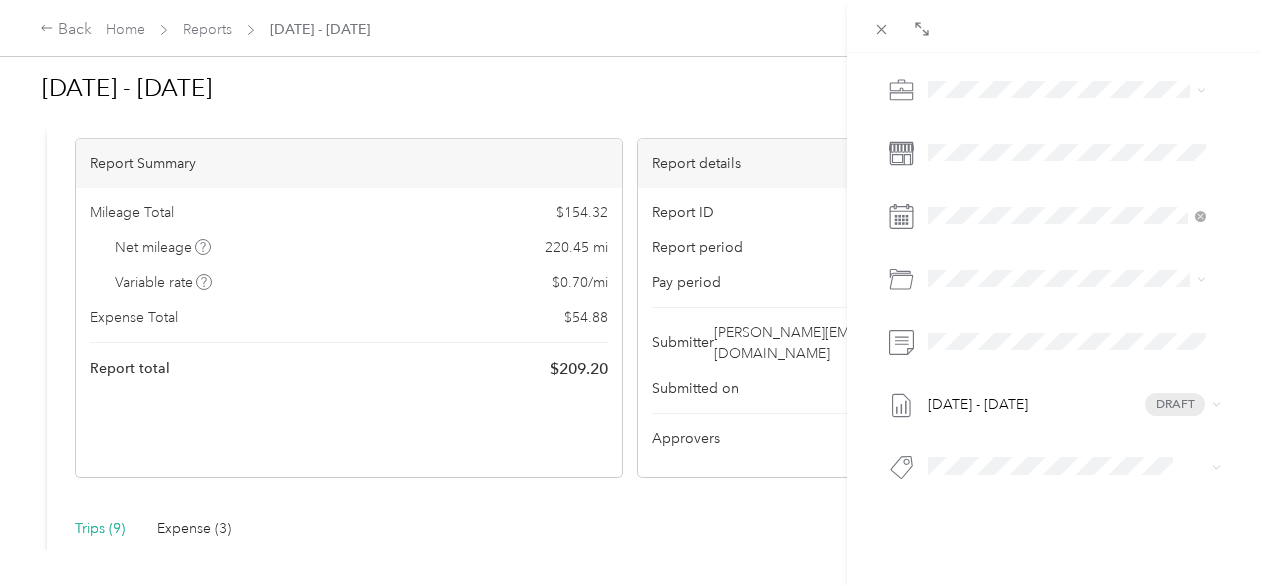 scroll, scrollTop: 0, scrollLeft: 0, axis: both 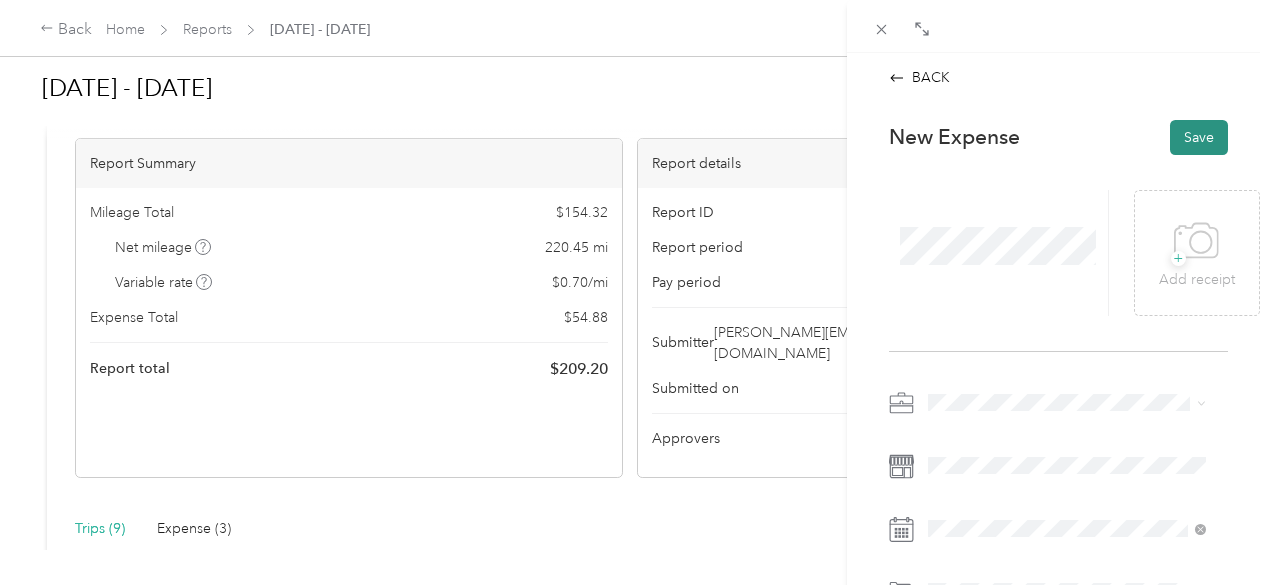 click on "Save" at bounding box center (1199, 137) 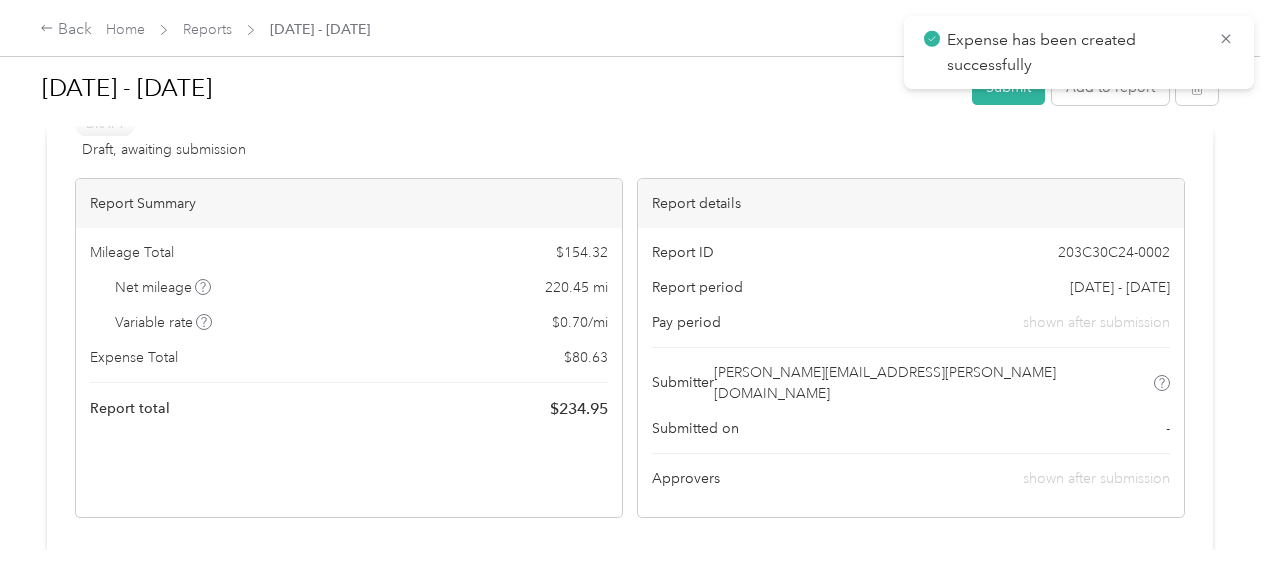 scroll, scrollTop: 91, scrollLeft: 0, axis: vertical 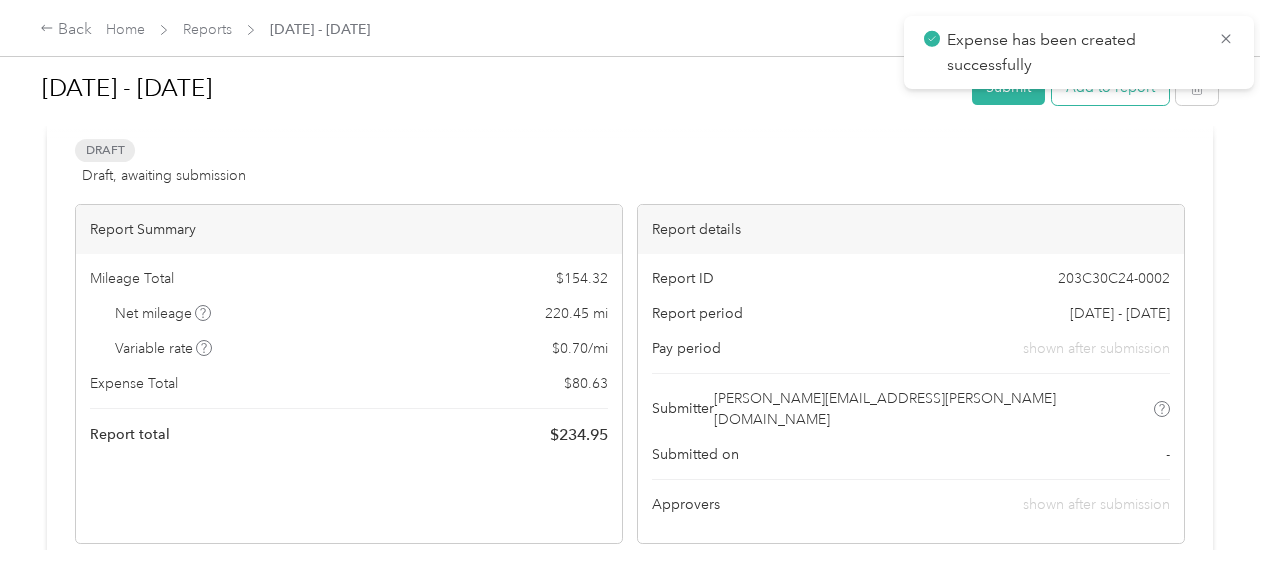 click on "Add to report" at bounding box center (1110, 87) 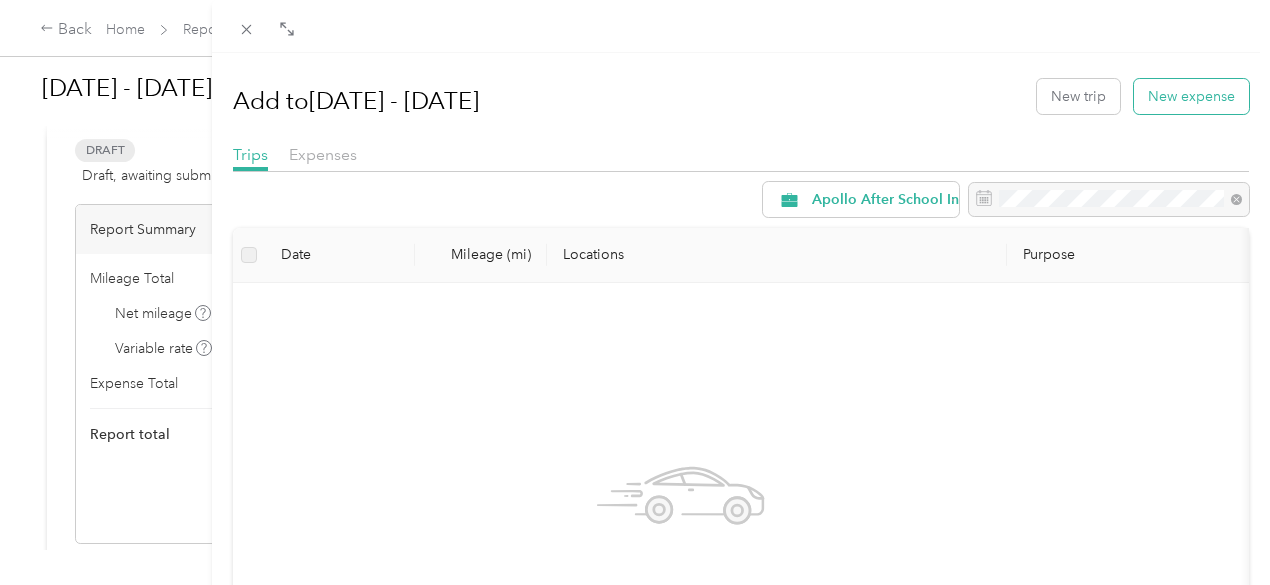 click on "New expense" at bounding box center (1191, 96) 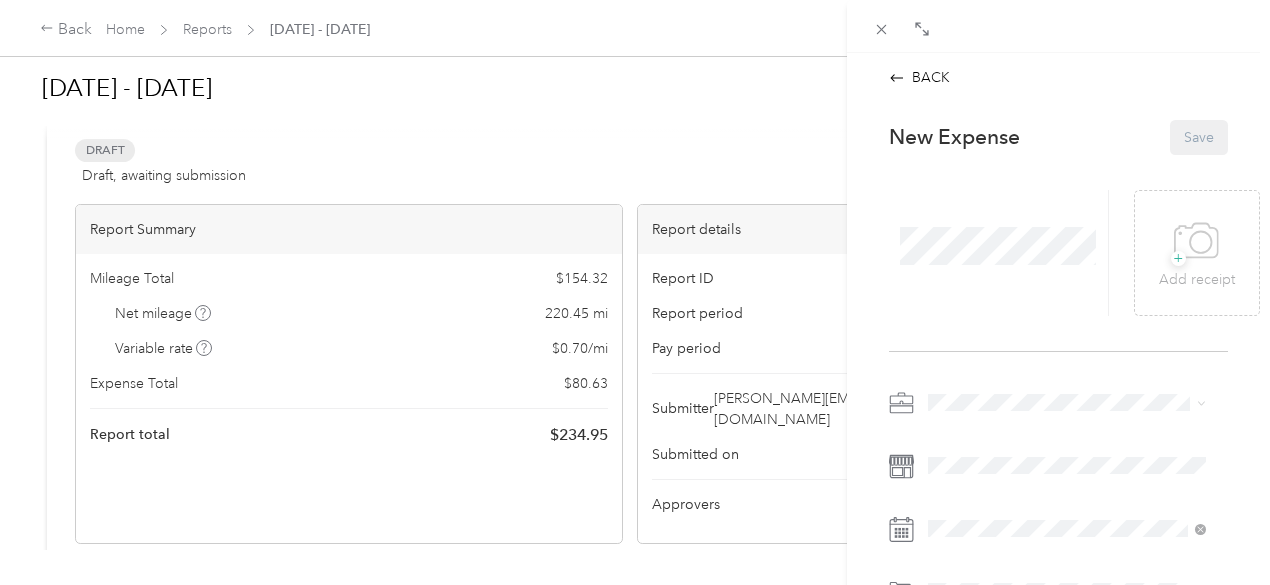 click at bounding box center [1074, 403] 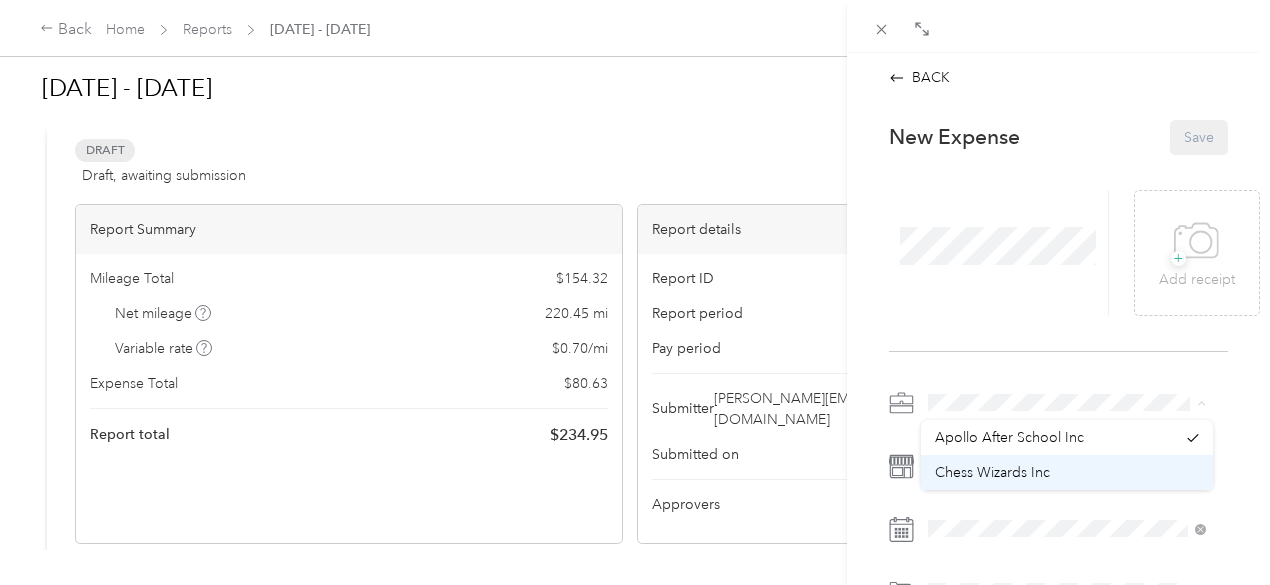 click on "Chess Wizards Inc" at bounding box center (992, 472) 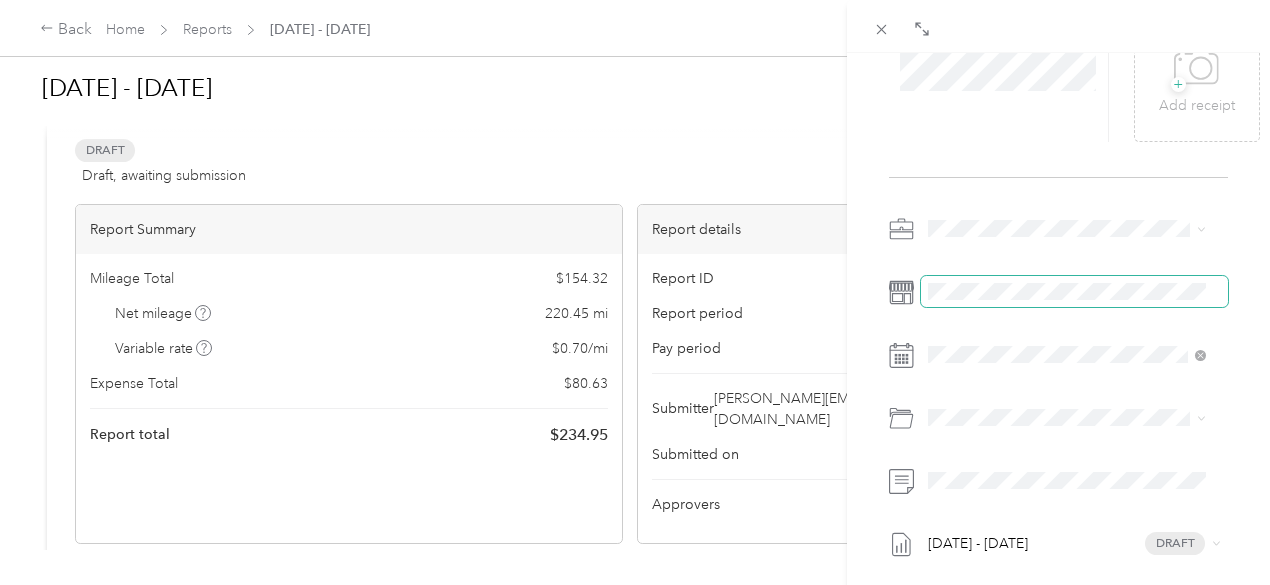 scroll, scrollTop: 176, scrollLeft: 0, axis: vertical 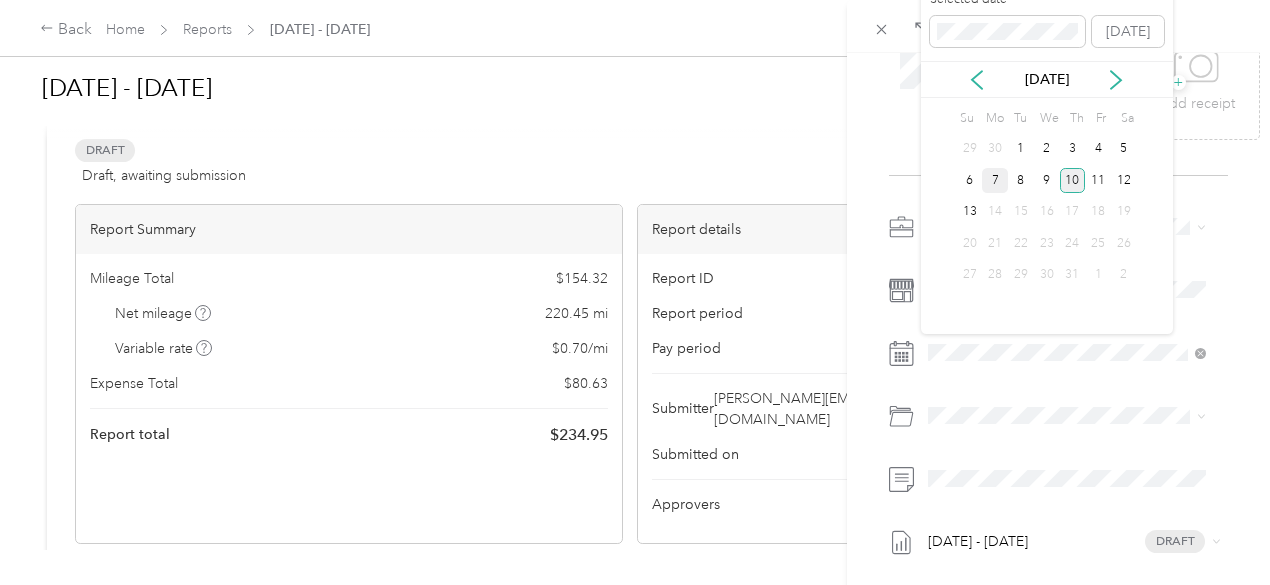click on "7" at bounding box center (995, 180) 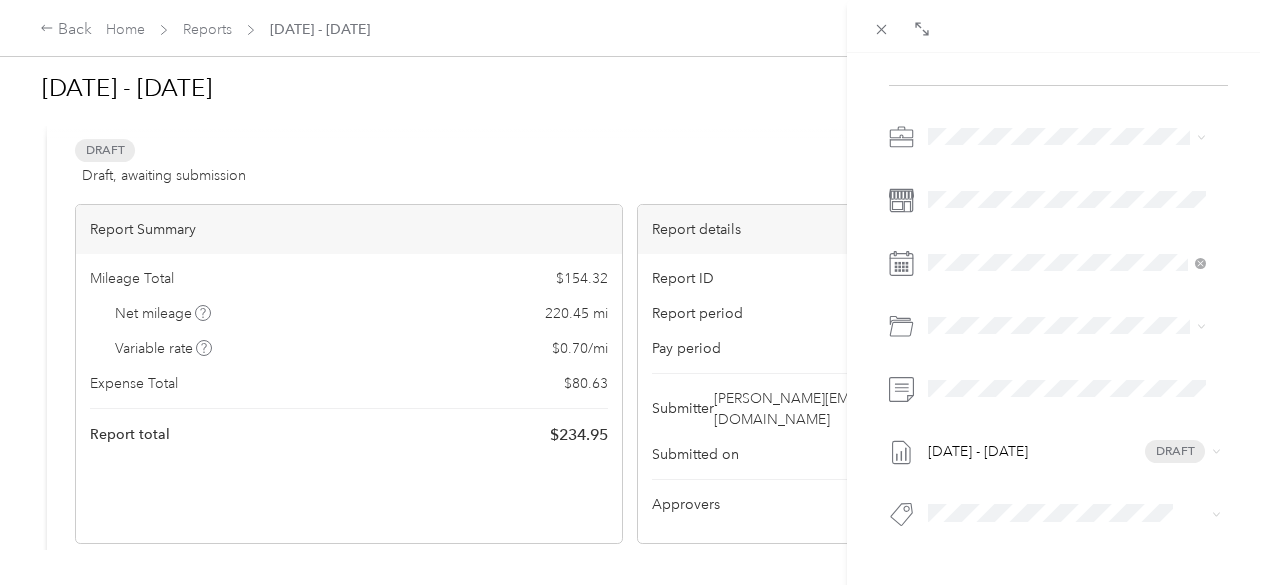 scroll, scrollTop: 270, scrollLeft: 0, axis: vertical 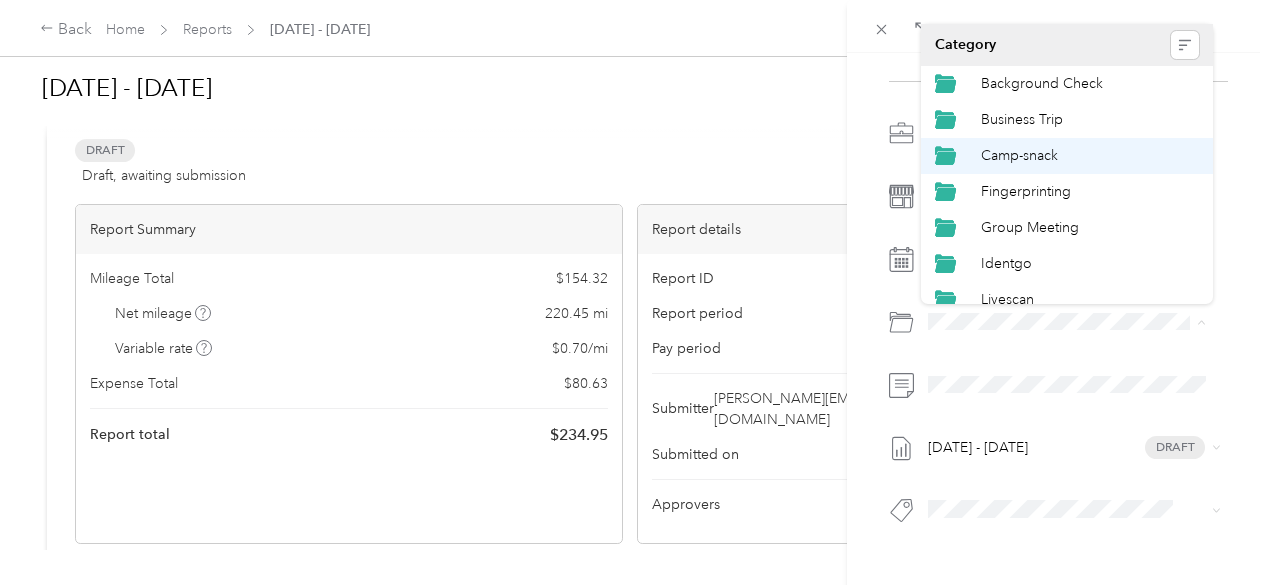 click on "Camp-snack" at bounding box center [1090, 155] 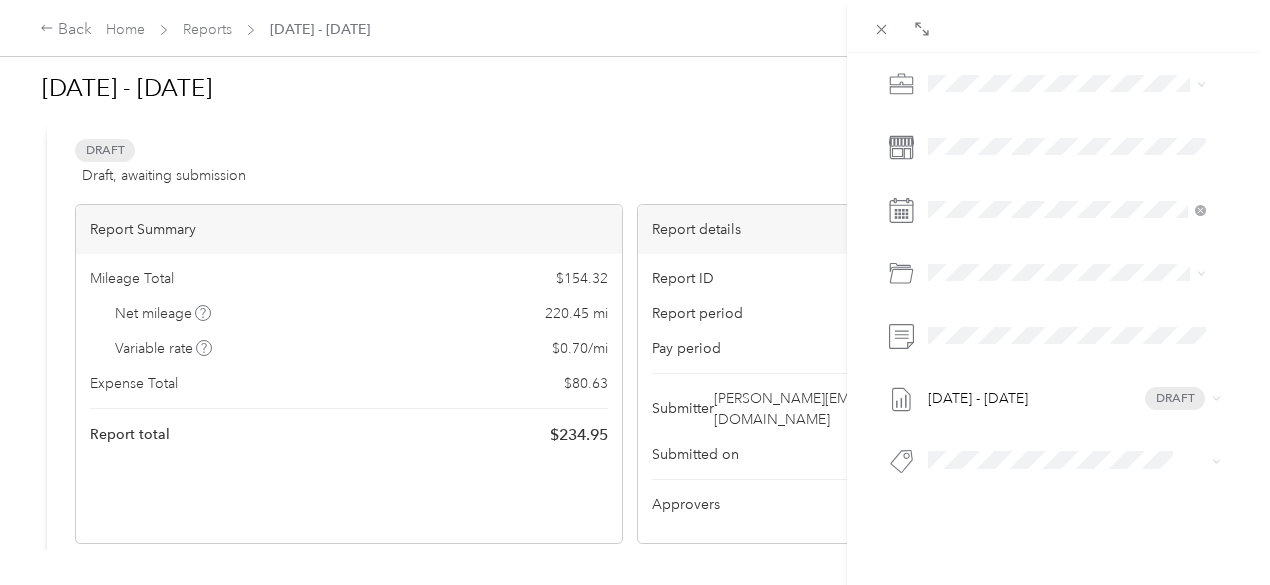 scroll, scrollTop: 324, scrollLeft: 0, axis: vertical 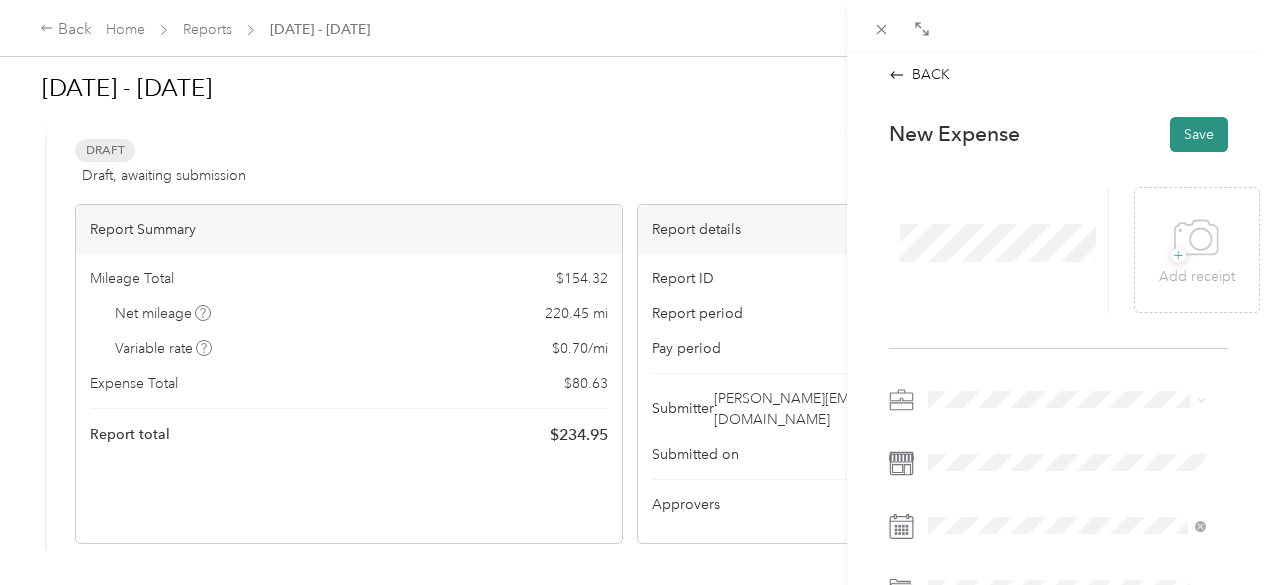 click on "Save" at bounding box center [1199, 134] 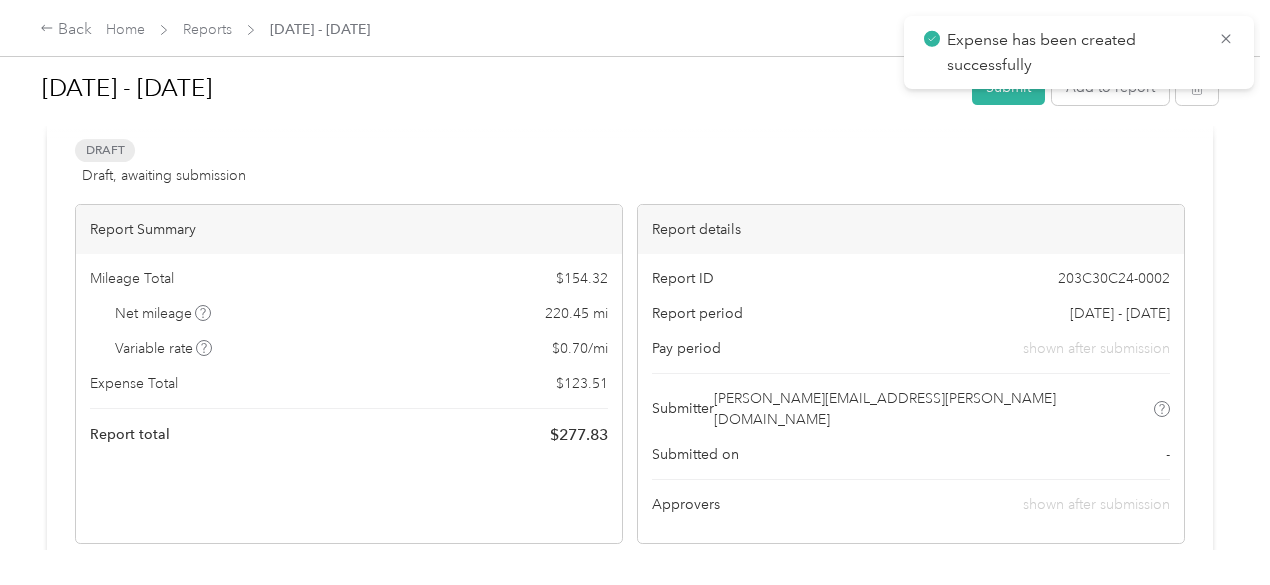 scroll, scrollTop: 0, scrollLeft: 0, axis: both 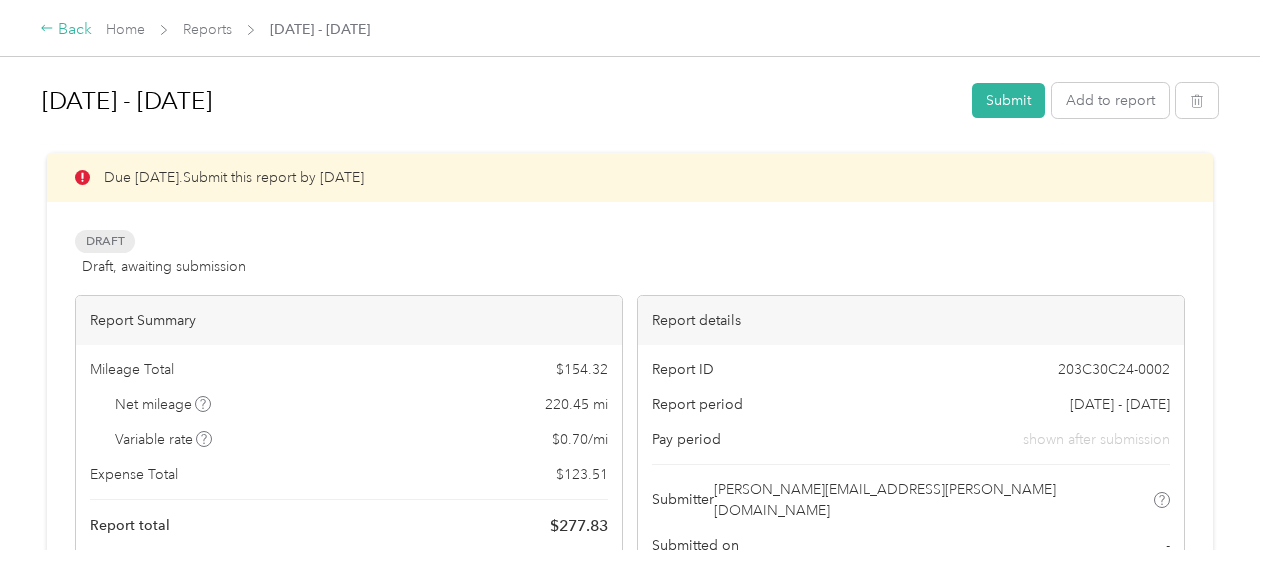 click on "Back" at bounding box center [66, 30] 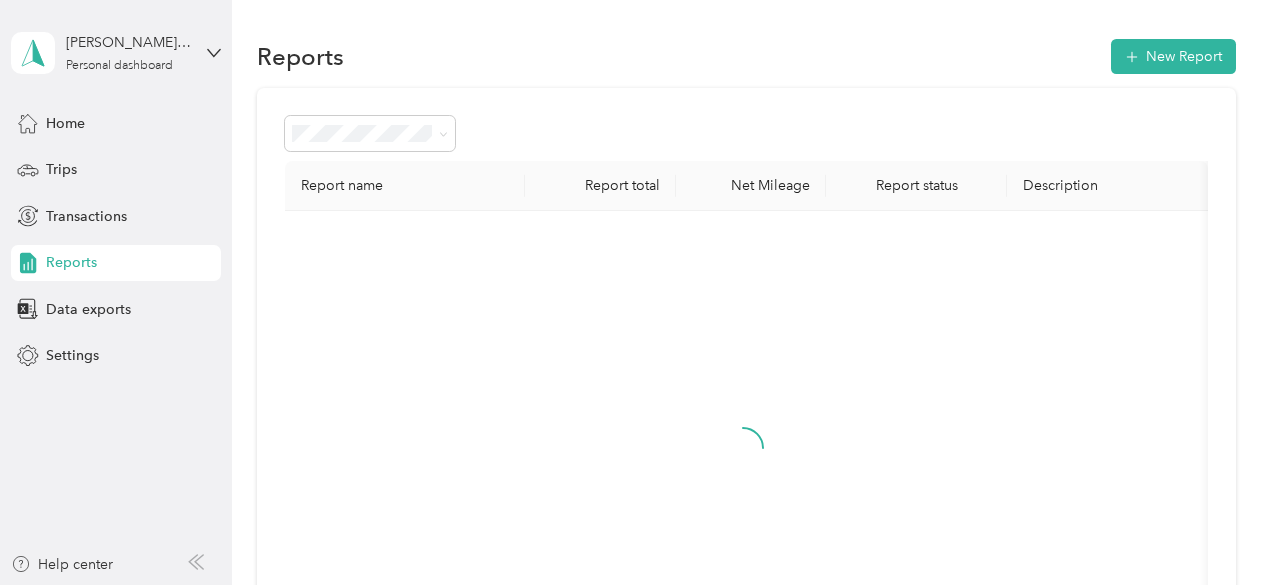 click 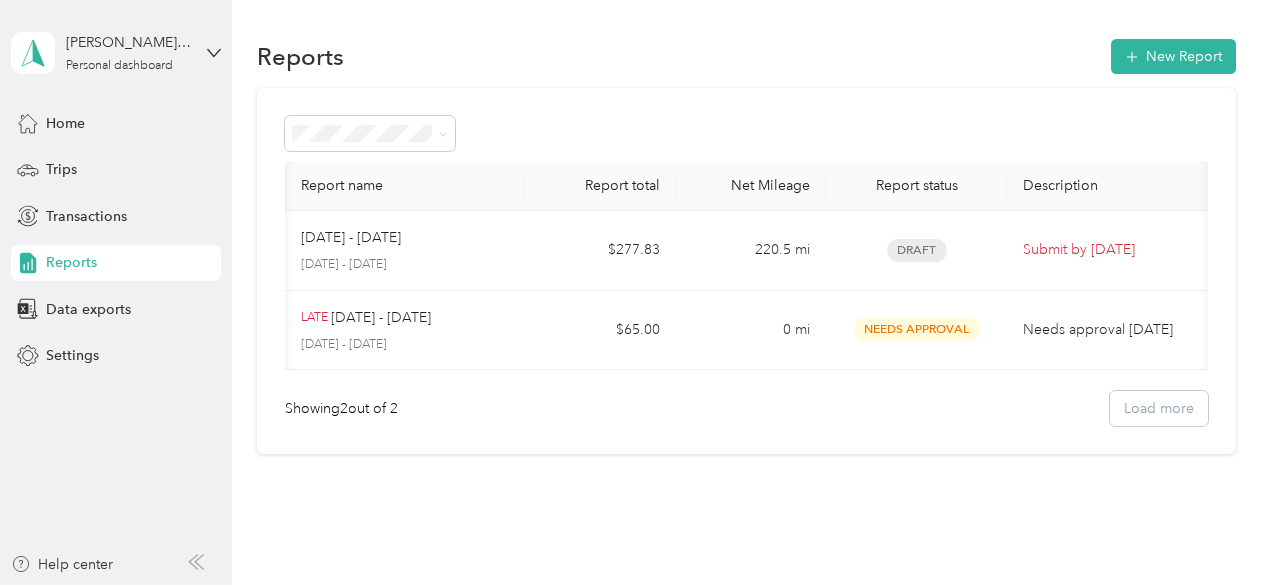 scroll, scrollTop: 0, scrollLeft: 2, axis: horizontal 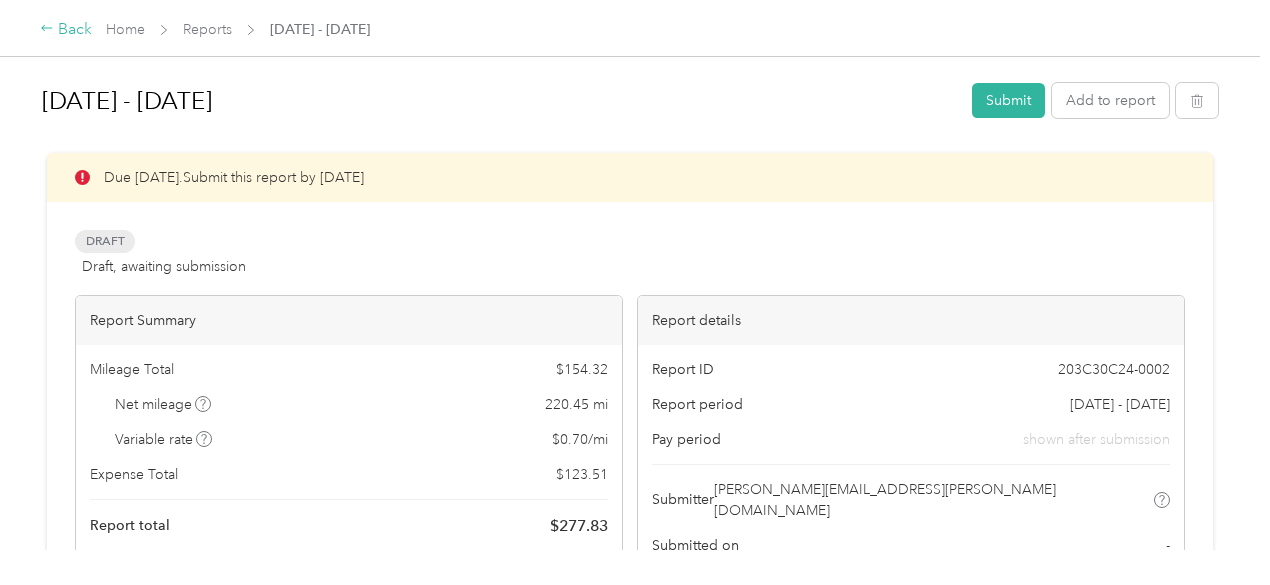 click on "Back" at bounding box center [66, 30] 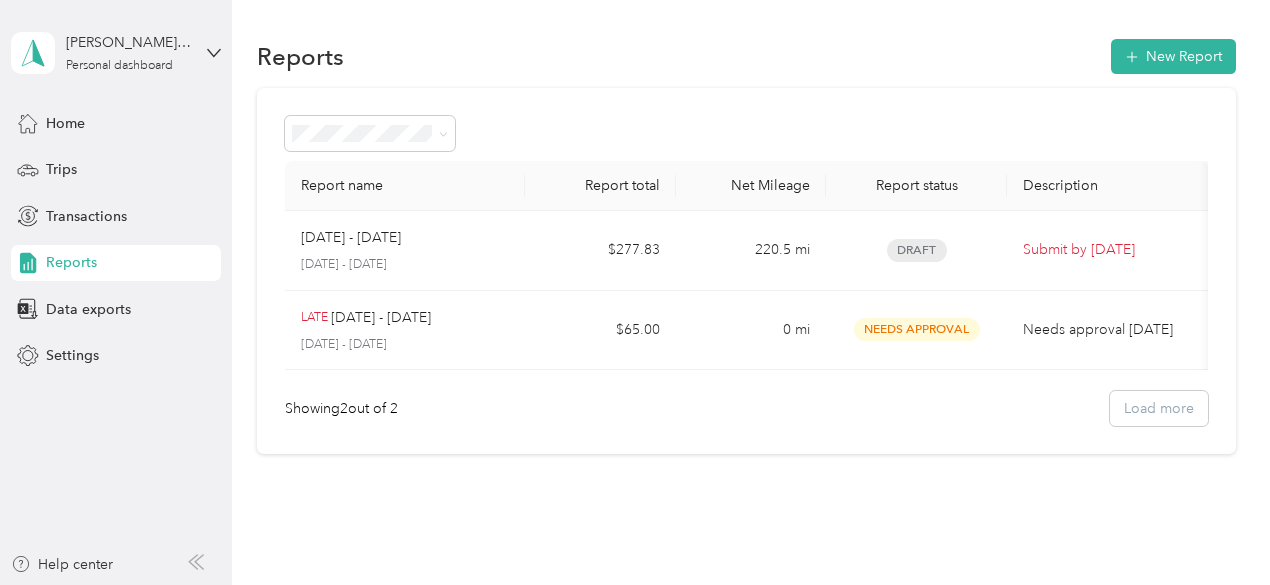 click on "Reports" at bounding box center (71, 262) 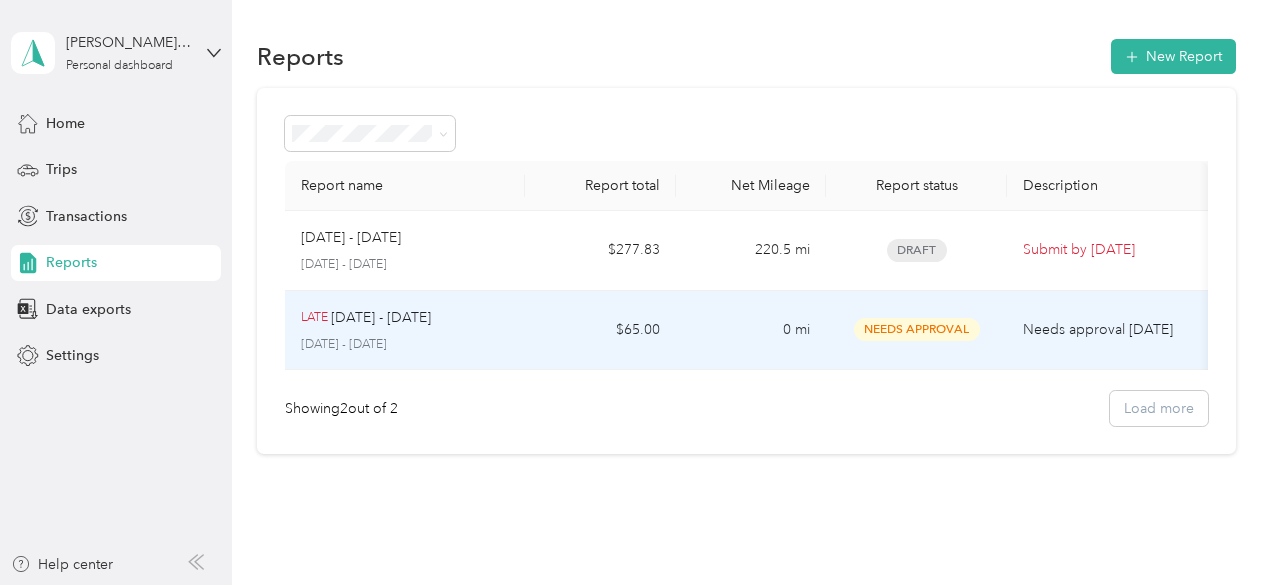 scroll, scrollTop: 0, scrollLeft: 0, axis: both 